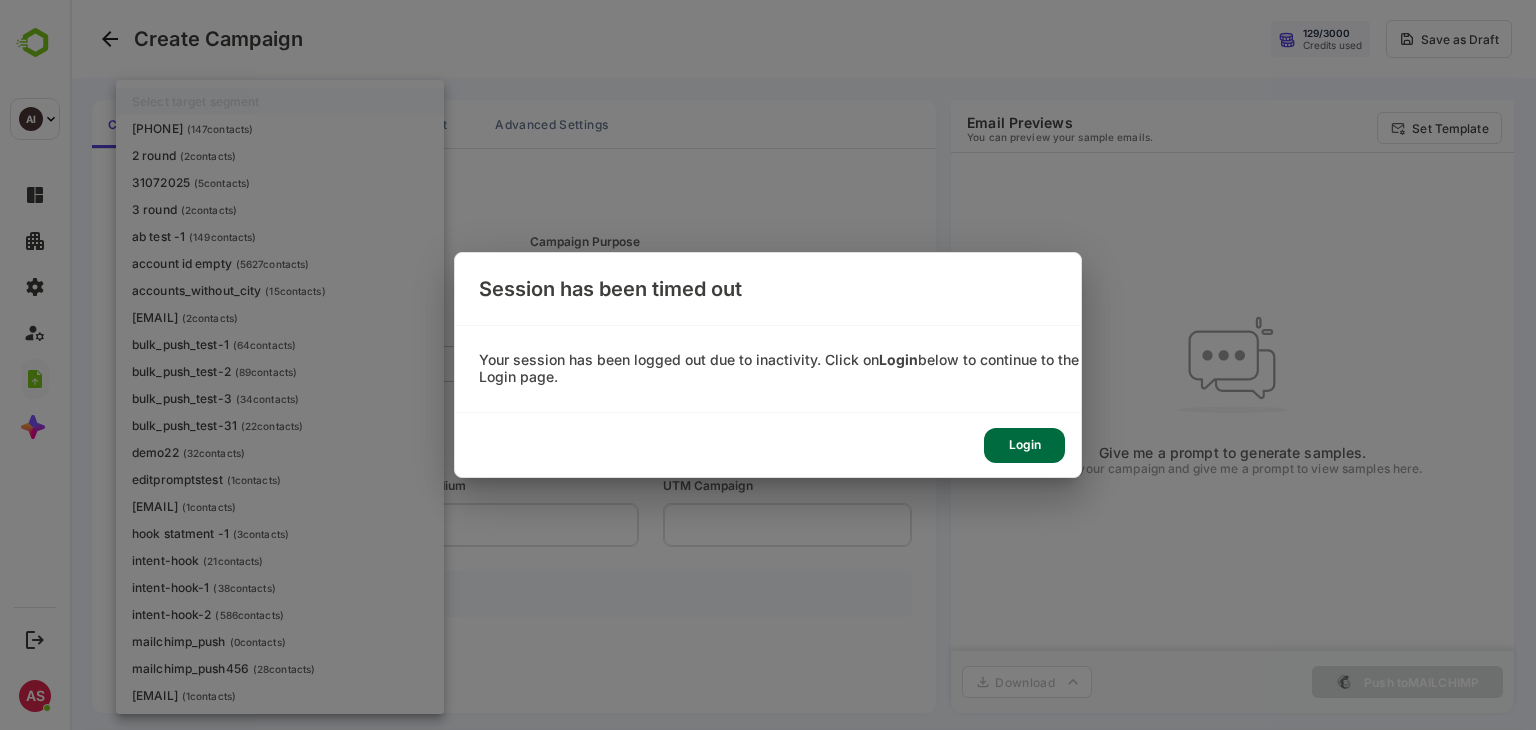 scroll, scrollTop: 0, scrollLeft: 0, axis: both 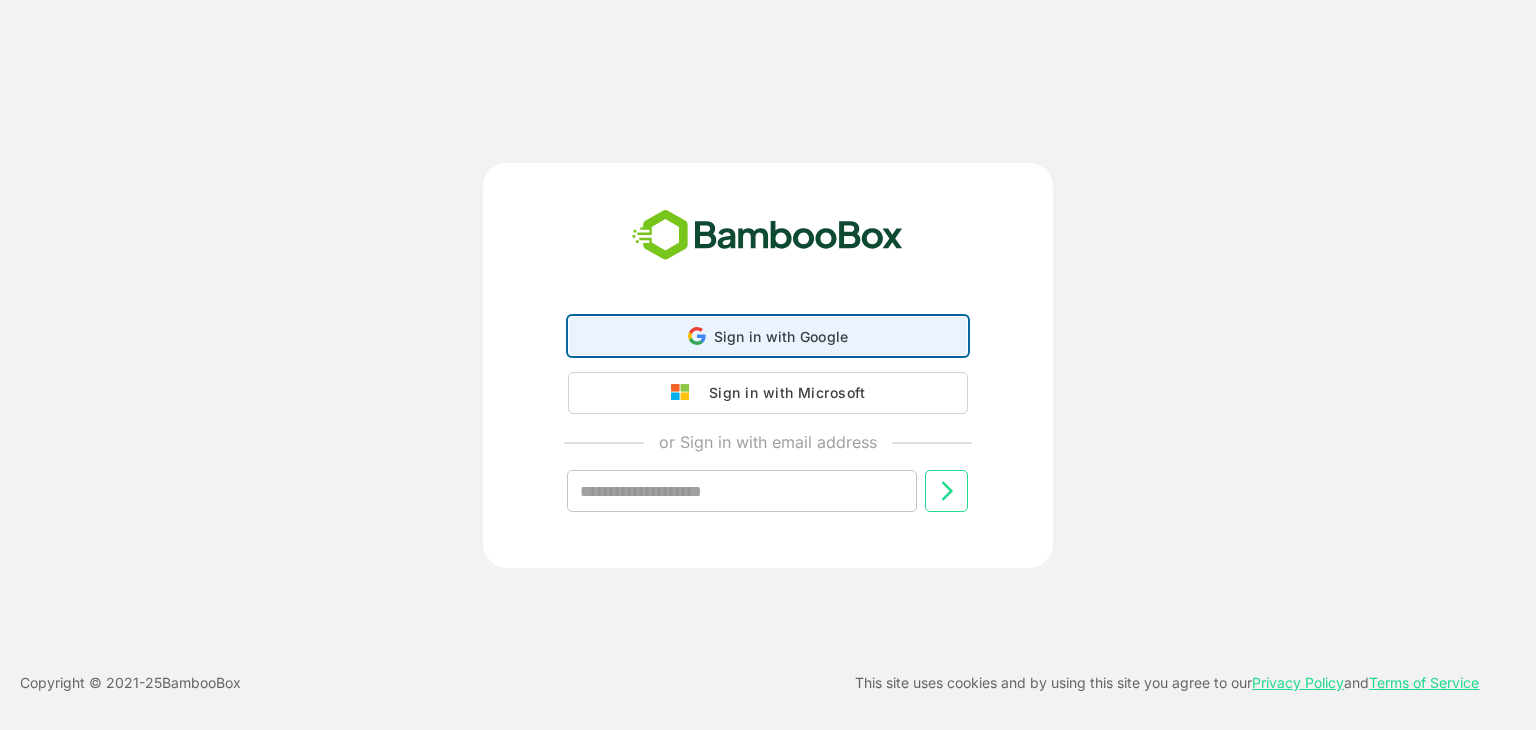 click on "Sign in with Google Sign in with Google. Opens in new tab" at bounding box center [768, 336] 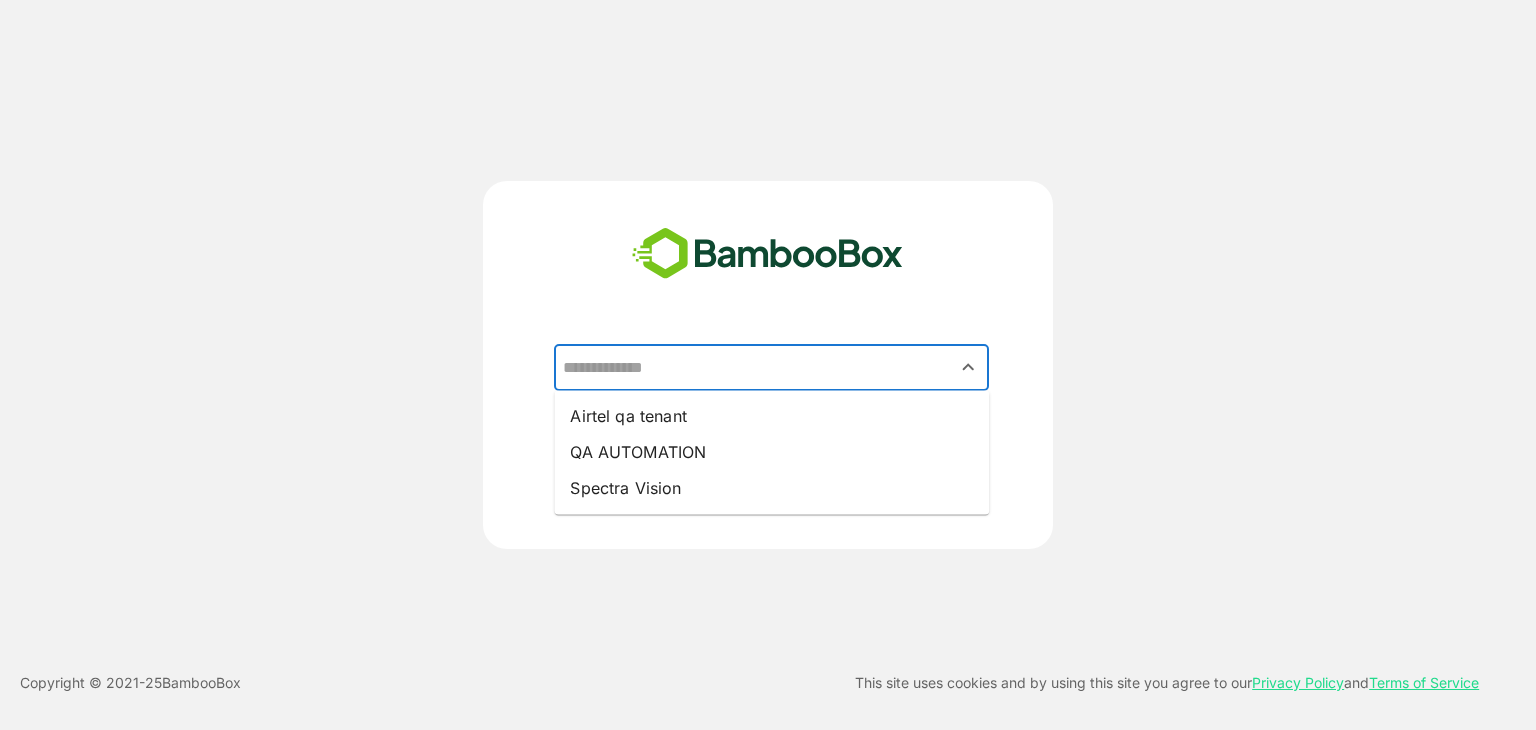 click at bounding box center (771, 368) 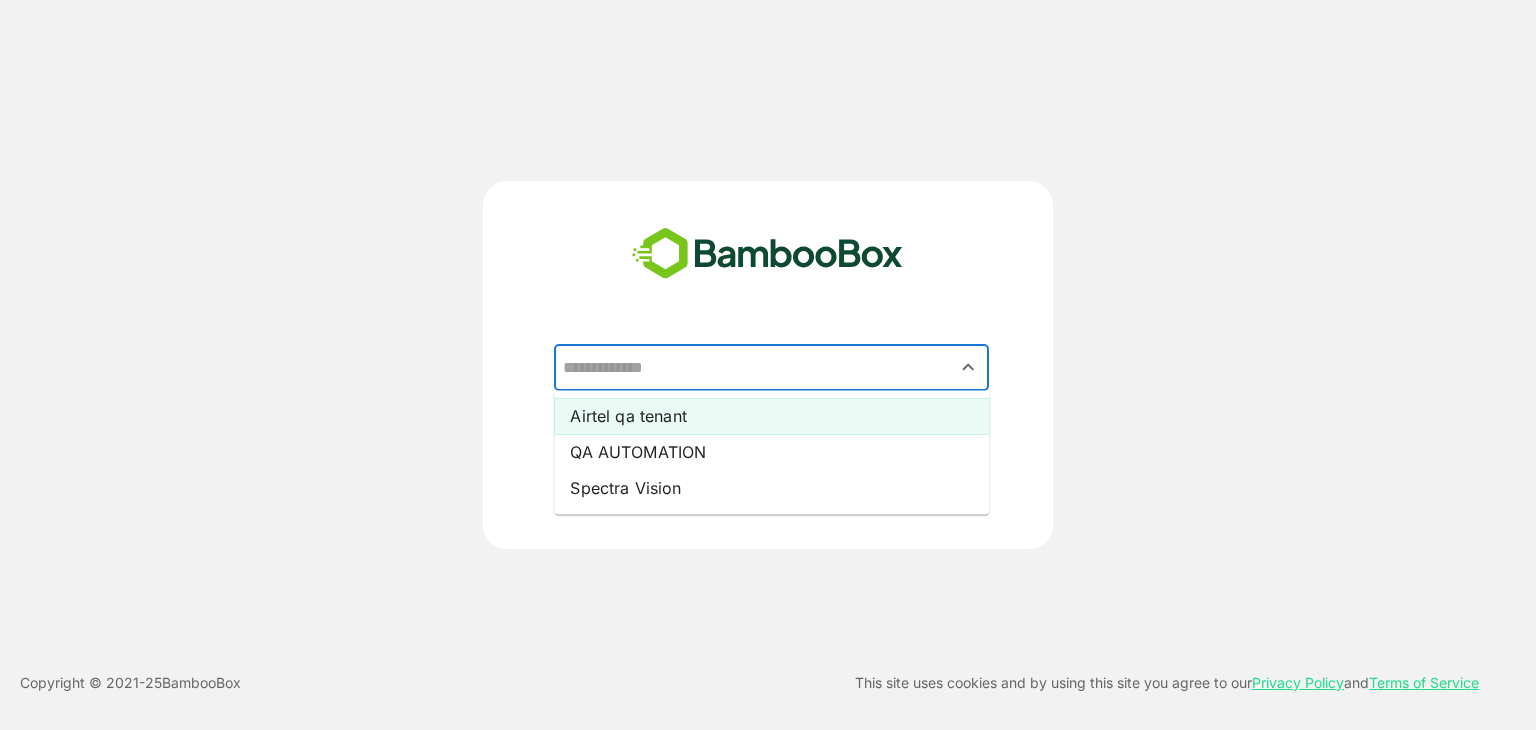 click on "Airtel qa tenant" at bounding box center [771, 416] 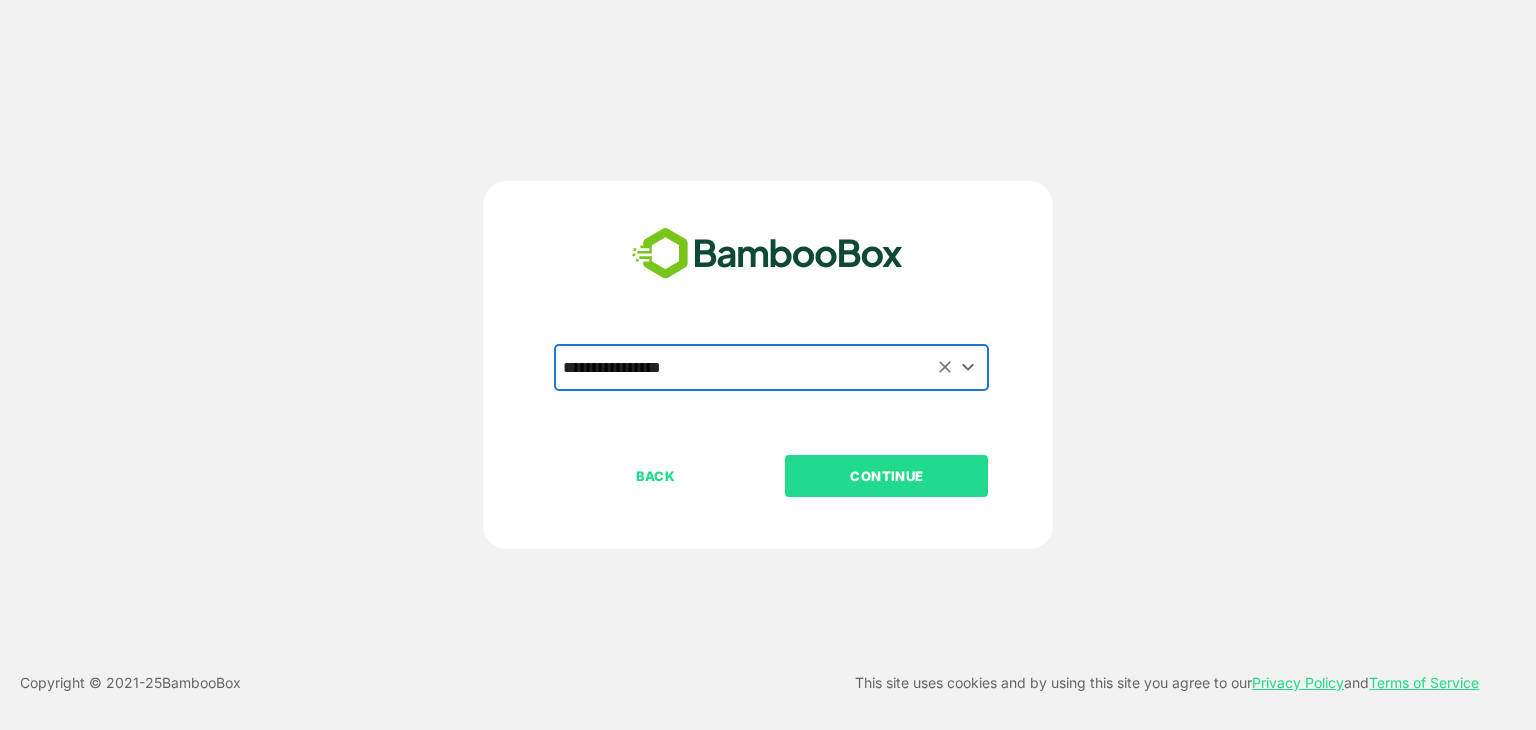 click on "CONTINUE" at bounding box center (887, 476) 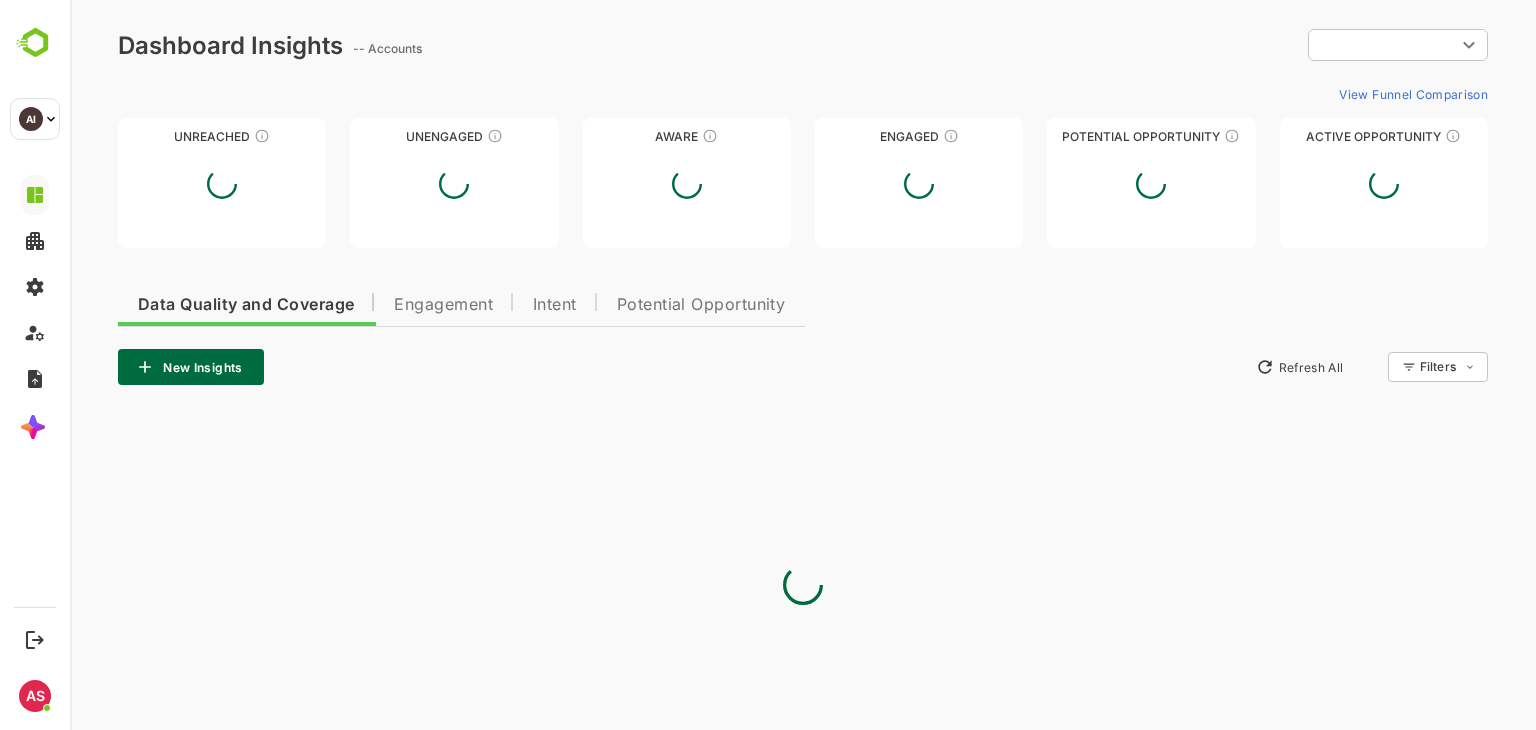 scroll, scrollTop: 0, scrollLeft: 0, axis: both 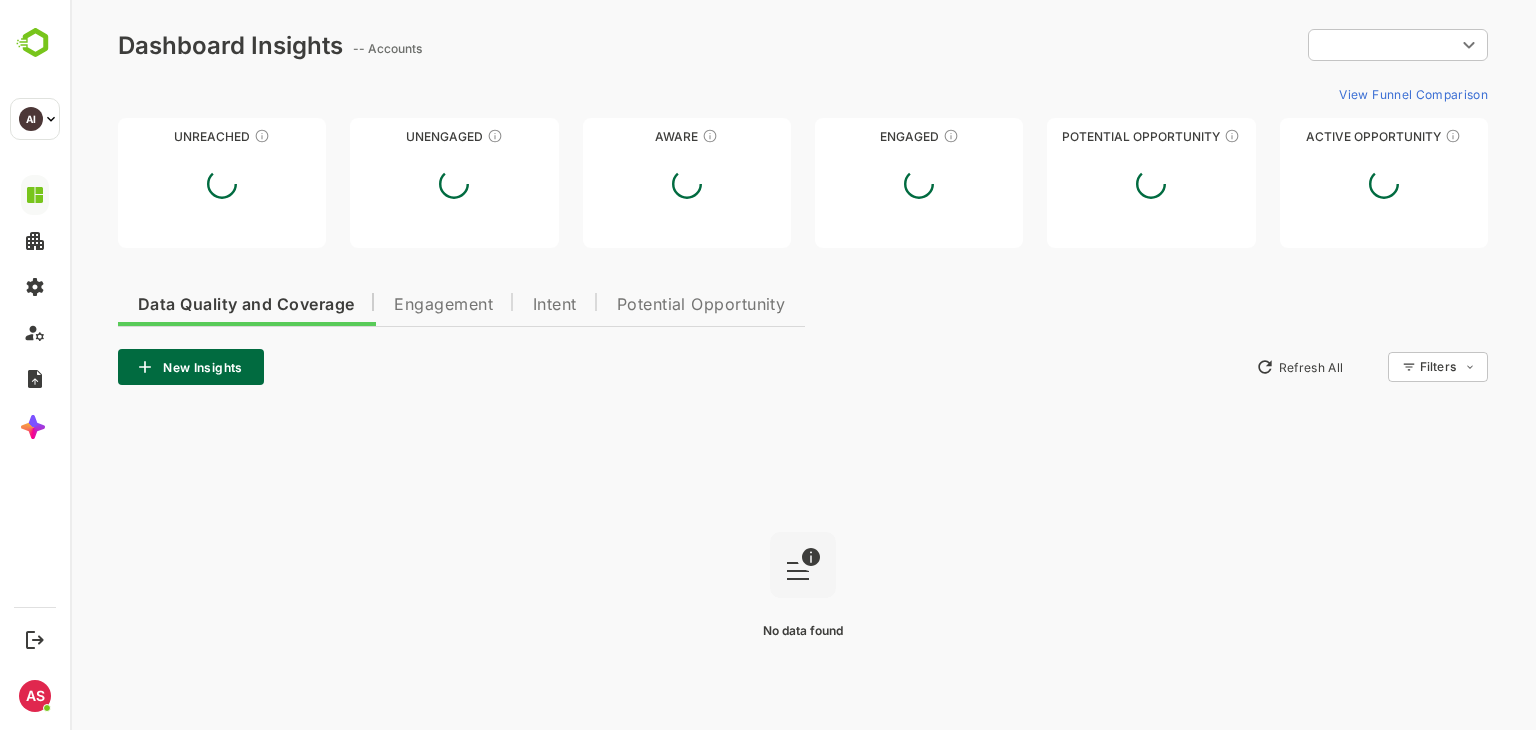 type on "**********" 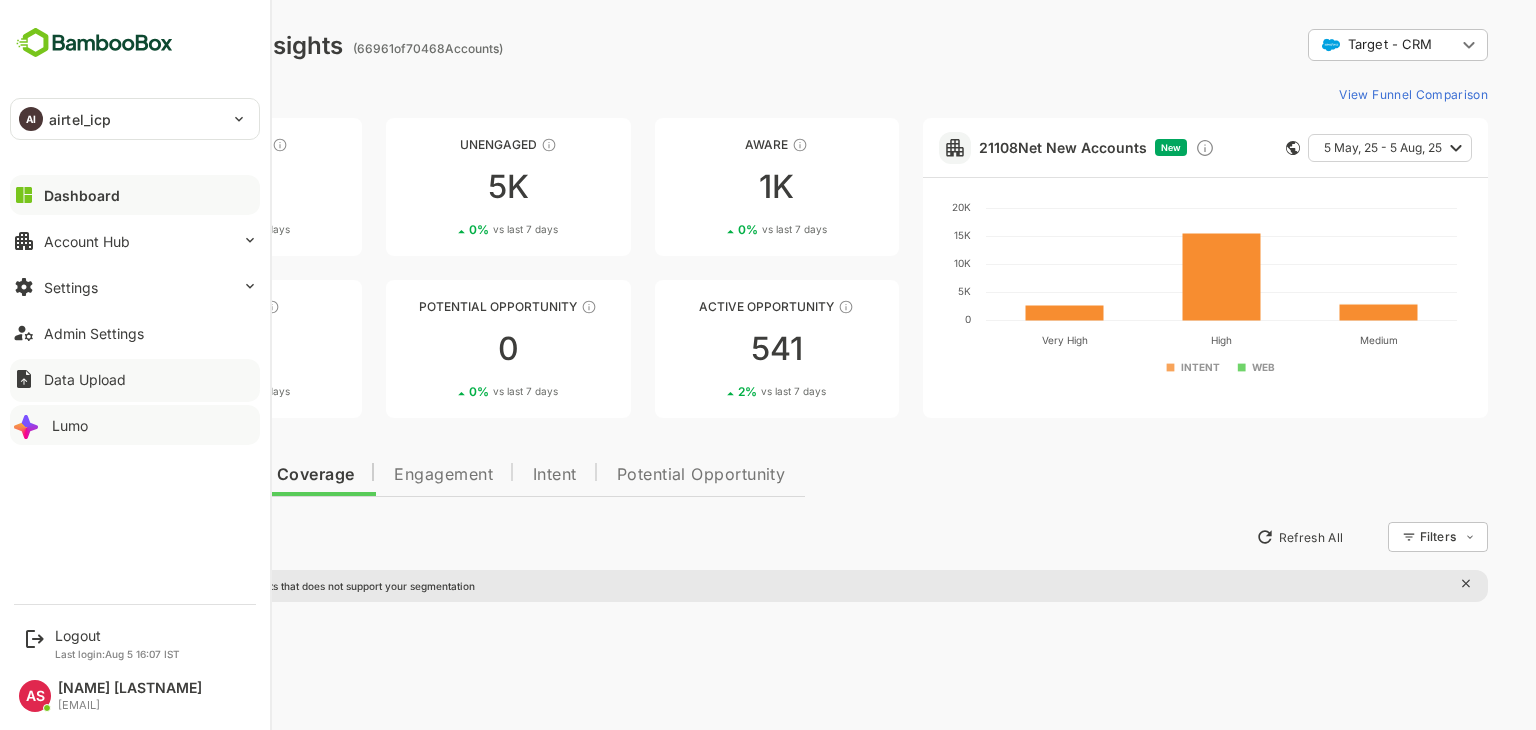 click on "Lumo" at bounding box center (135, 425) 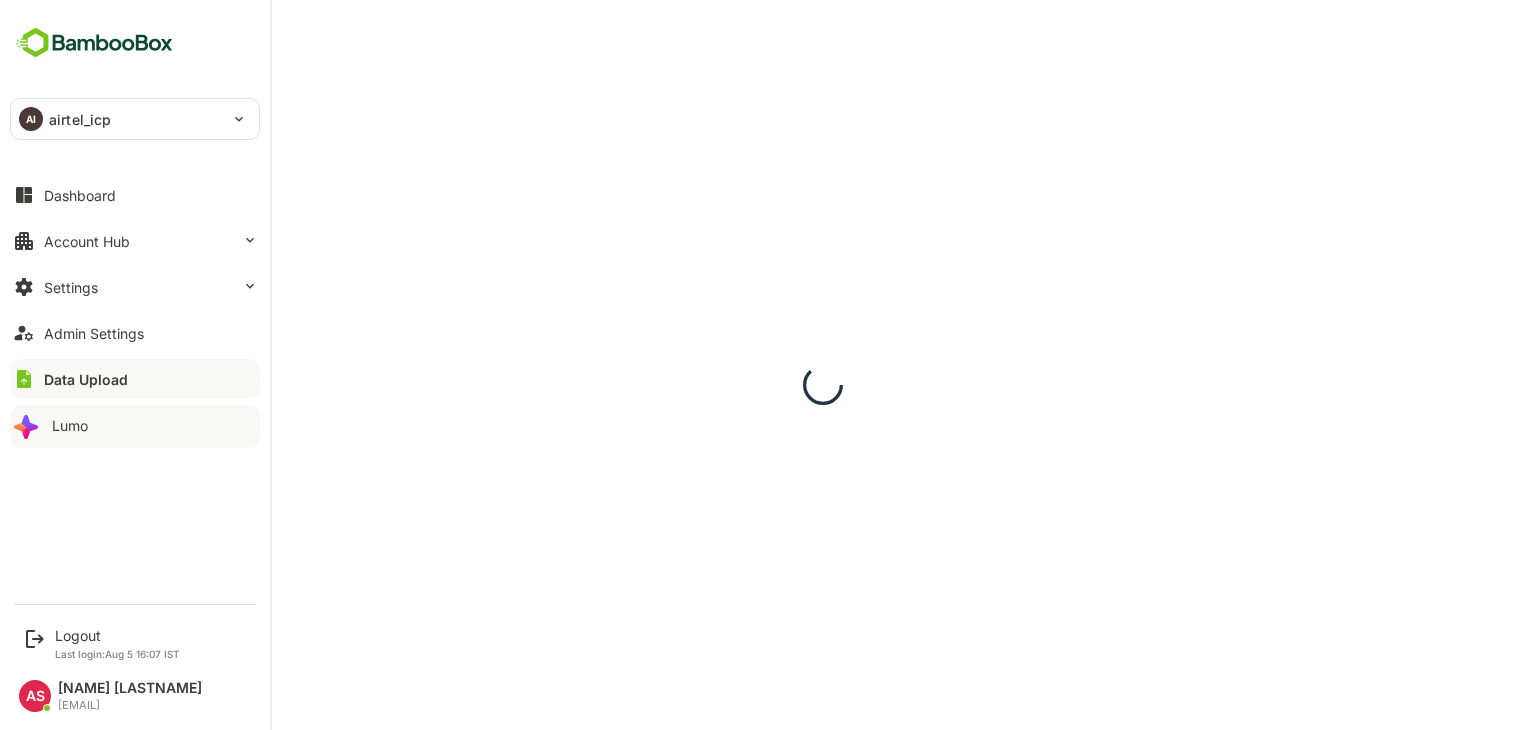 scroll, scrollTop: 0, scrollLeft: 0, axis: both 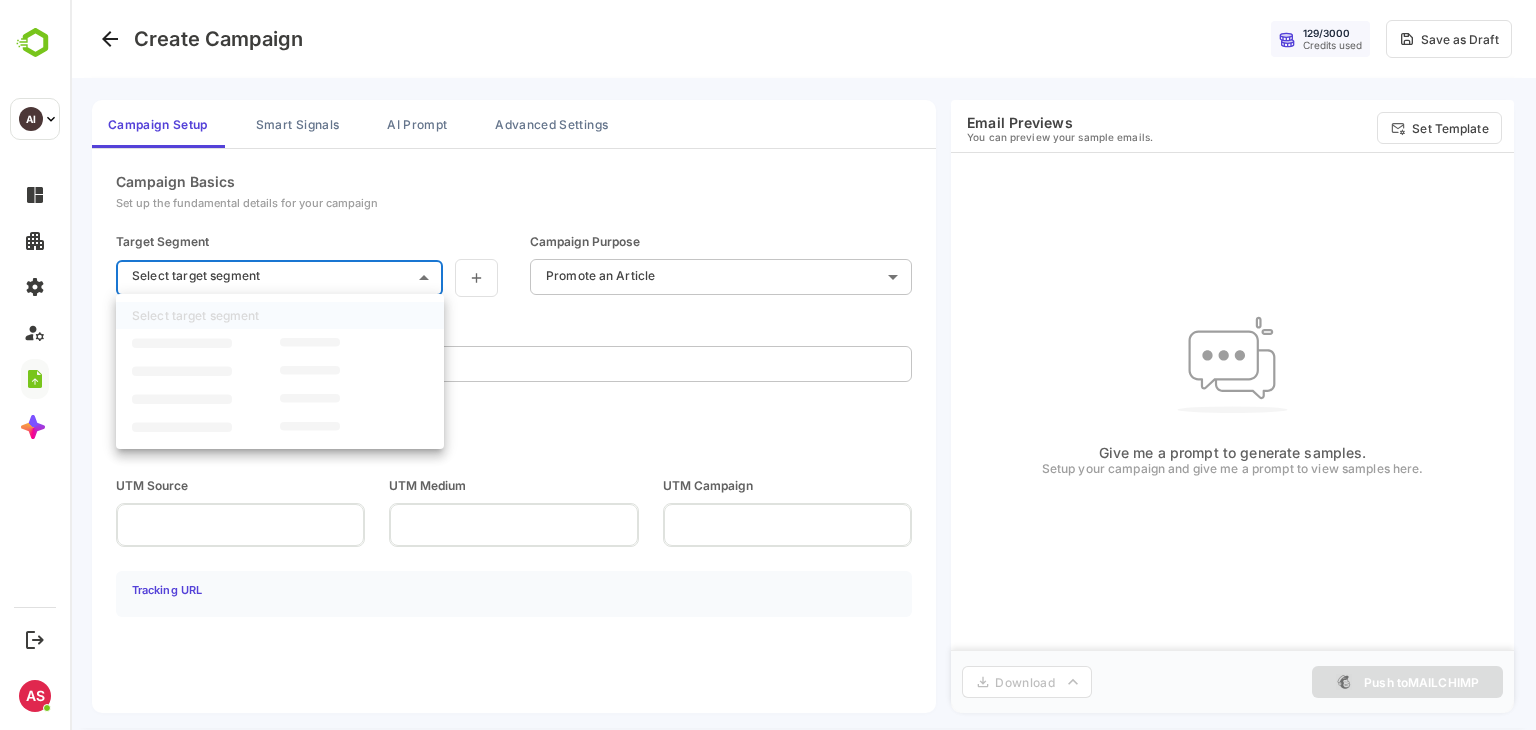 click on "**********" at bounding box center (803, 365) 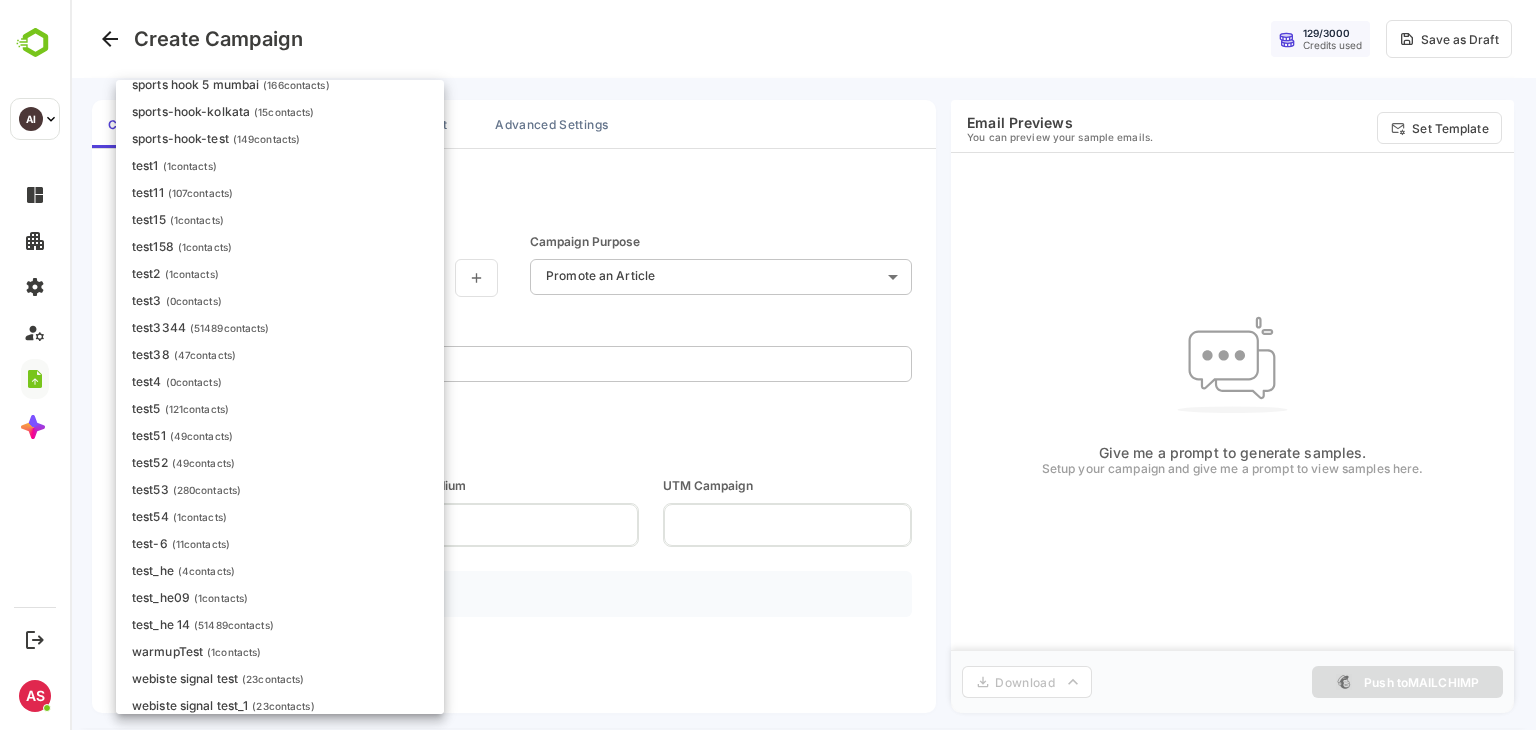 scroll, scrollTop: 1232, scrollLeft: 0, axis: vertical 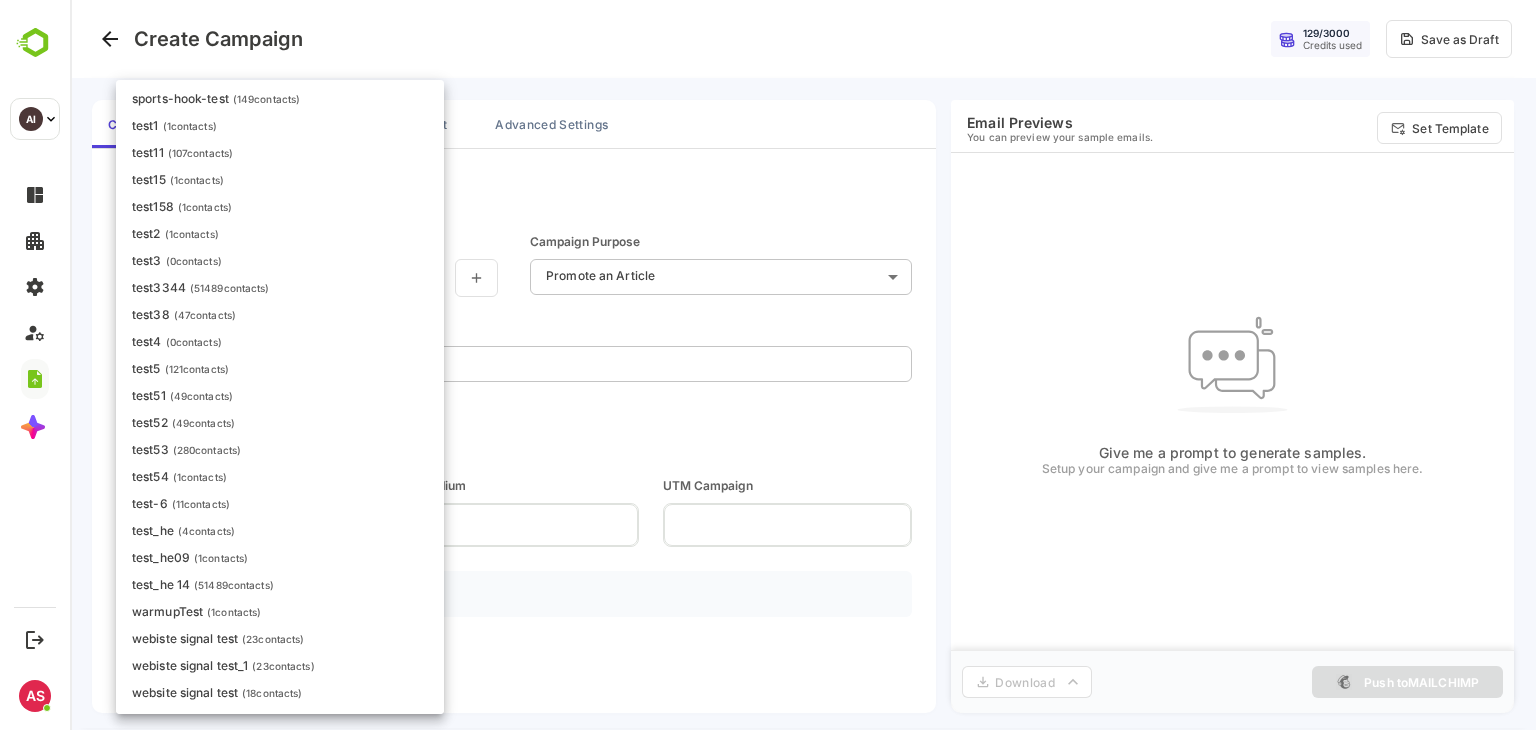 click on "test51 ( 49  contacts)" at bounding box center (280, 395) 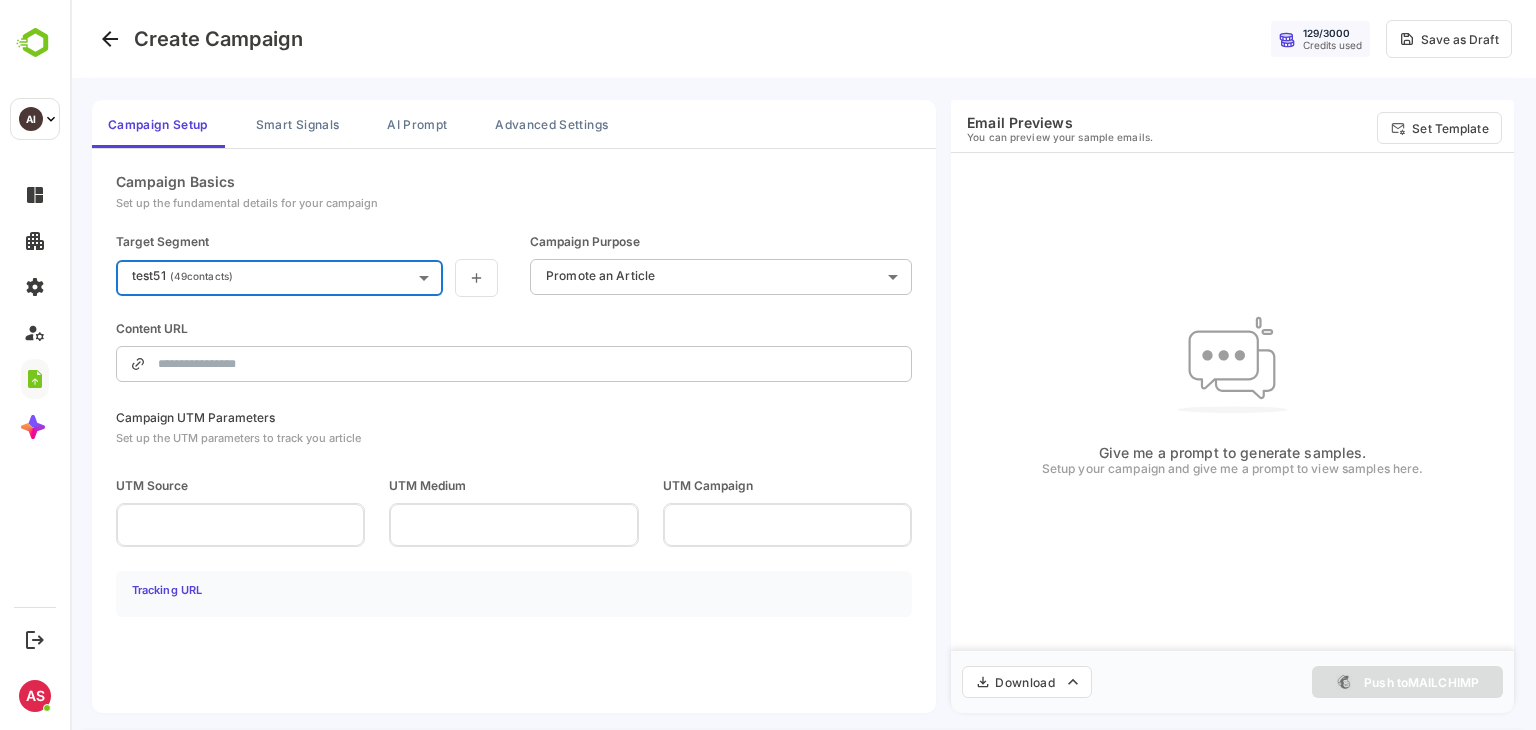 click at bounding box center [528, 364] 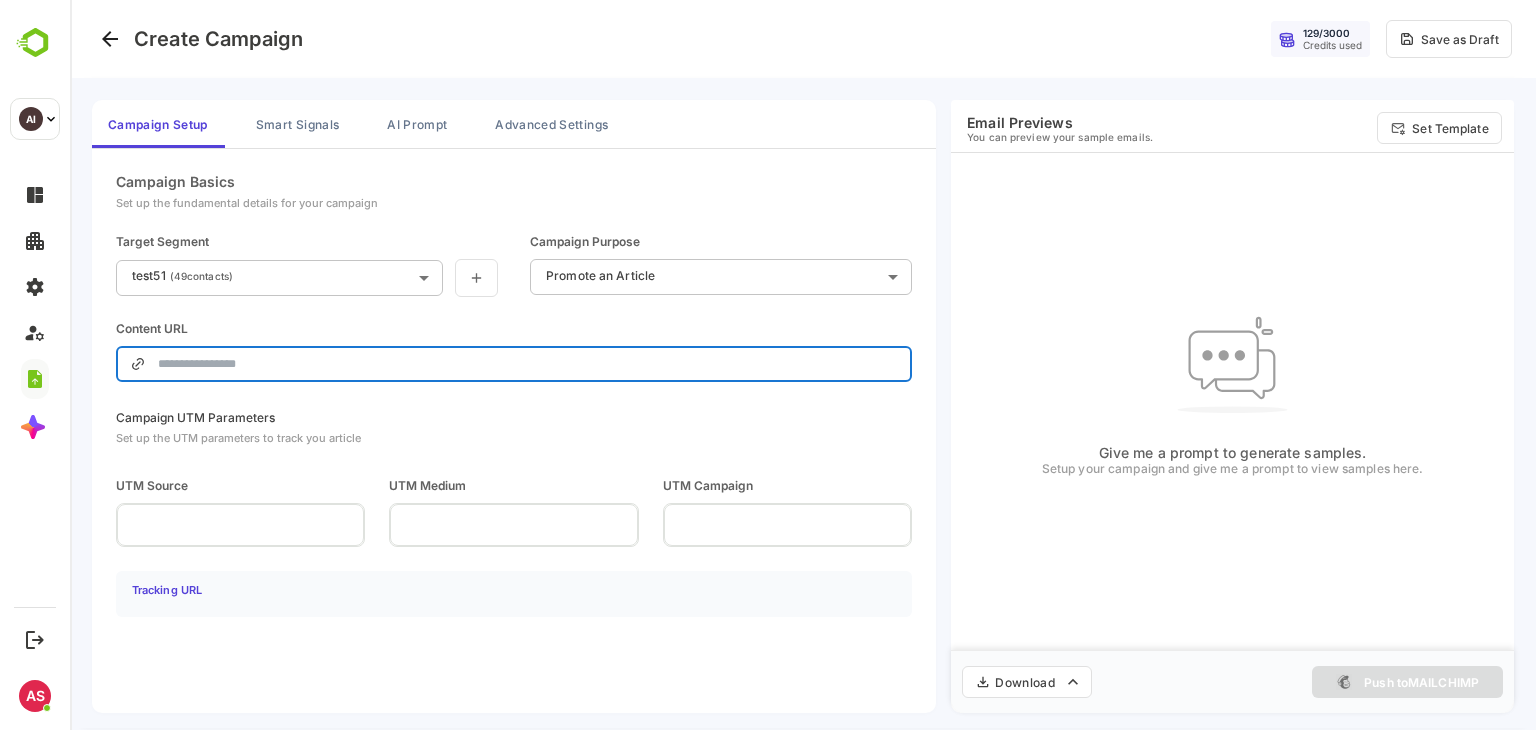 type on "**********" 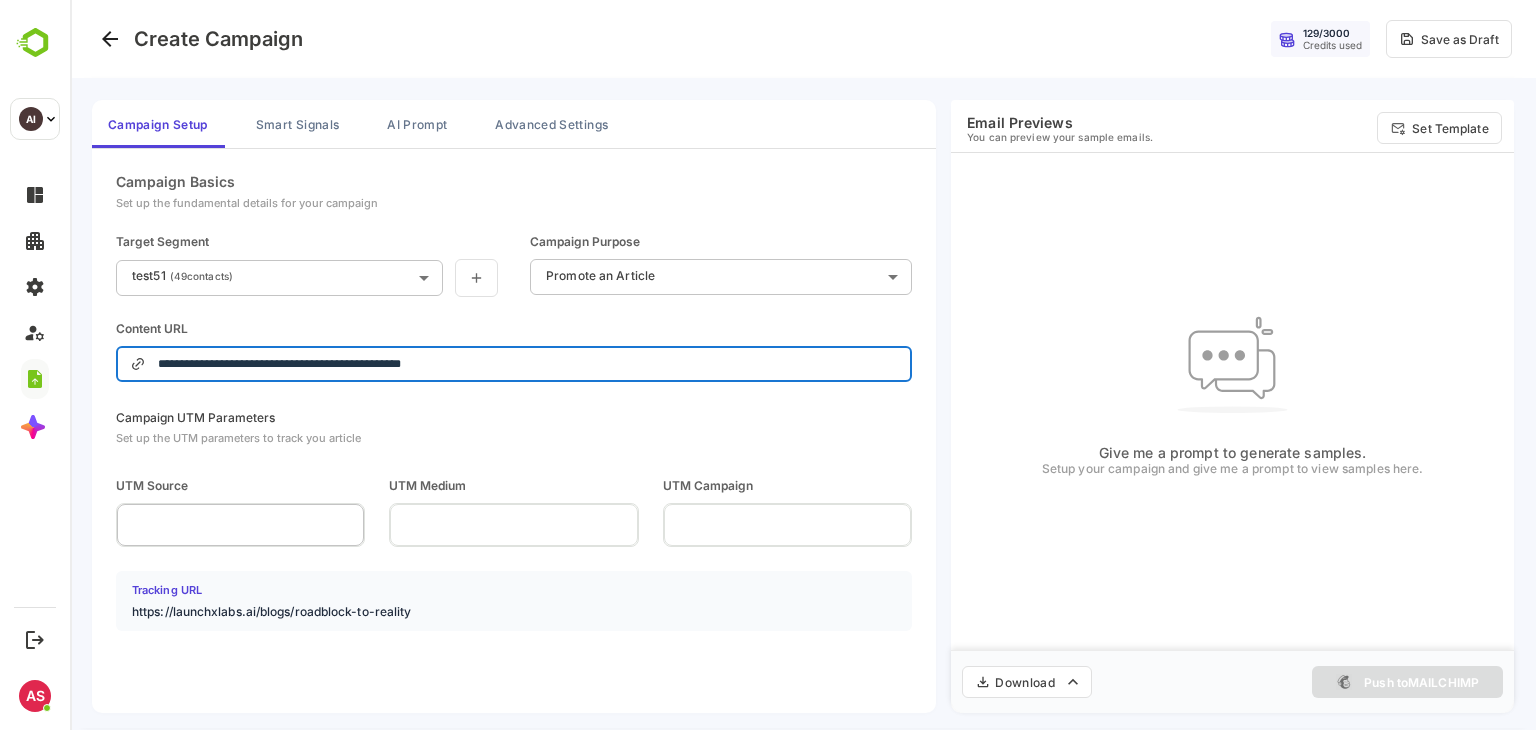 click at bounding box center [240, 524] 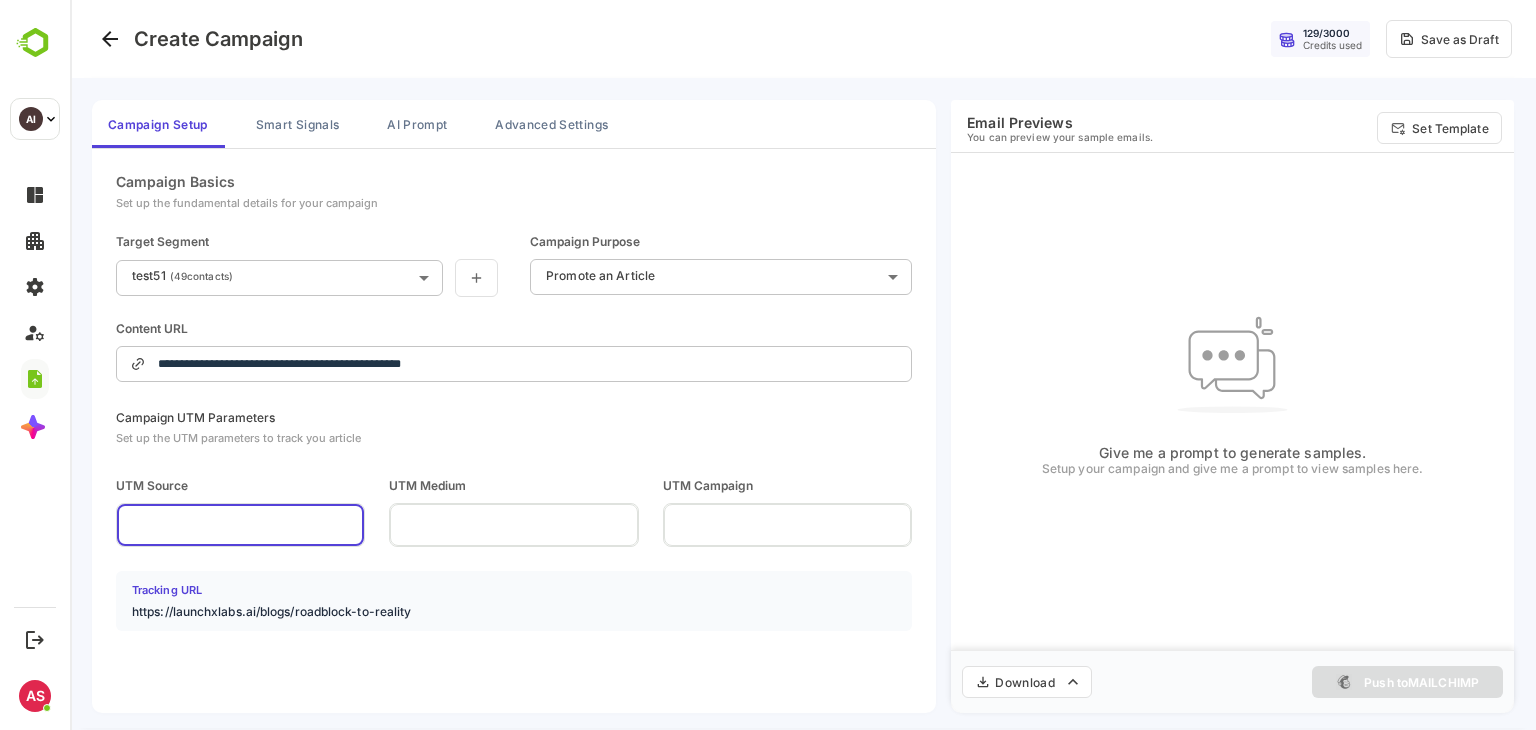 type on "**********" 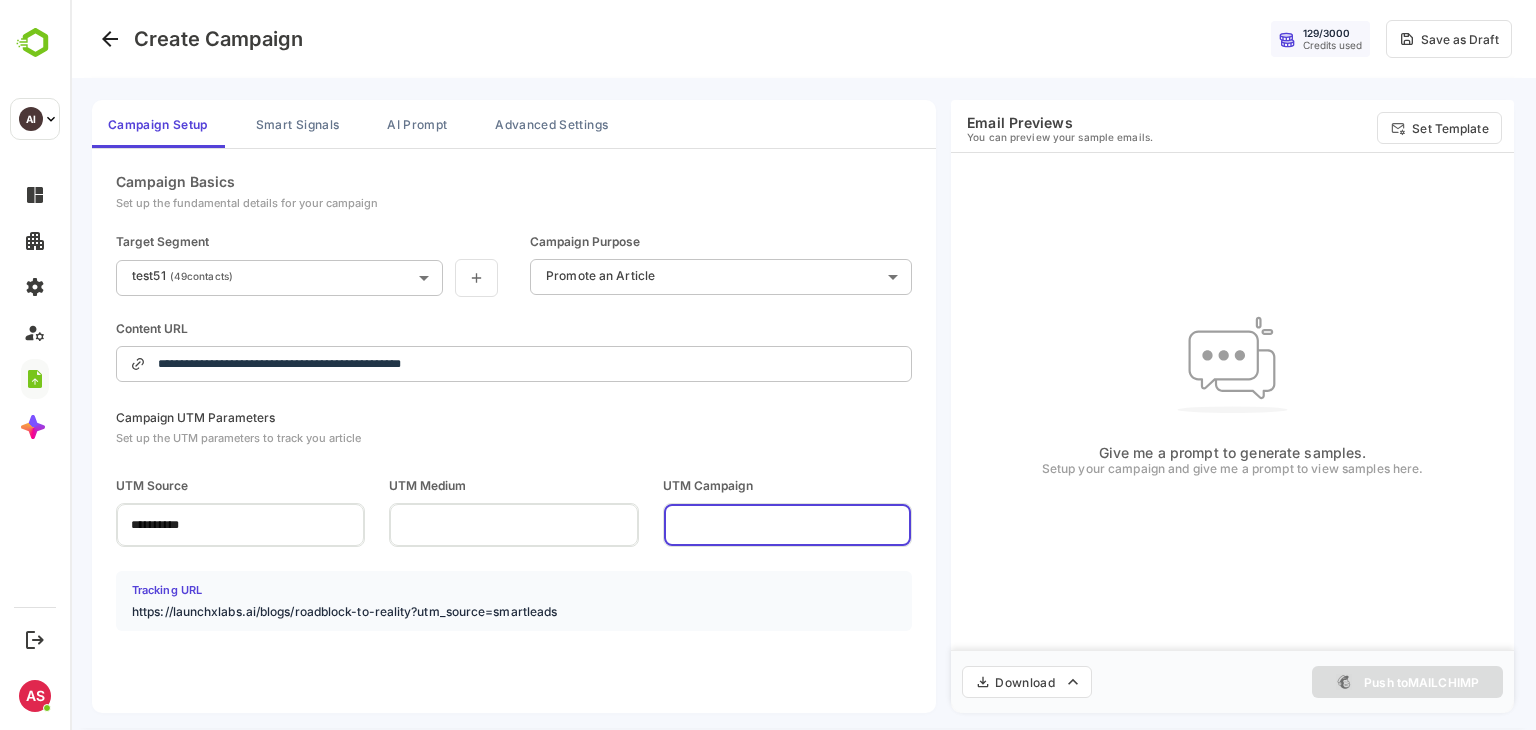 click at bounding box center (787, 524) 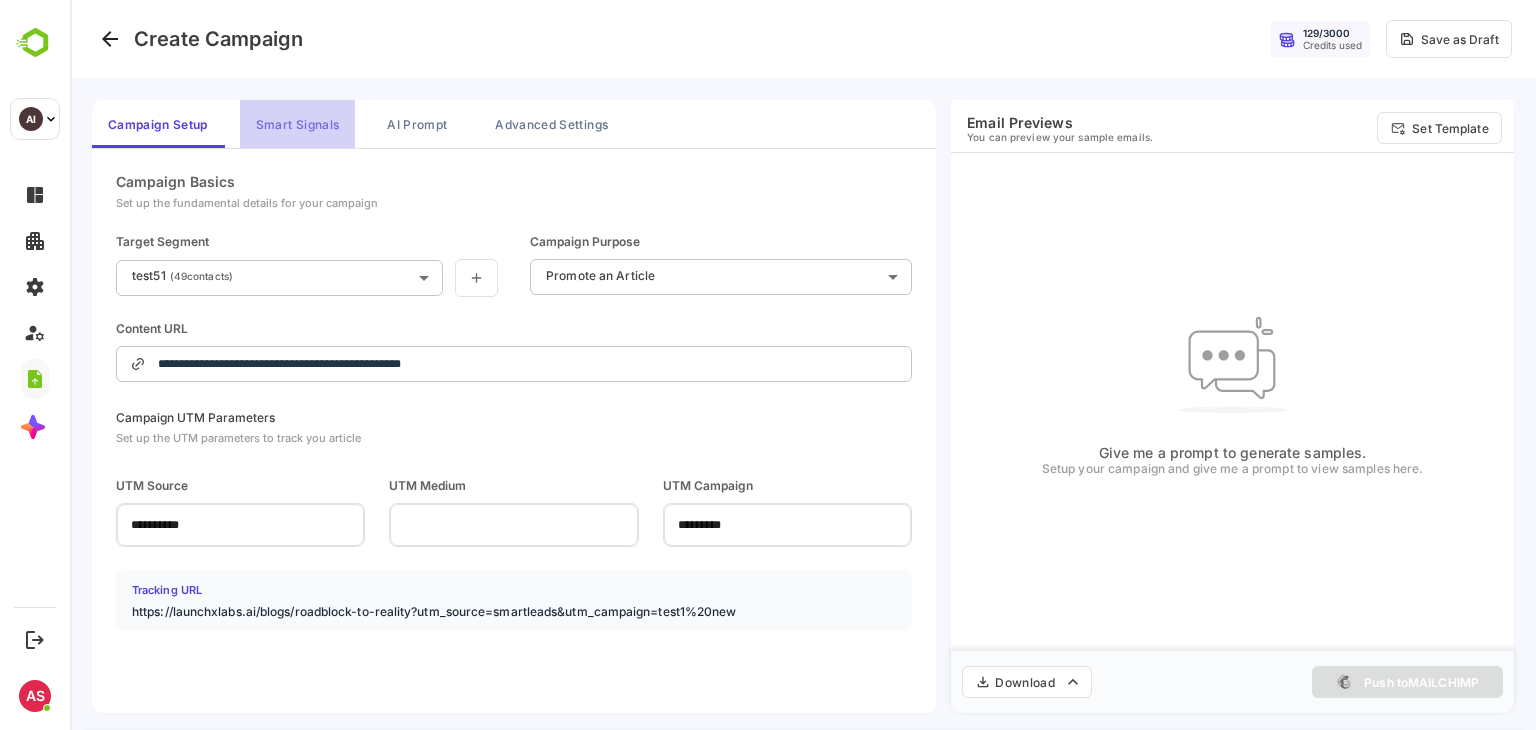 click on "Smart Signals" at bounding box center (297, 124) 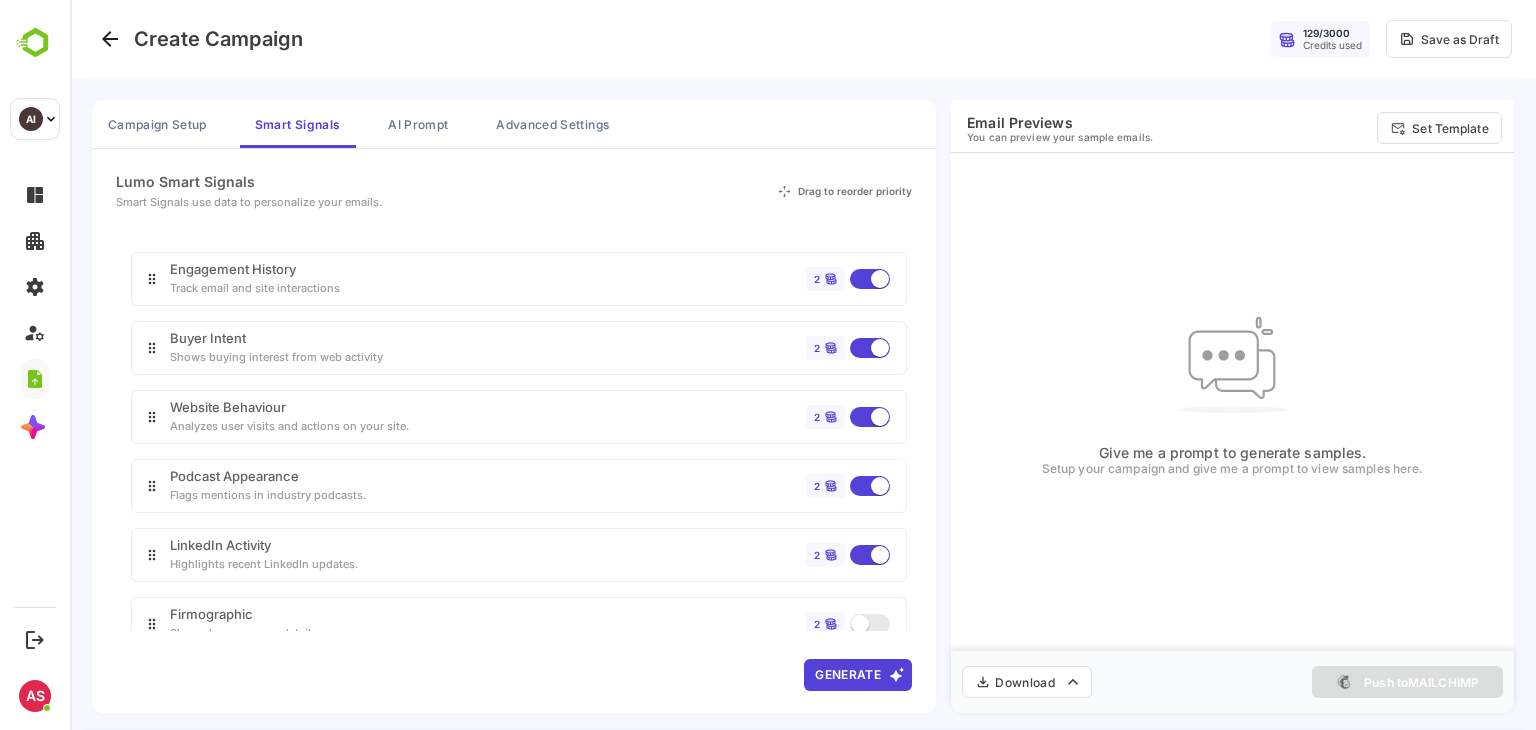 scroll, scrollTop: 148, scrollLeft: 0, axis: vertical 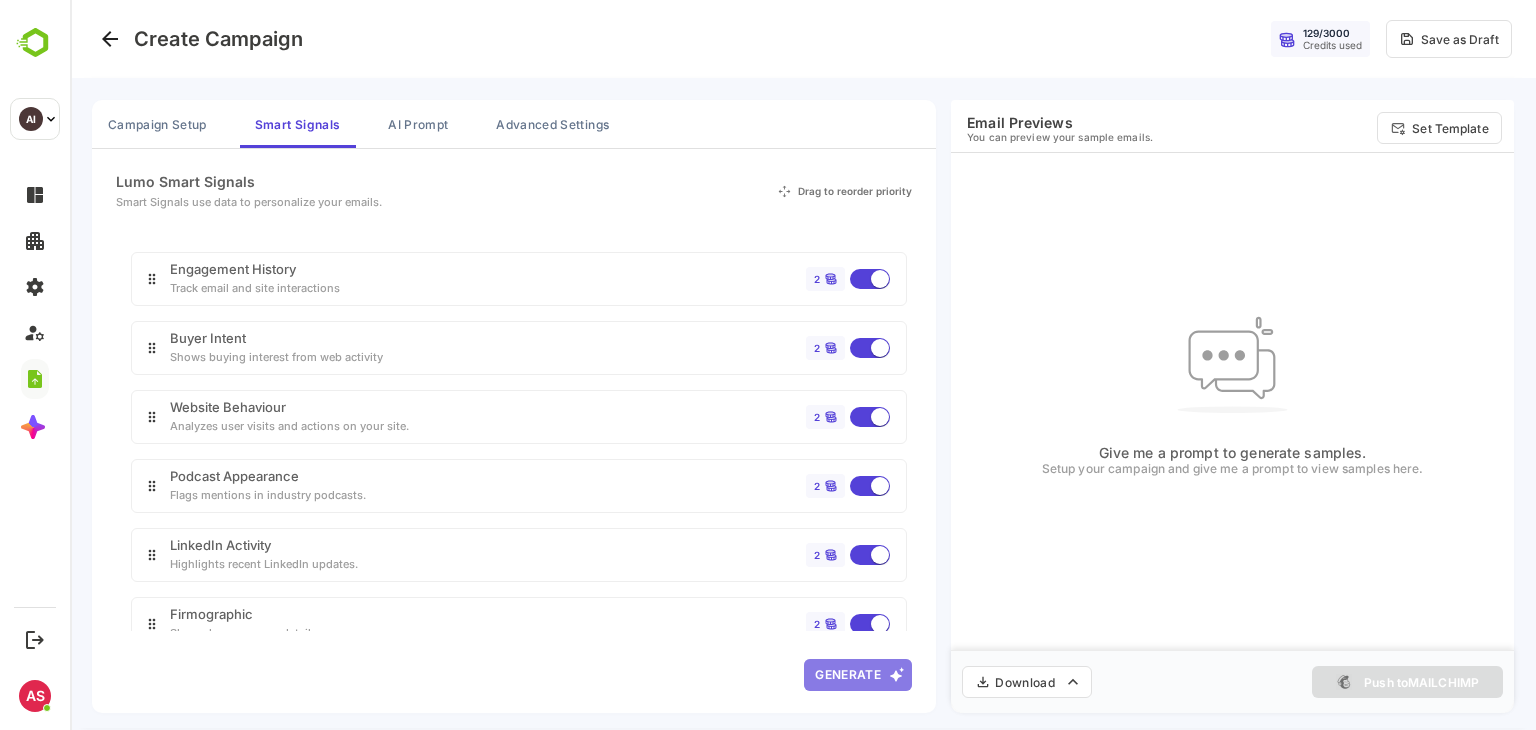 click on "Generate" at bounding box center (858, 675) 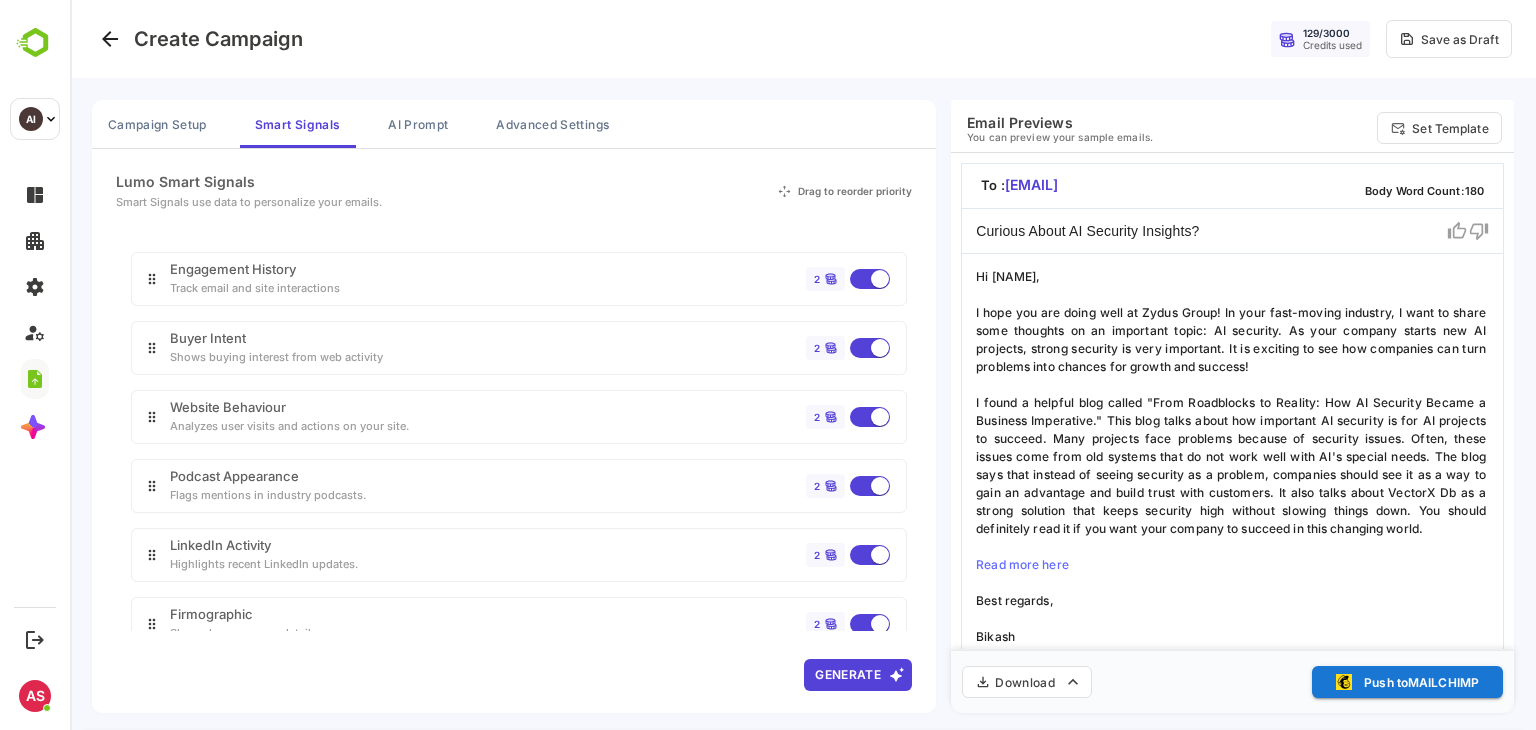 scroll, scrollTop: 14, scrollLeft: 0, axis: vertical 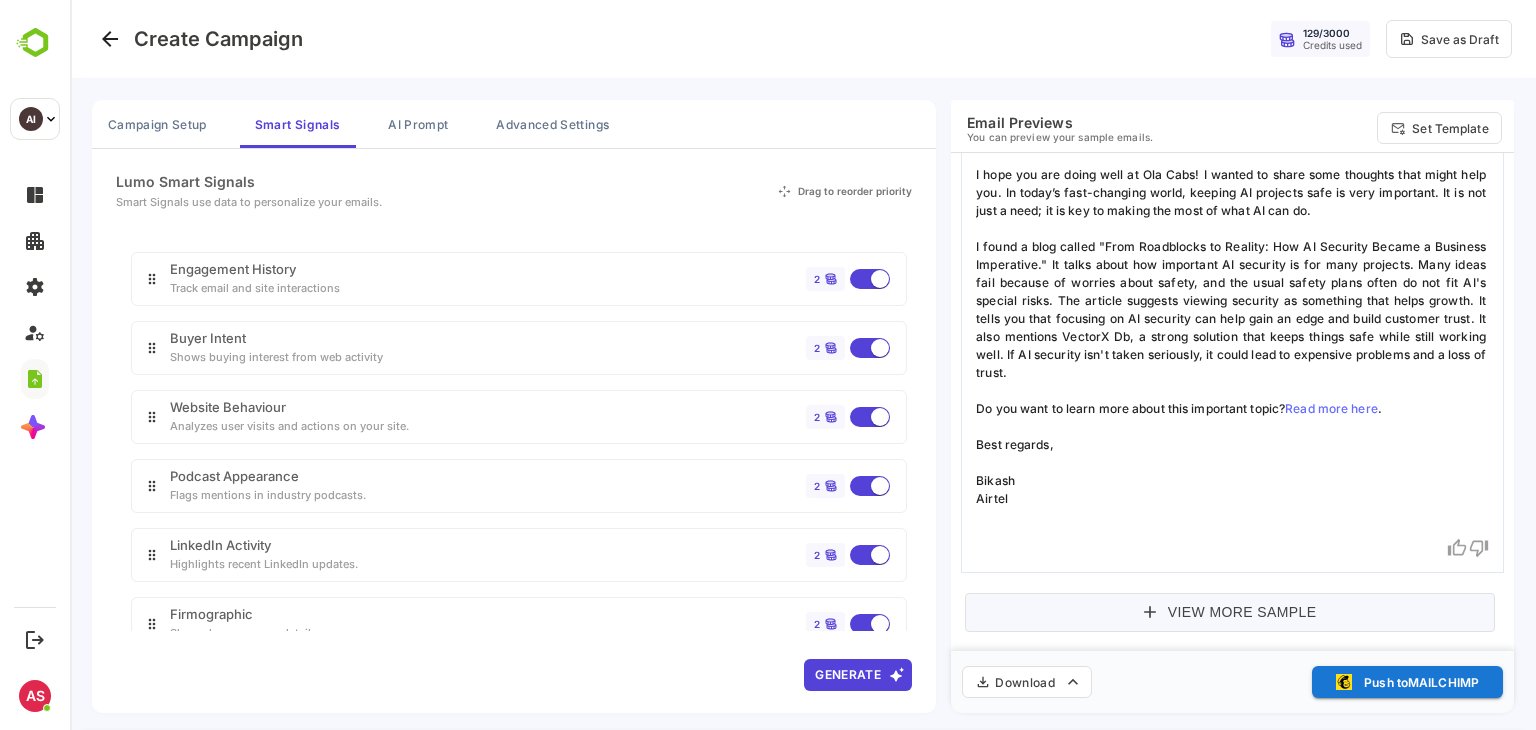 click on "View More Sample" at bounding box center [1230, 612] 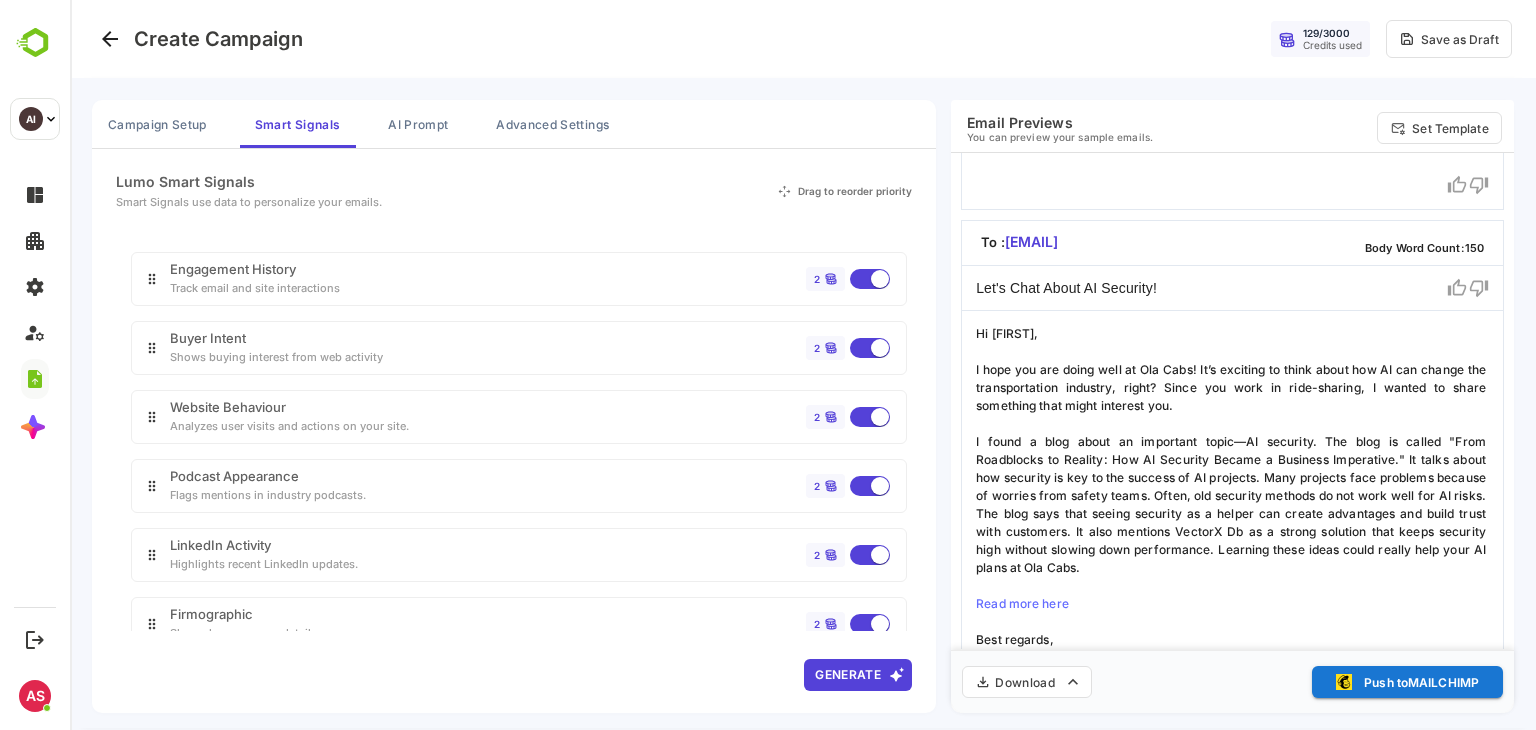 scroll, scrollTop: 1812, scrollLeft: 0, axis: vertical 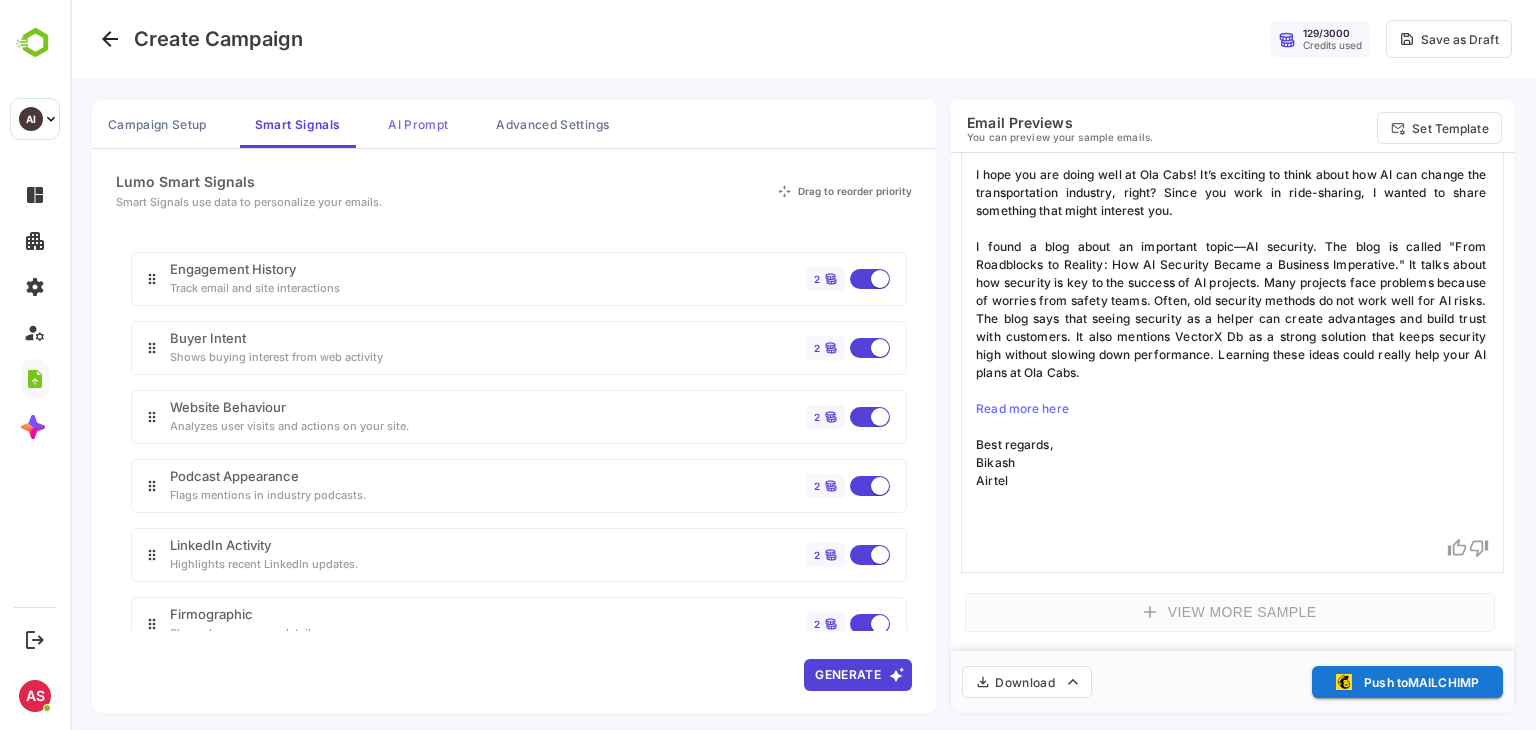 click on "AI Prompt" at bounding box center (418, 124) 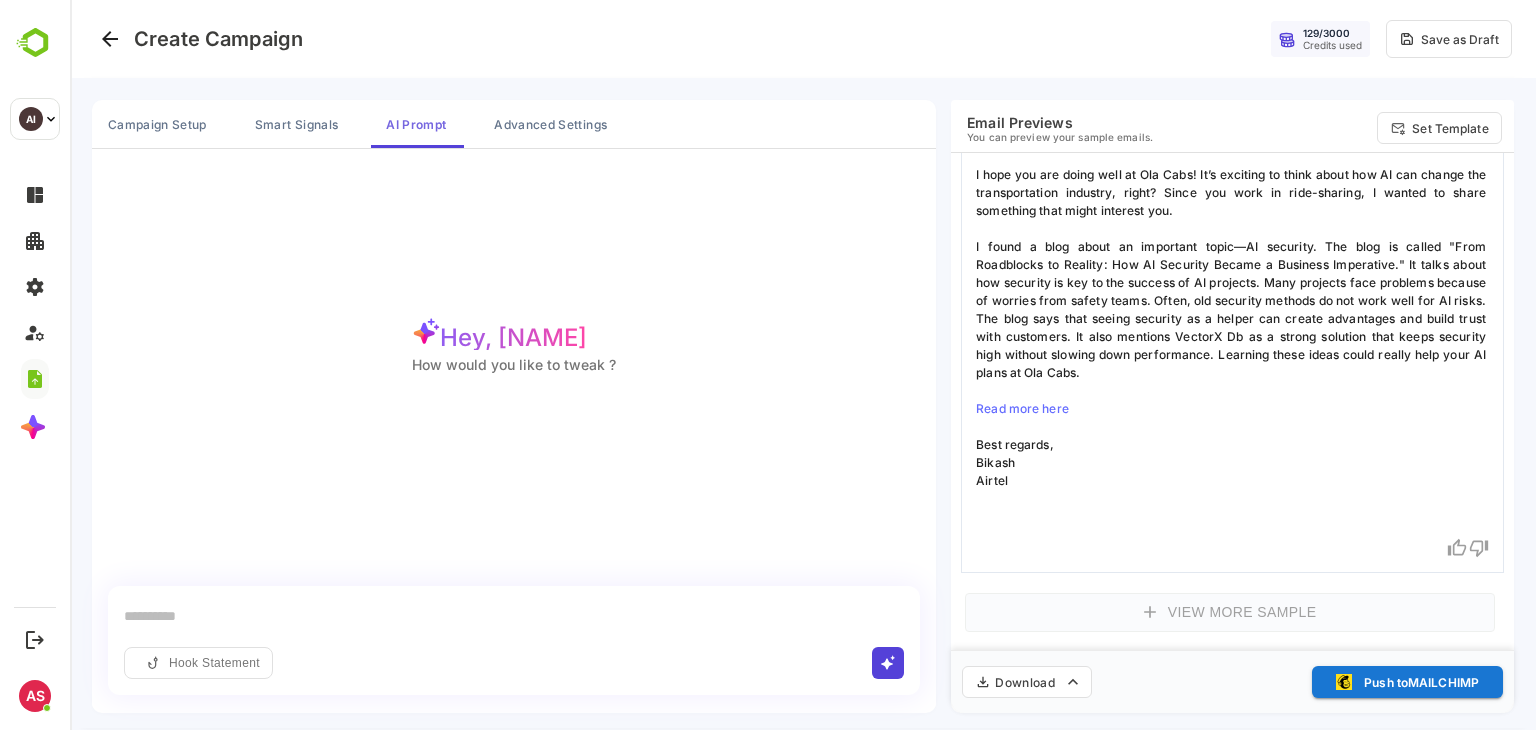 scroll, scrollTop: 4, scrollLeft: 0, axis: vertical 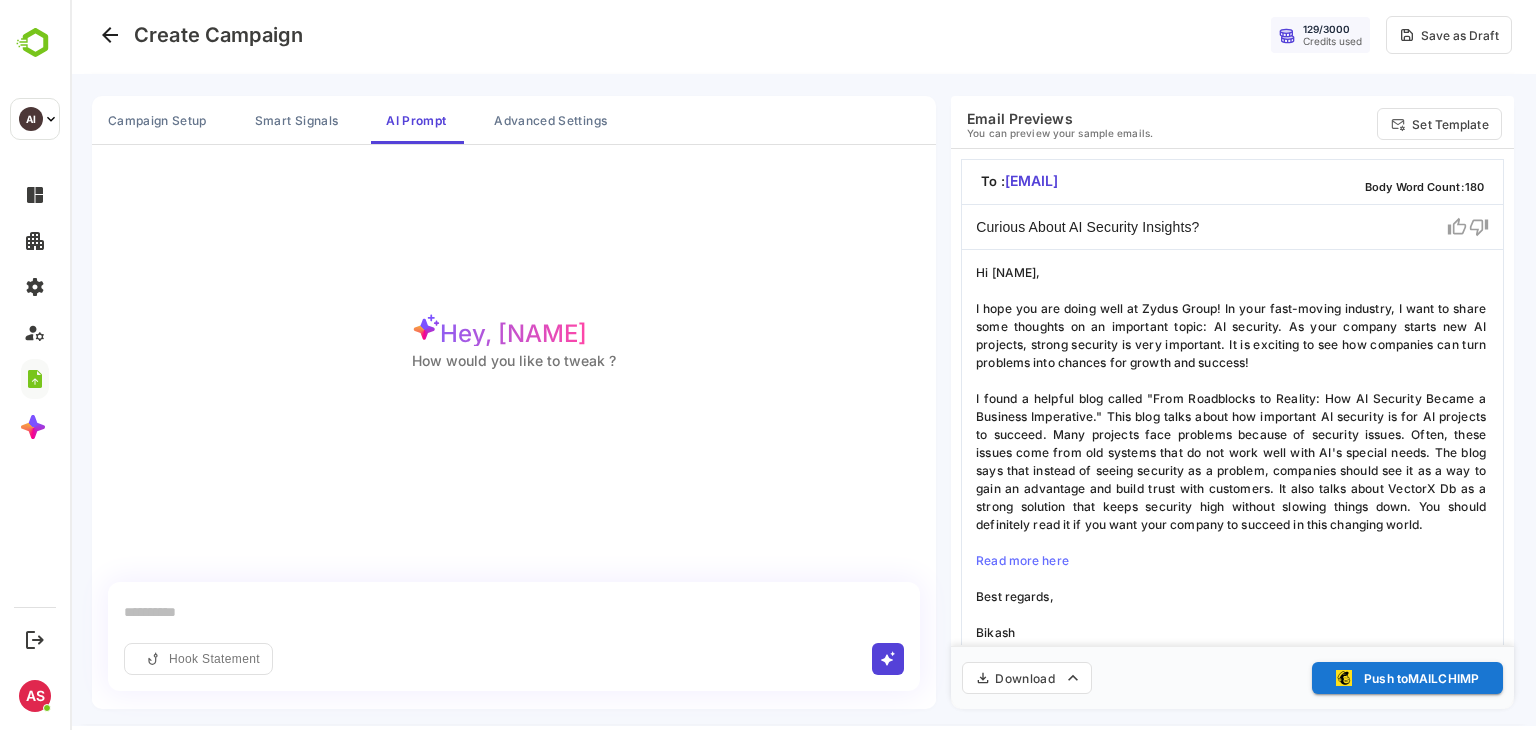 click at bounding box center [514, 616] 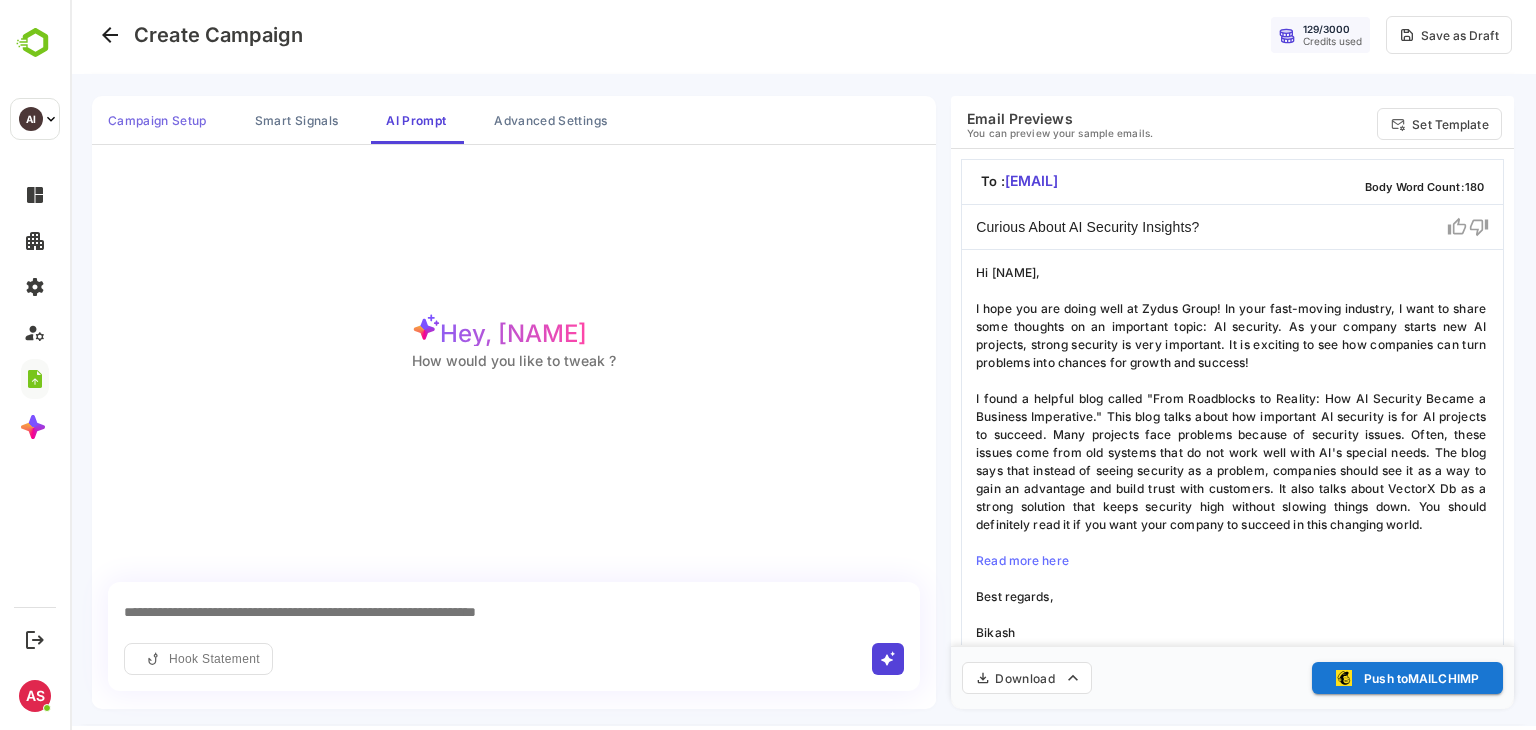 click on "Campaign Setup" at bounding box center (157, 120) 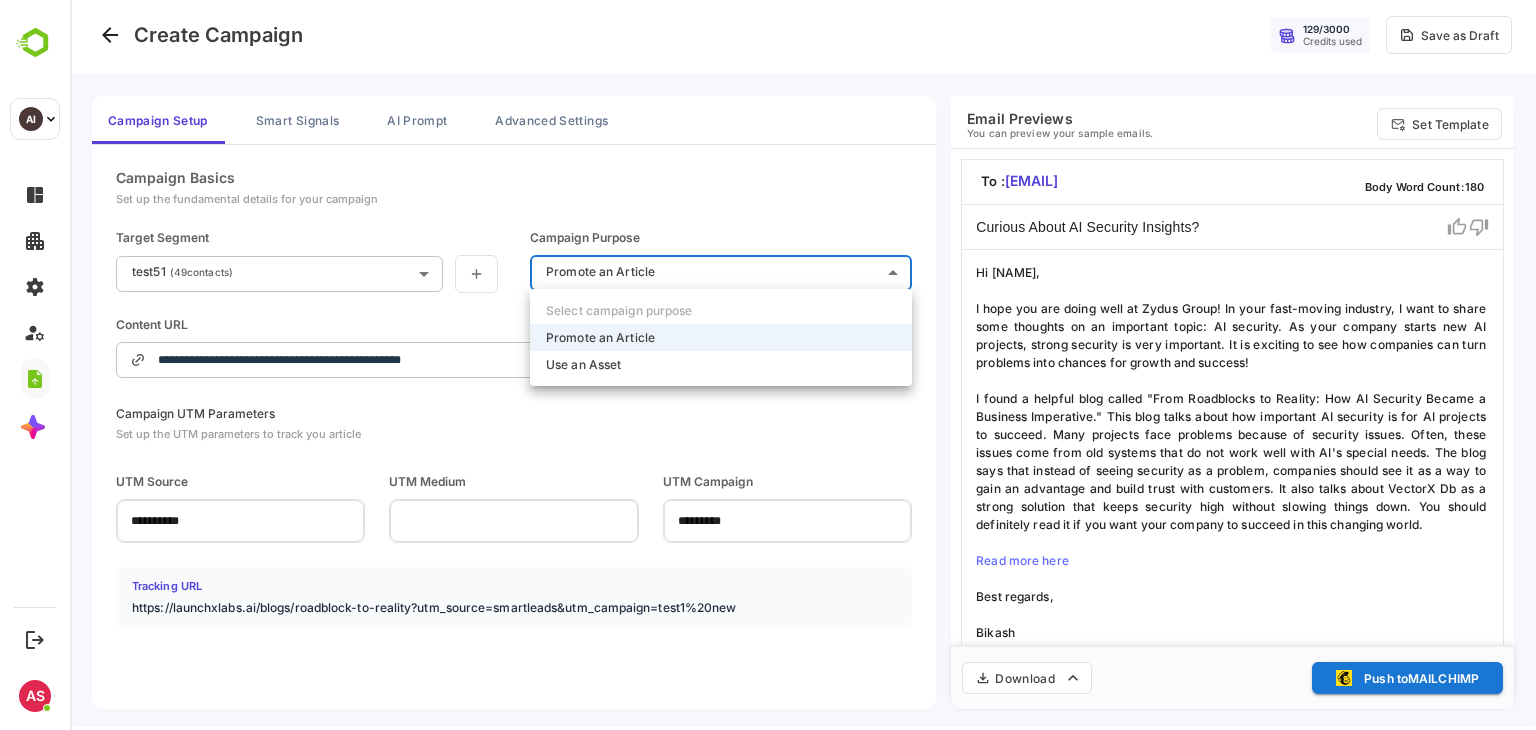 click on "**********" at bounding box center (803, 361) 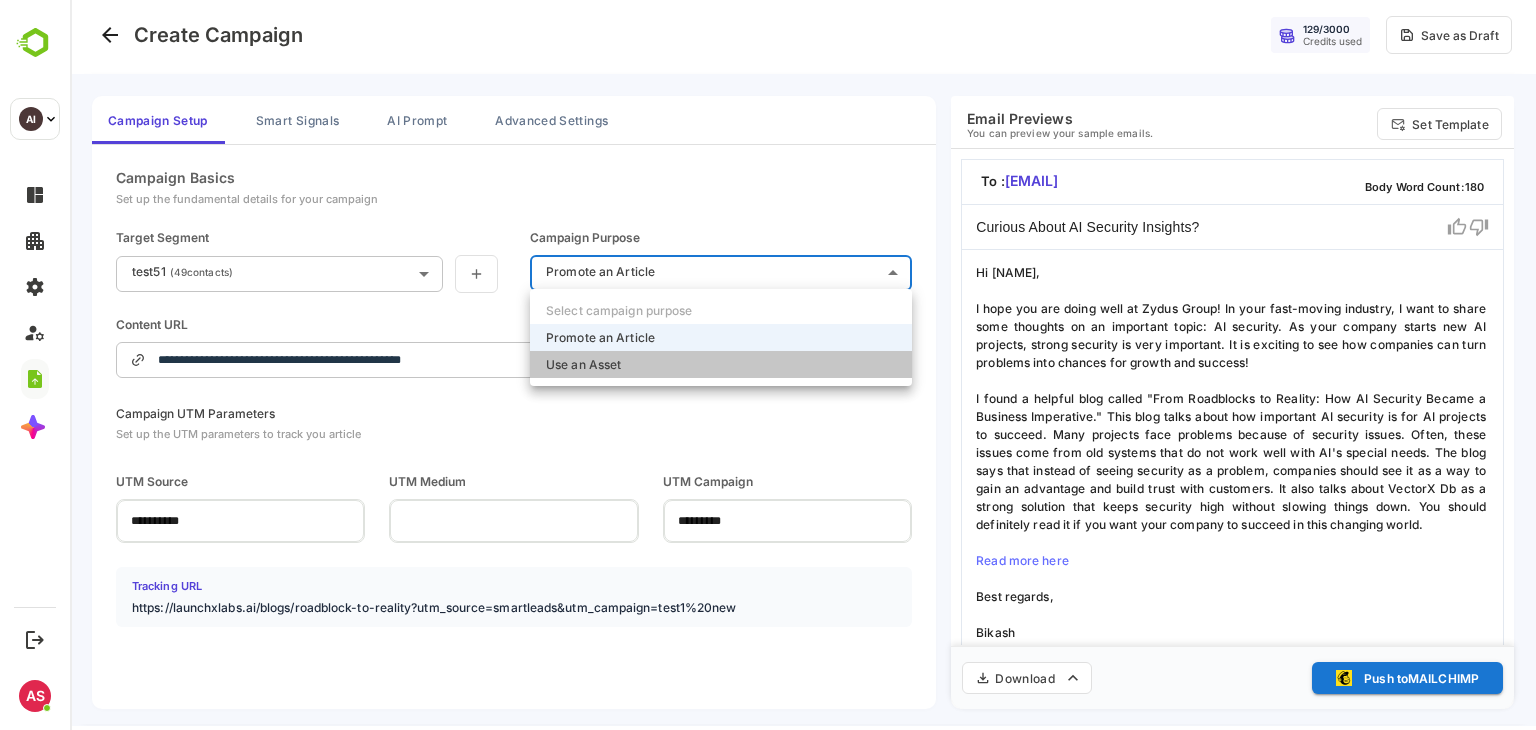 click on "Use an Asset" at bounding box center [721, 364] 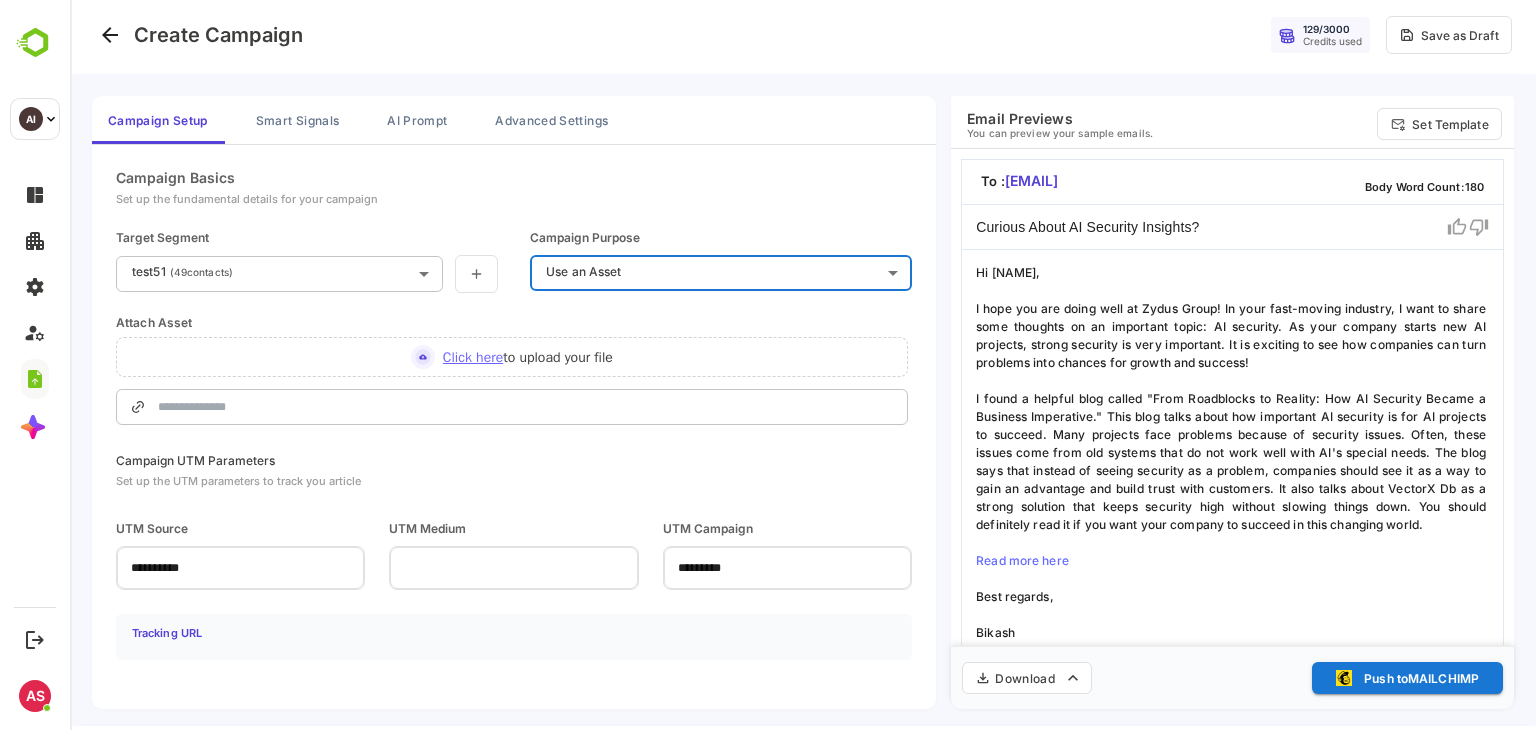 click on "Click here" at bounding box center [473, 357] 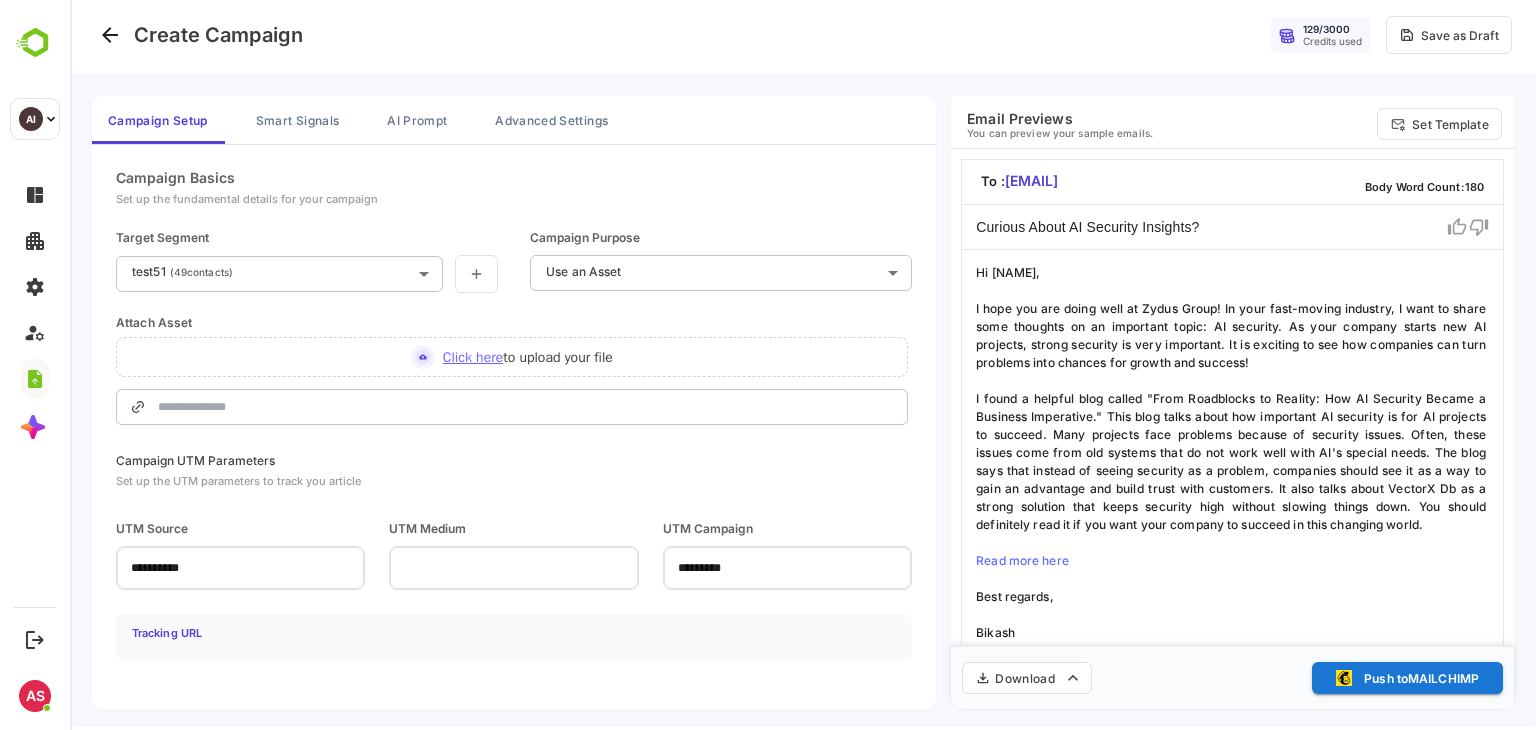 click on "Click here" at bounding box center [473, 357] 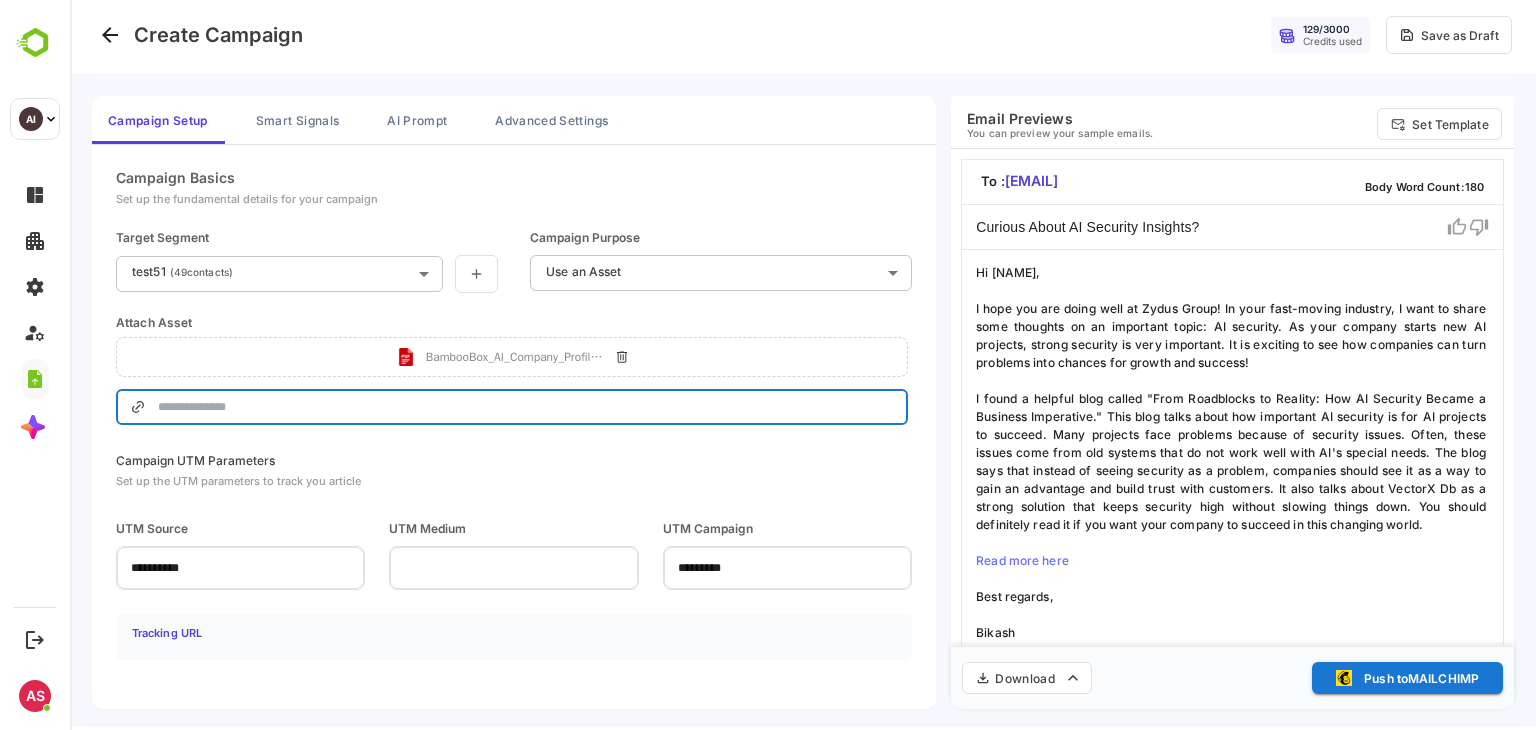 click at bounding box center [526, 407] 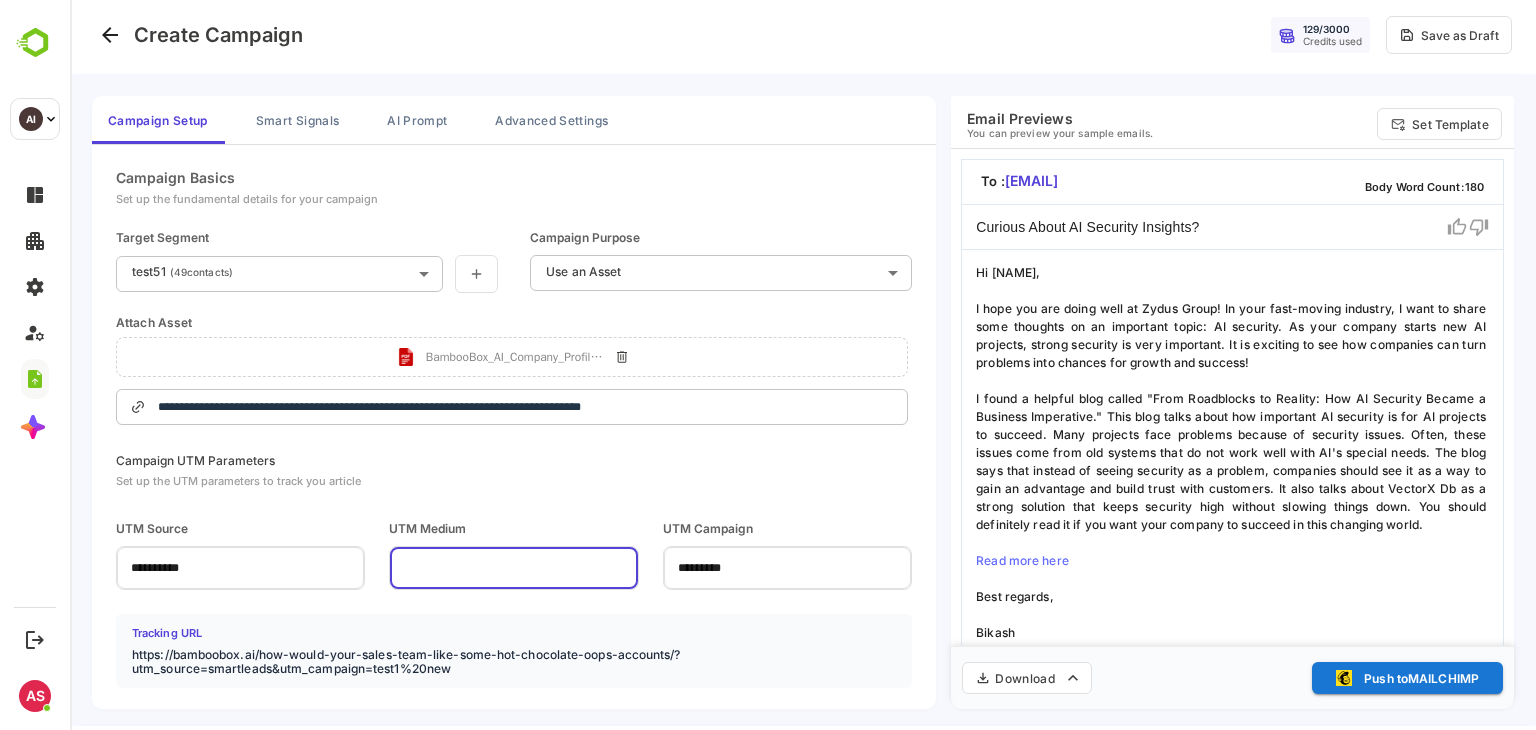 click at bounding box center (513, 567) 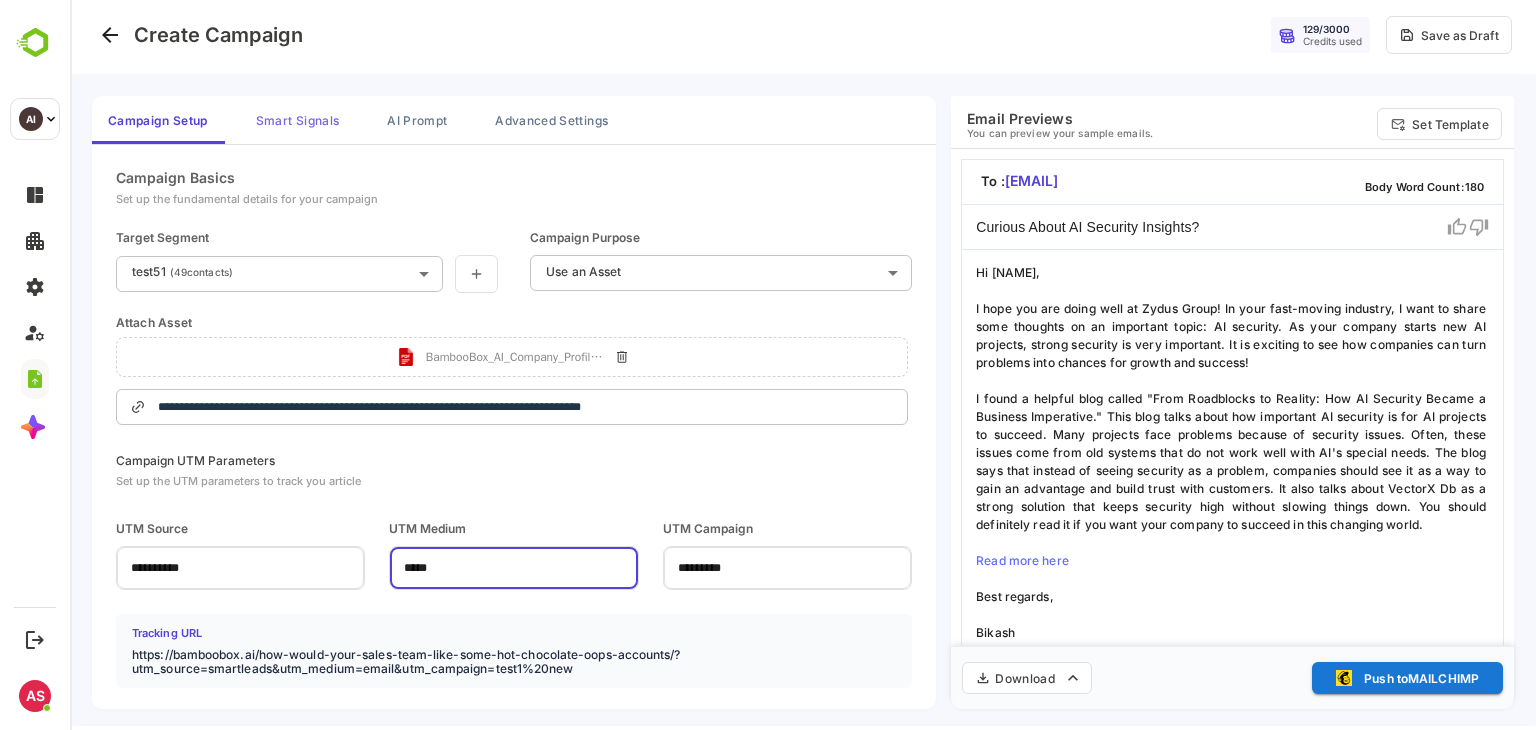 click on "Smart Signals" at bounding box center [297, 120] 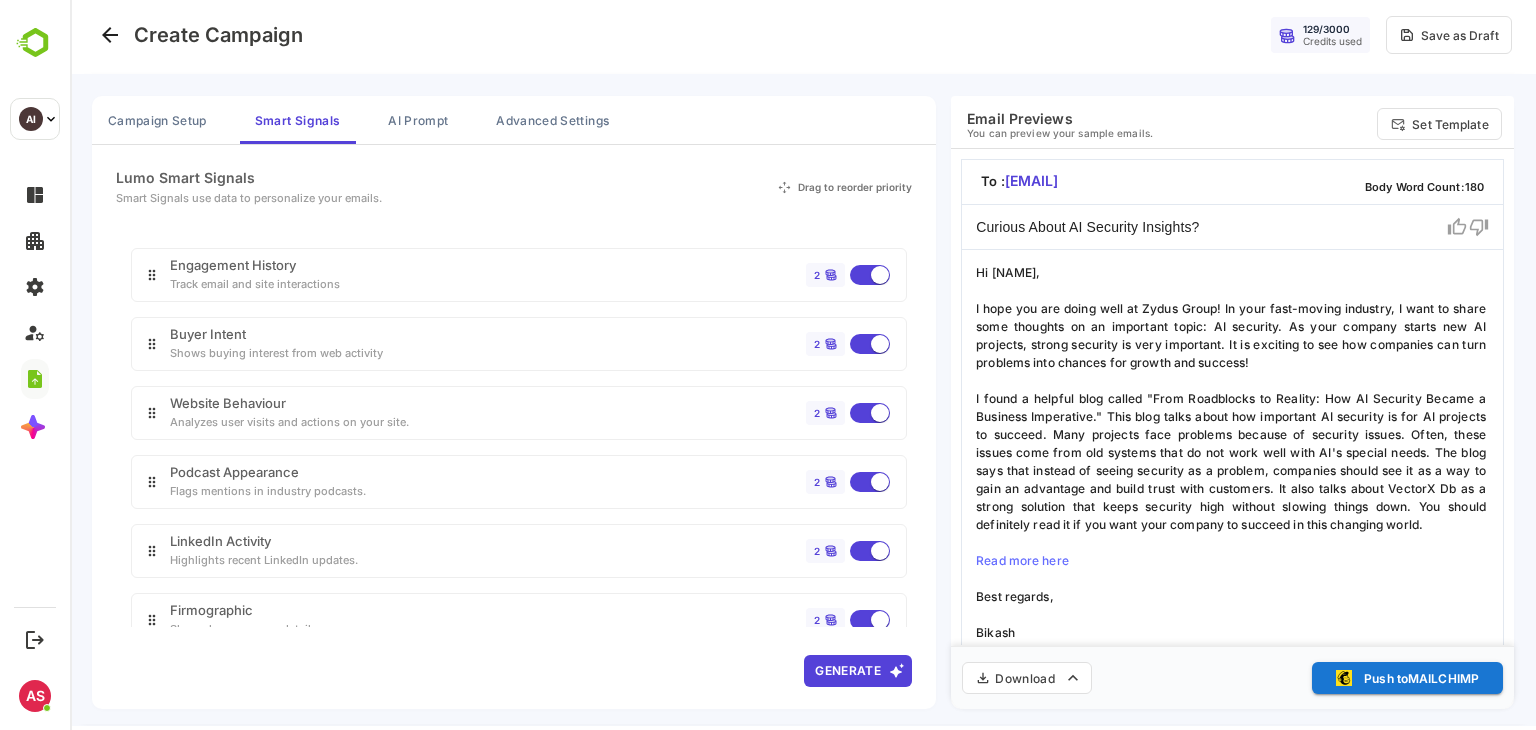 scroll, scrollTop: 148, scrollLeft: 0, axis: vertical 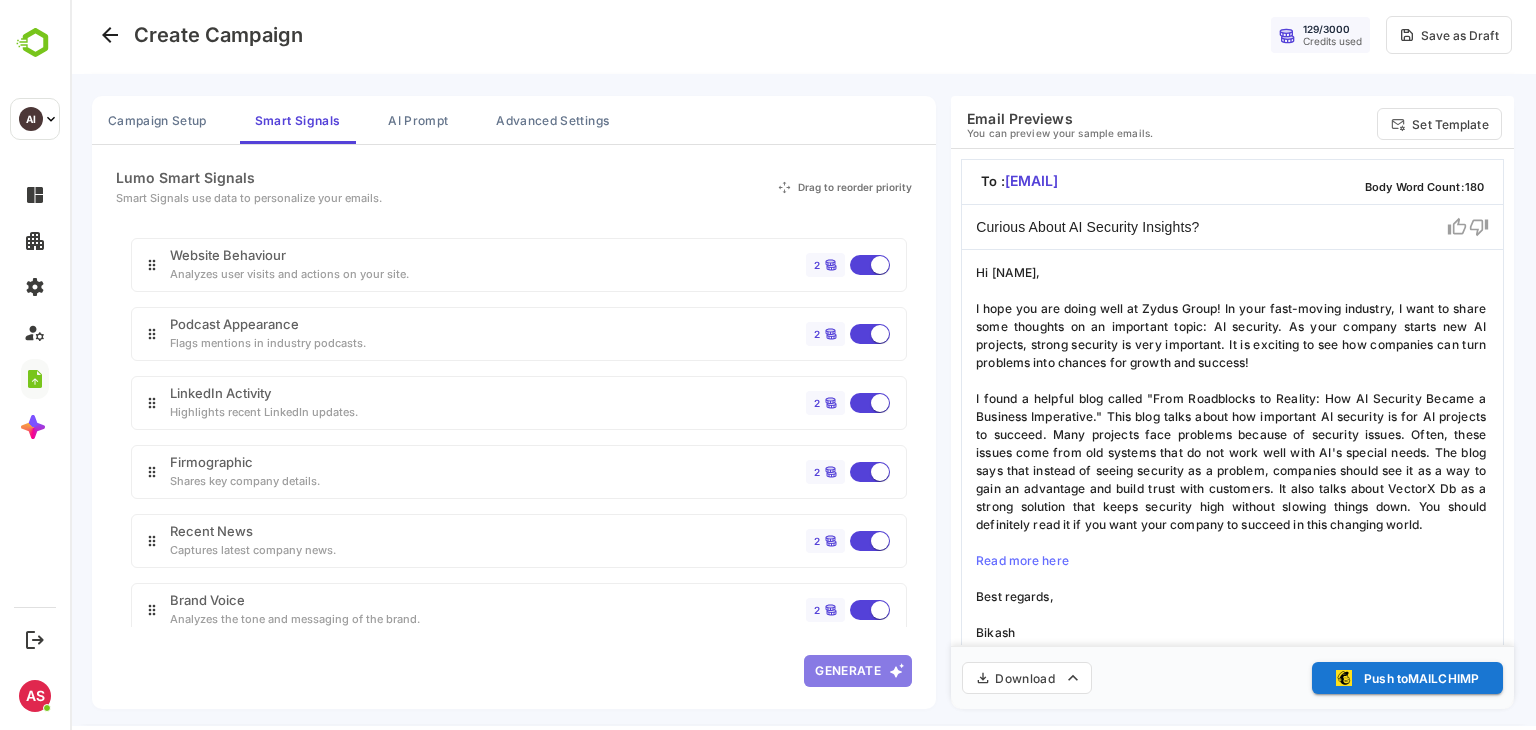click on "Generate" at bounding box center (858, 671) 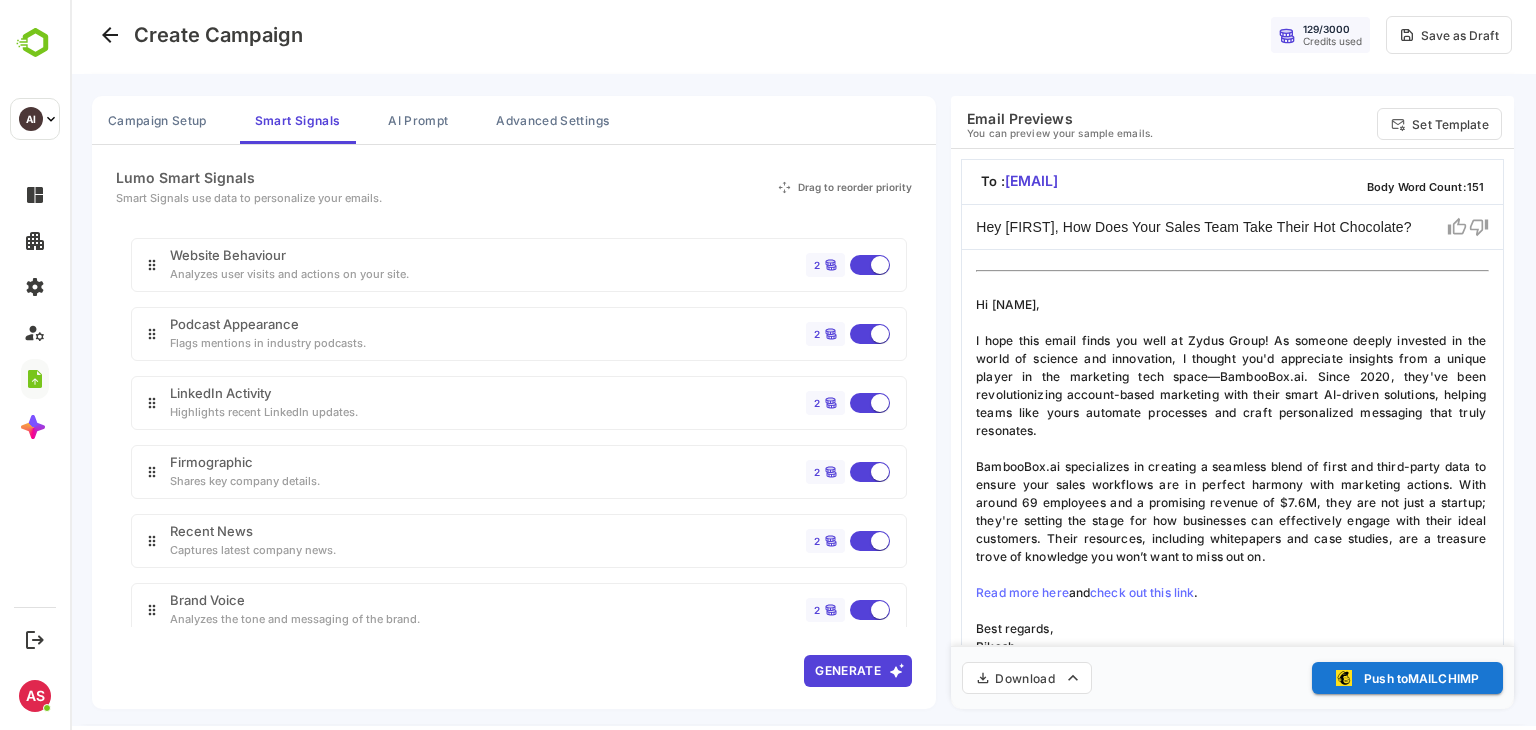 scroll, scrollTop: 9, scrollLeft: 0, axis: vertical 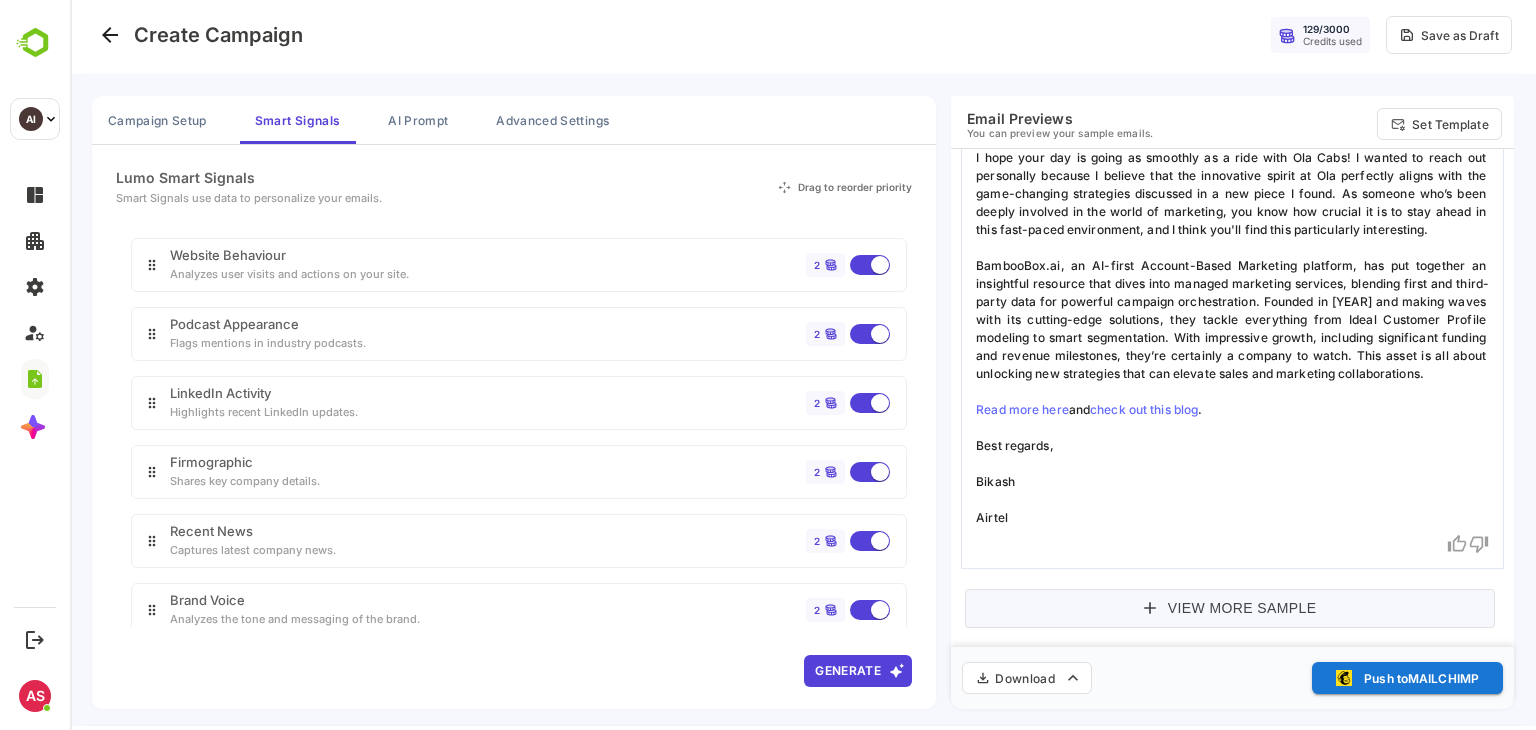 click on "View More Sample" at bounding box center [1230, 608] 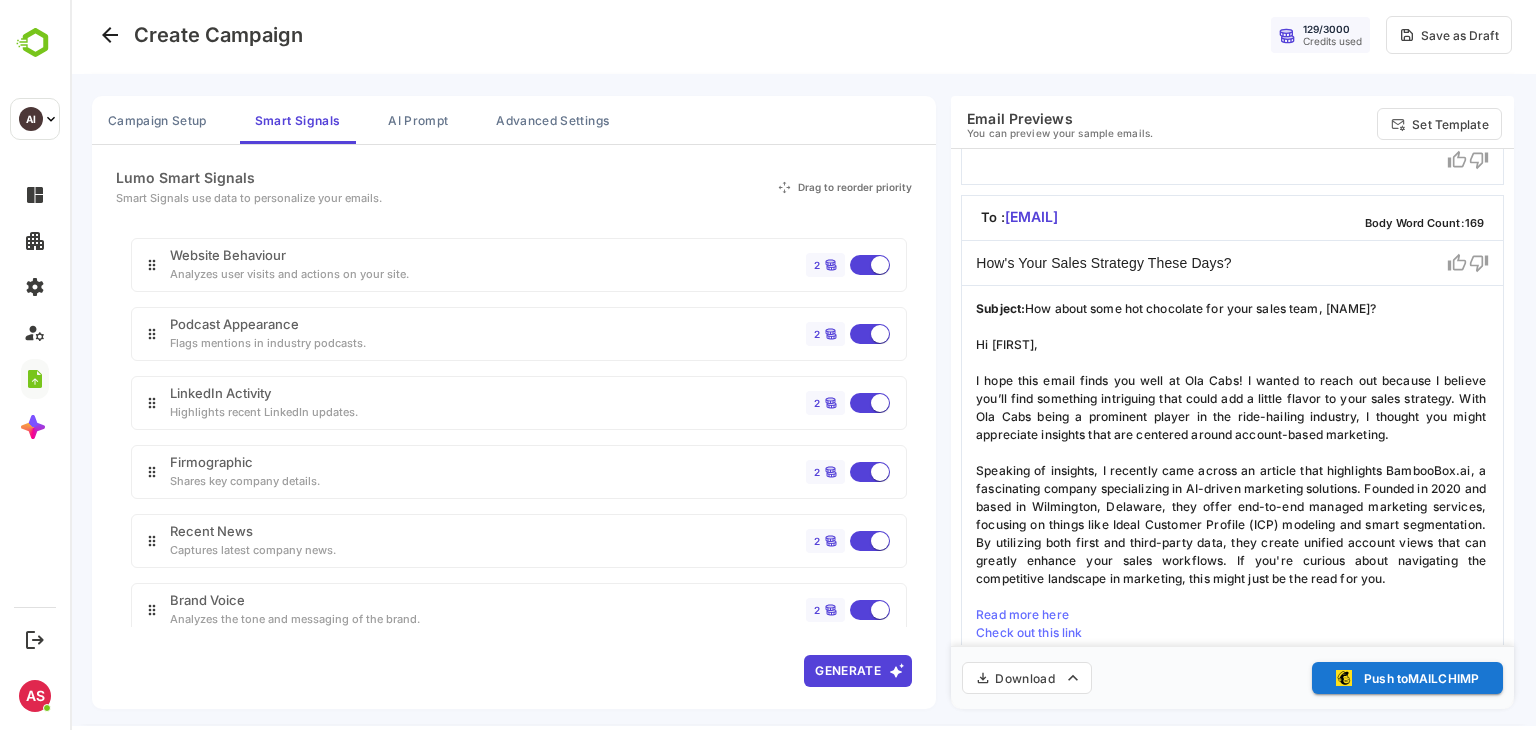 scroll, scrollTop: 1084, scrollLeft: 0, axis: vertical 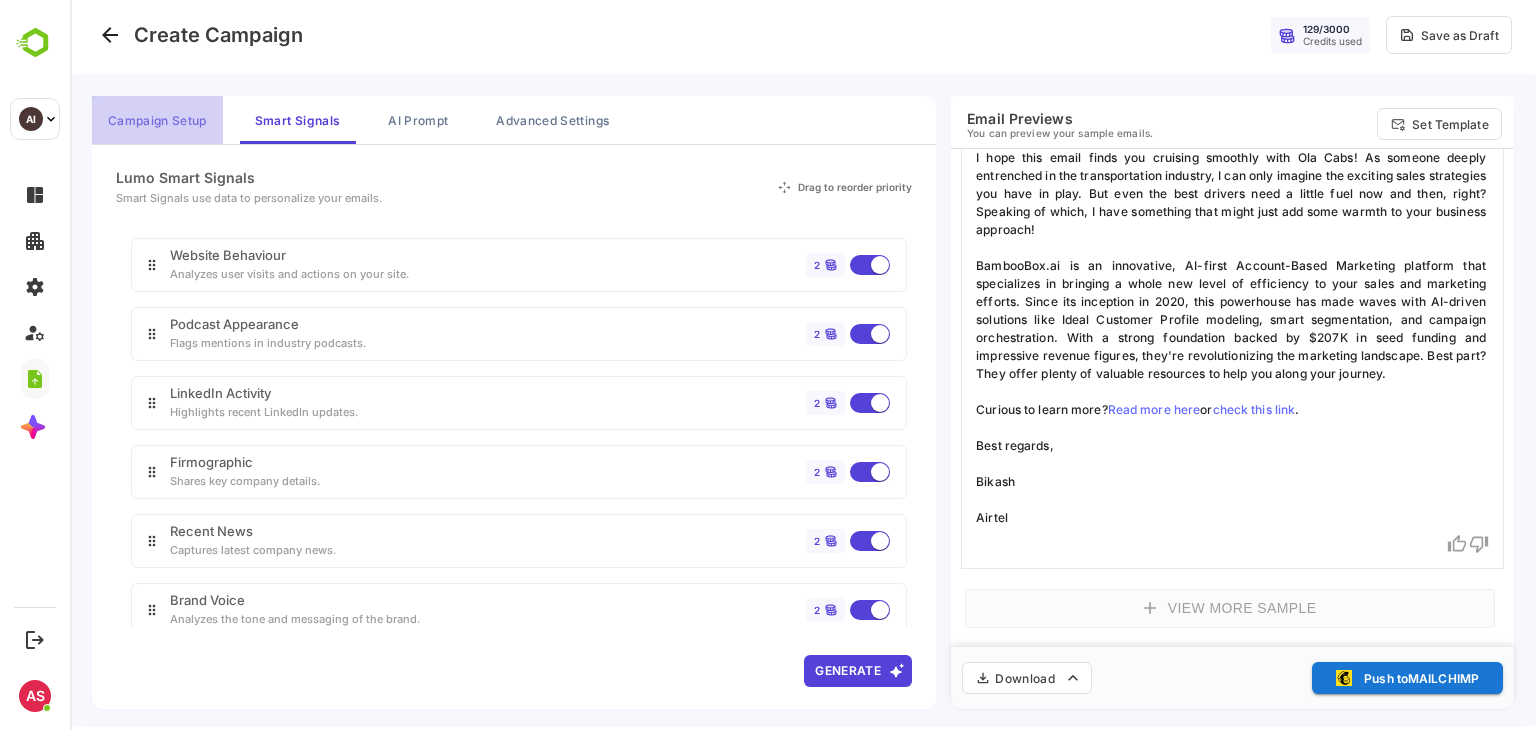click on "Campaign Setup" at bounding box center (157, 120) 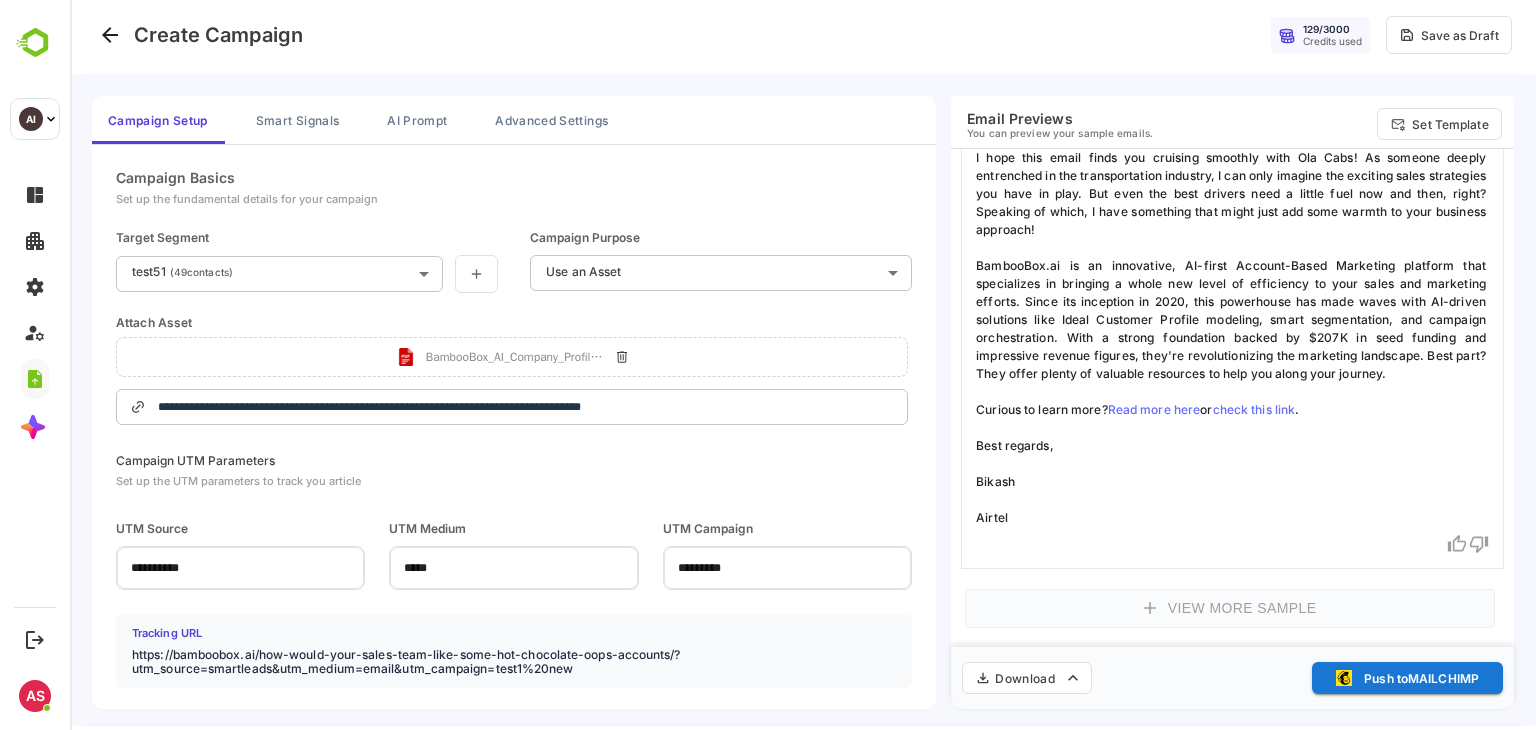 click on "**********" at bounding box center (803, 361) 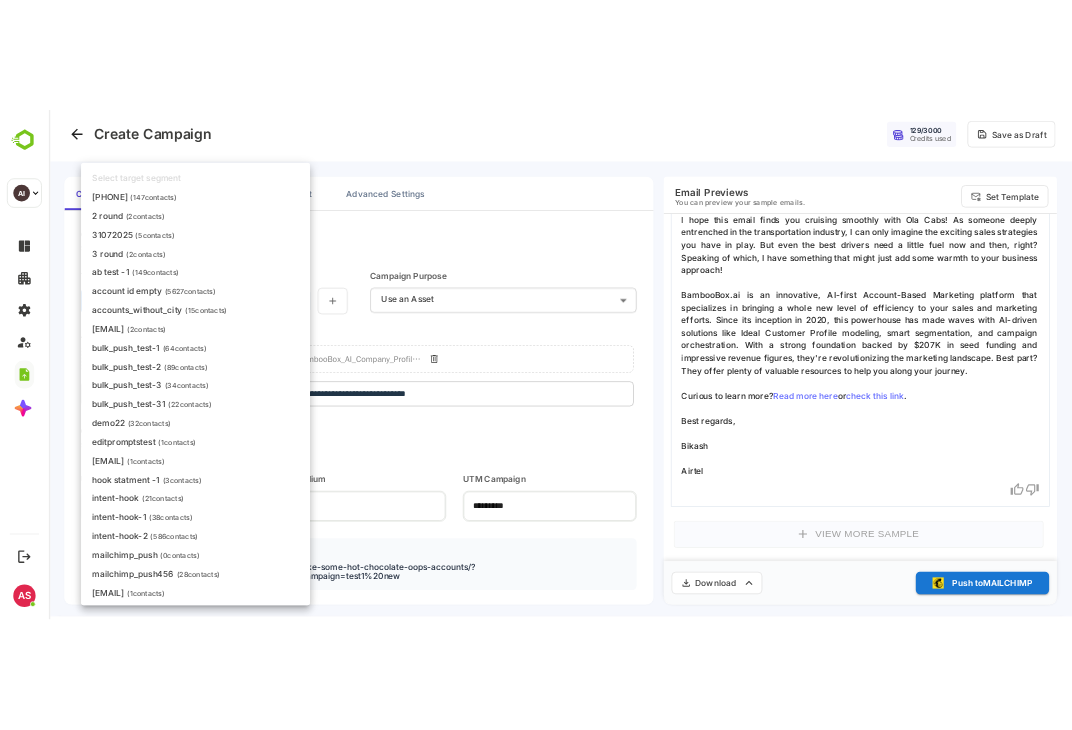 scroll, scrollTop: 1228, scrollLeft: 0, axis: vertical 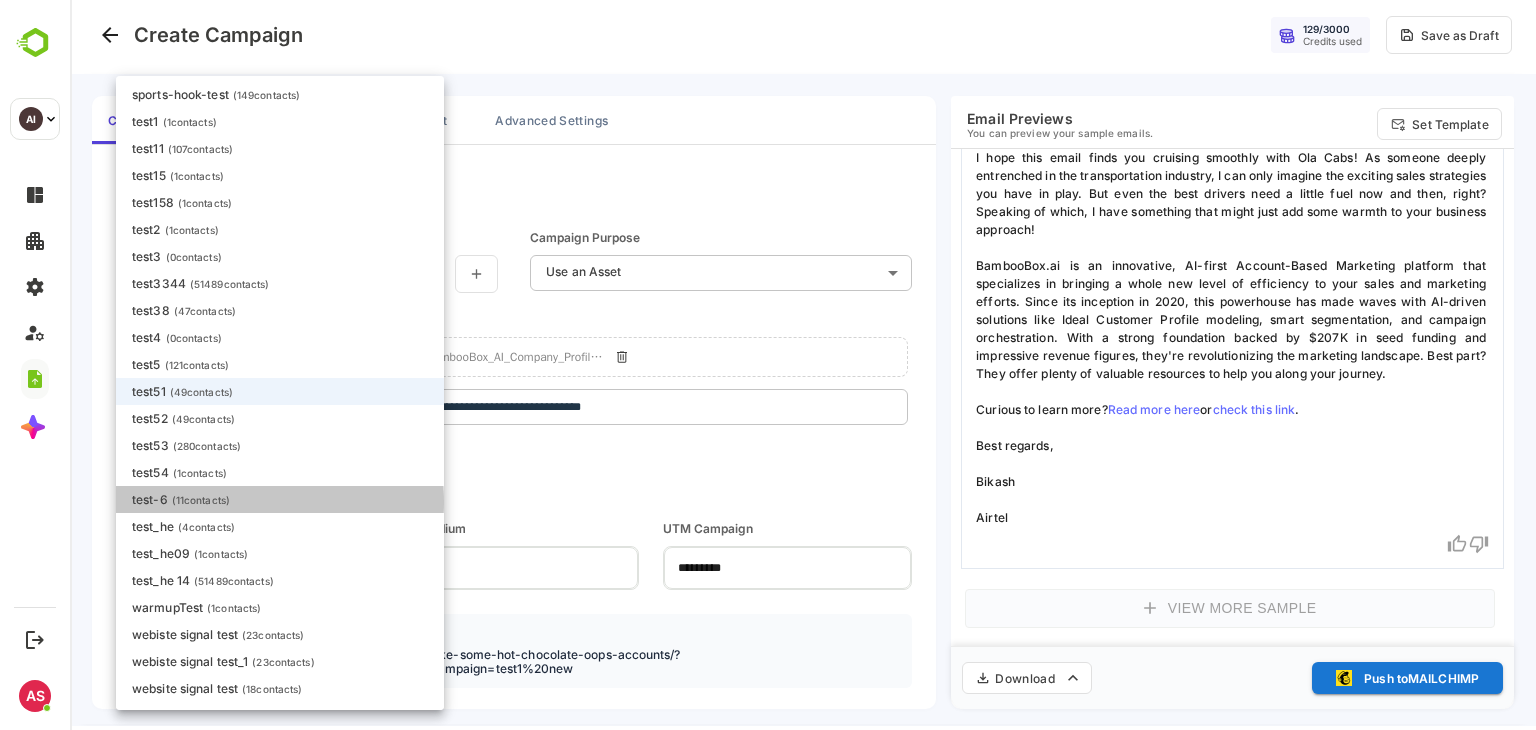 click on "( 11  contacts)" at bounding box center (201, 500) 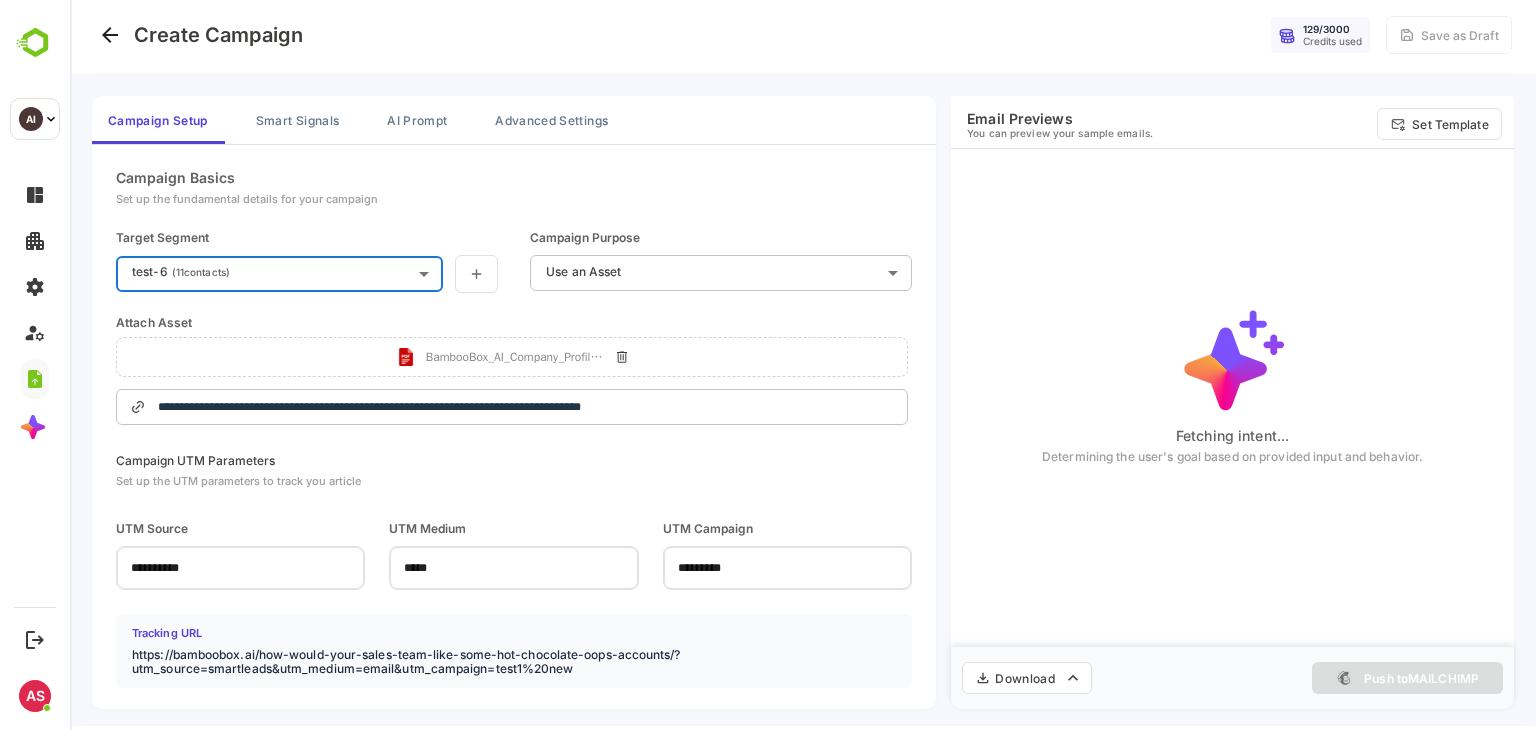 type on "**********" 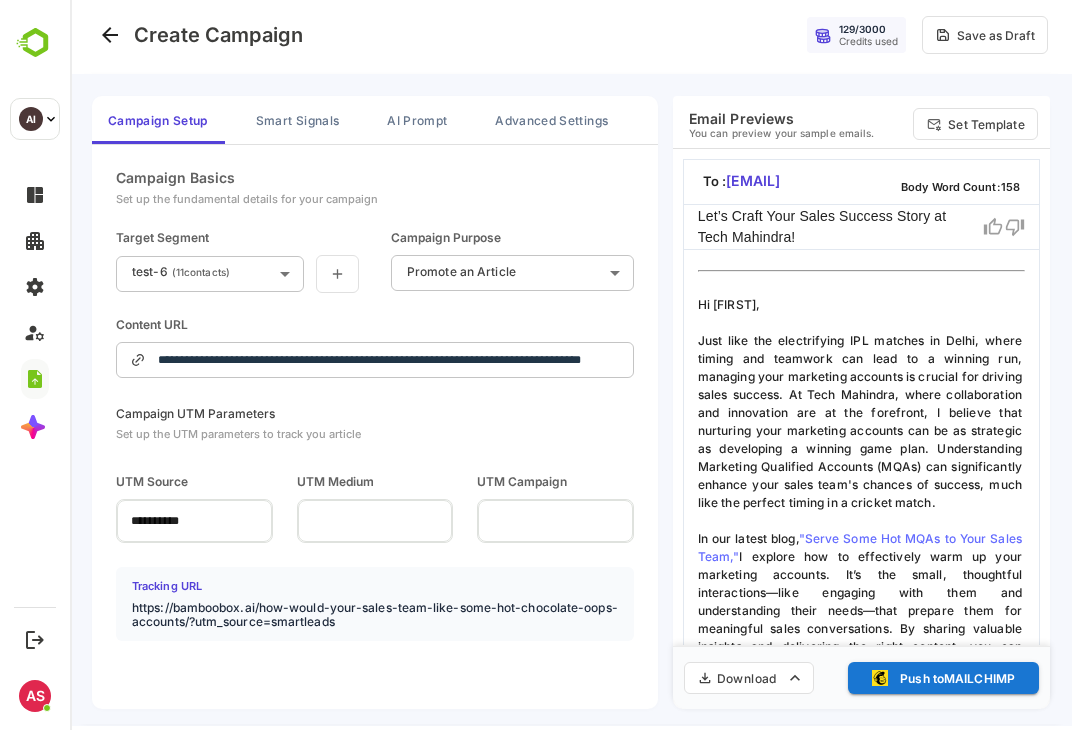 click on "**********" at bounding box center (571, 361) 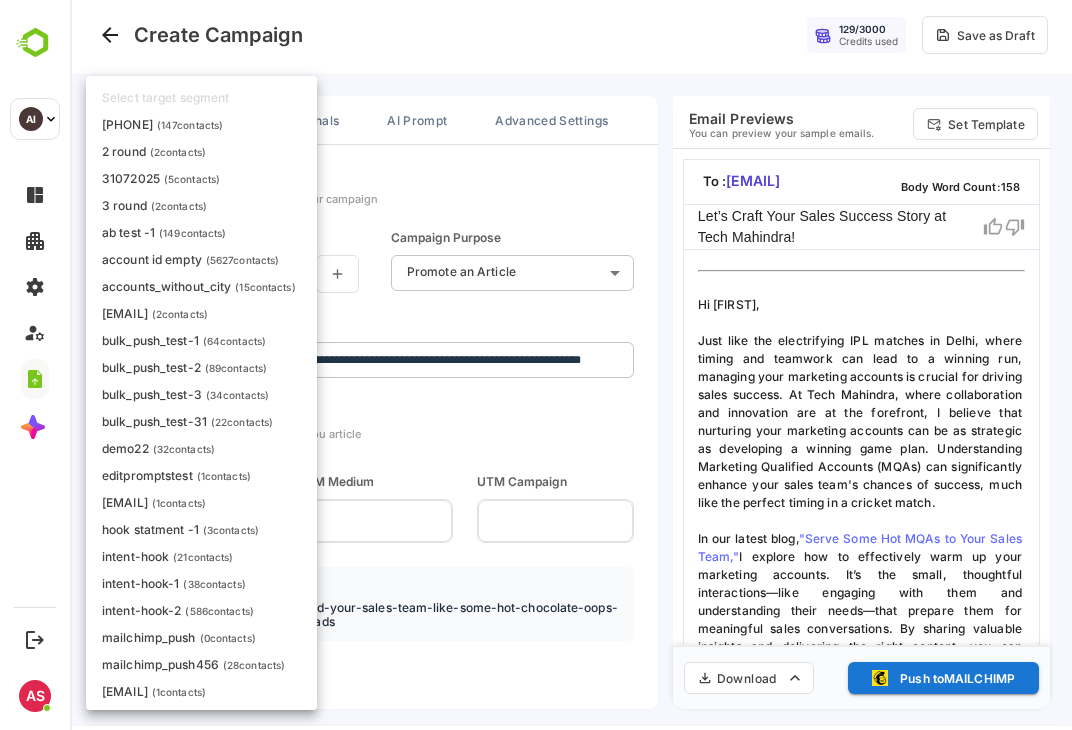 scroll, scrollTop: 1232, scrollLeft: 0, axis: vertical 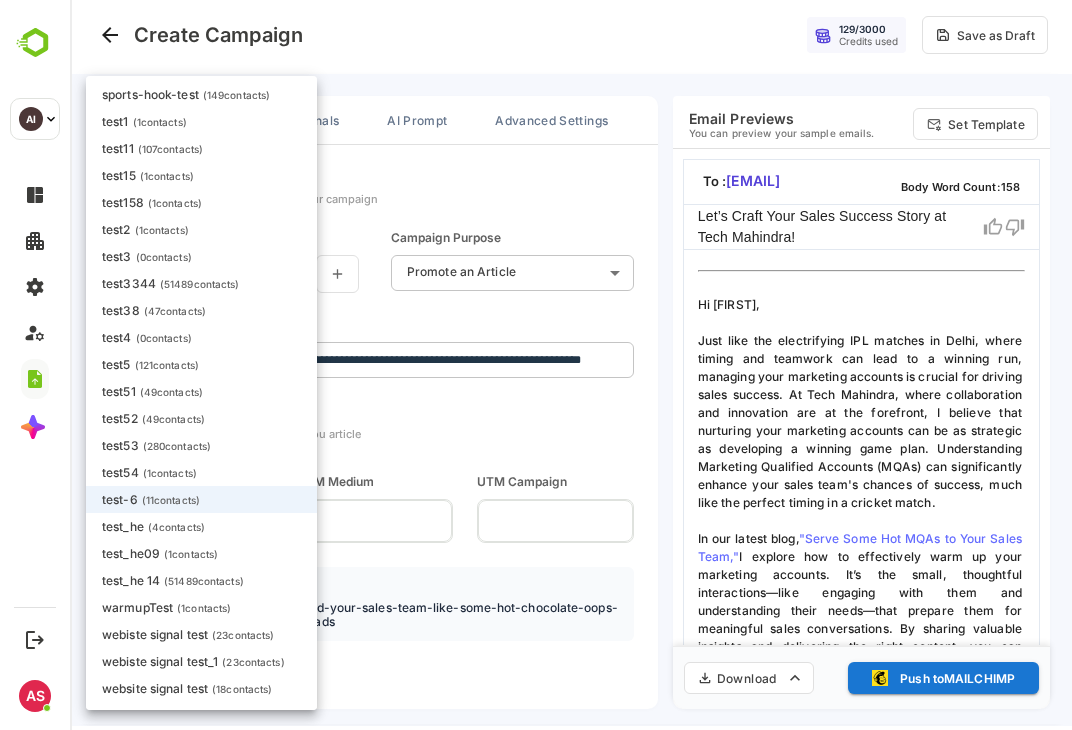 click on "website signal test" at bounding box center [155, 688] 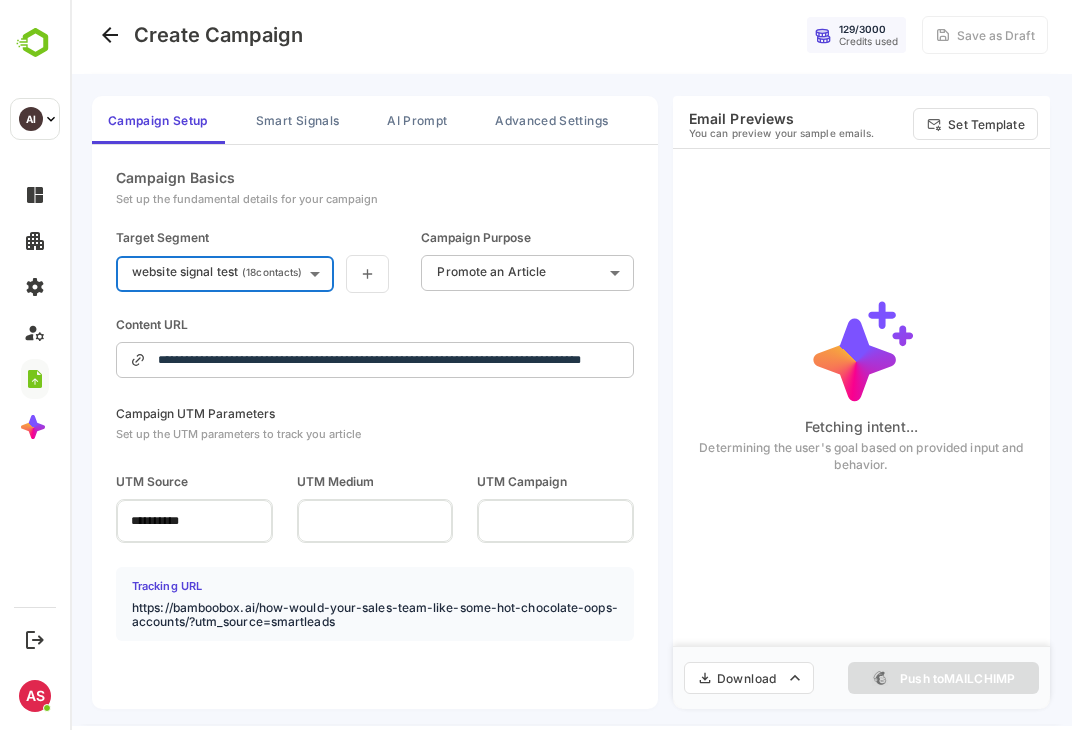 type on "**********" 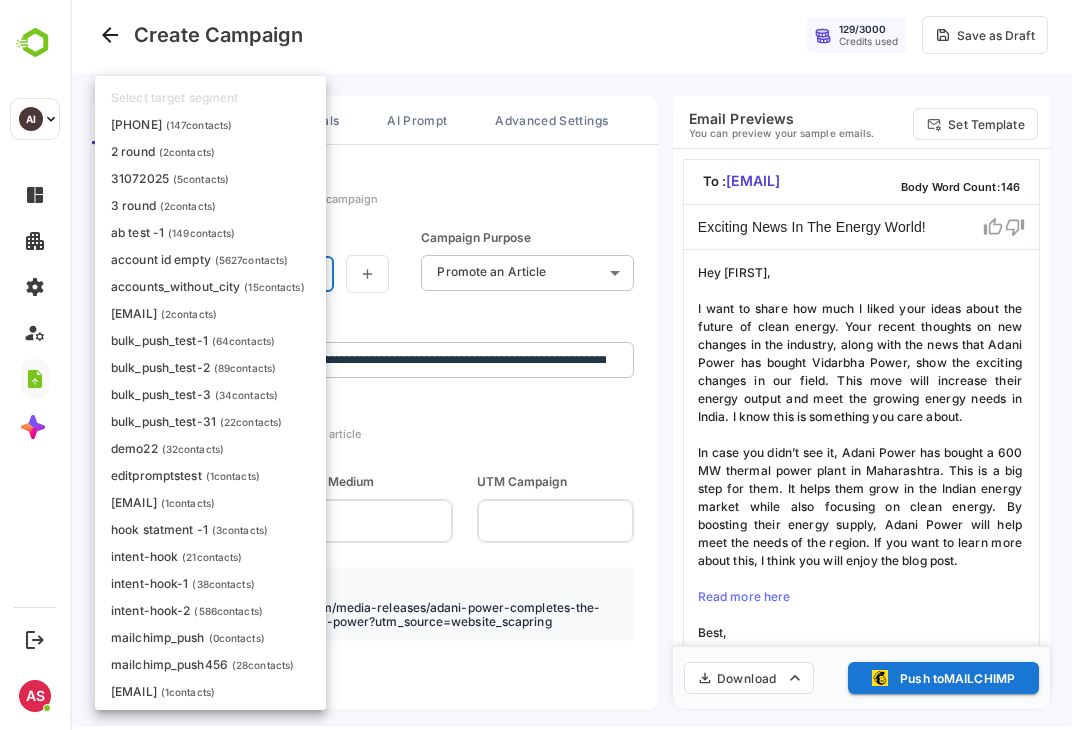 click on "**********" at bounding box center (571, 361) 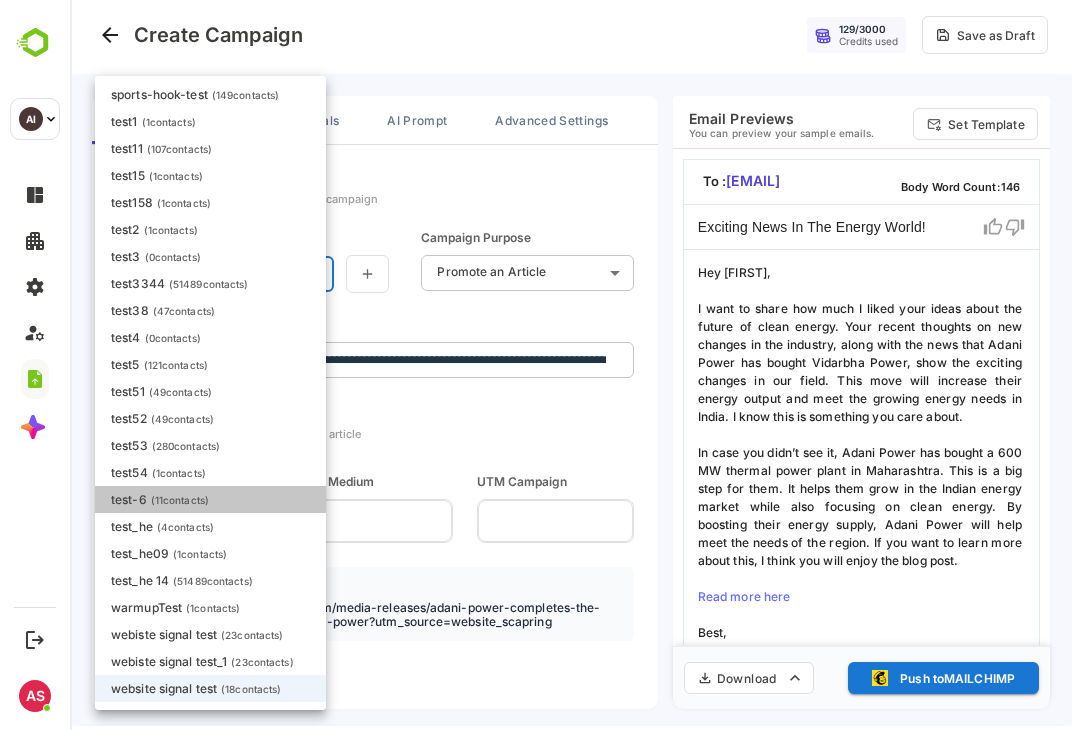 click on "test-6 ( 11  contacts)" at bounding box center (210, 499) 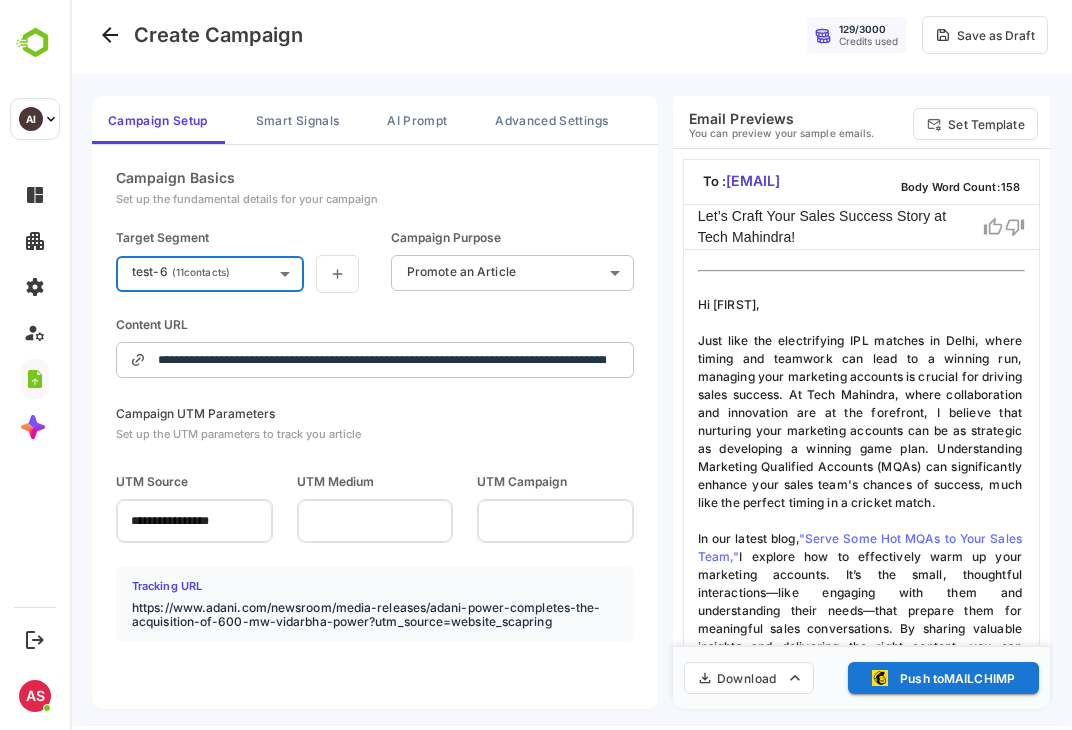 type on "**********" 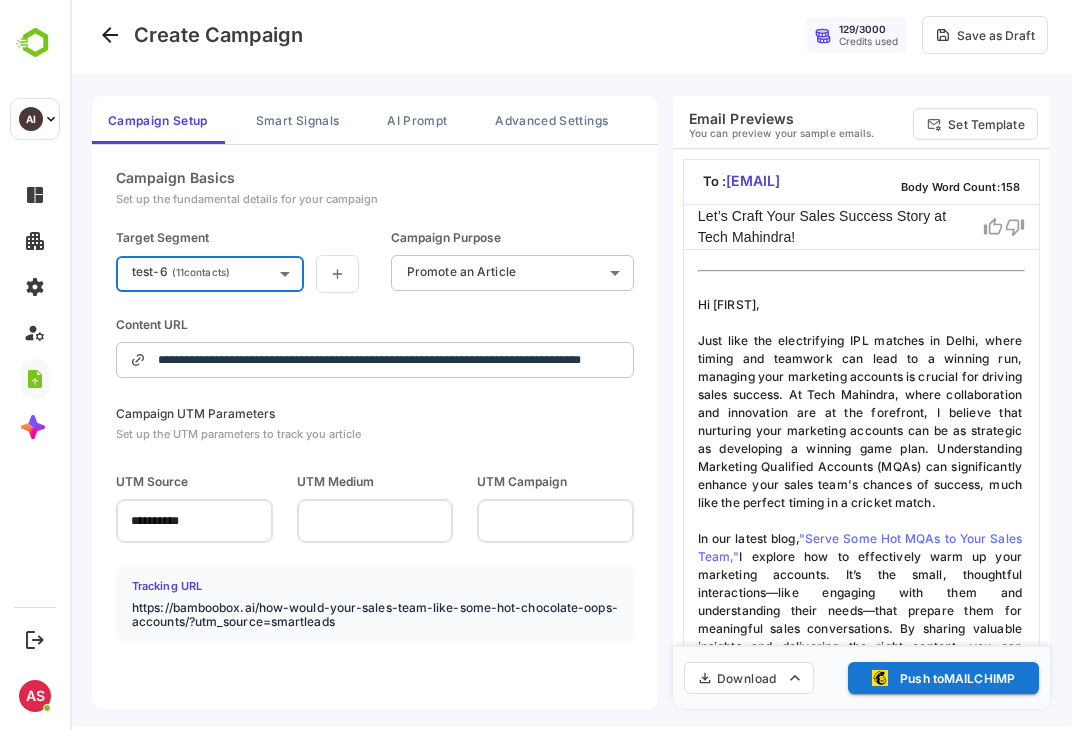 click on "**********" at bounding box center (571, 361) 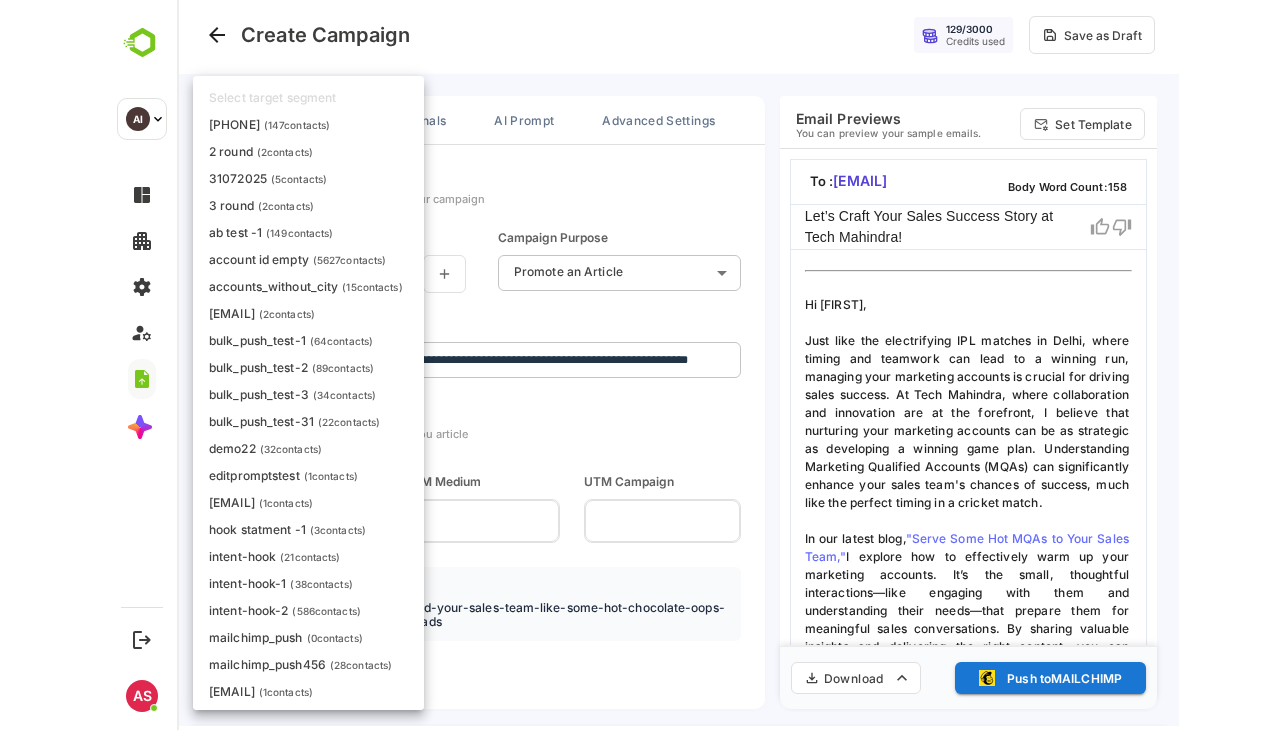 scroll, scrollTop: 1232, scrollLeft: 0, axis: vertical 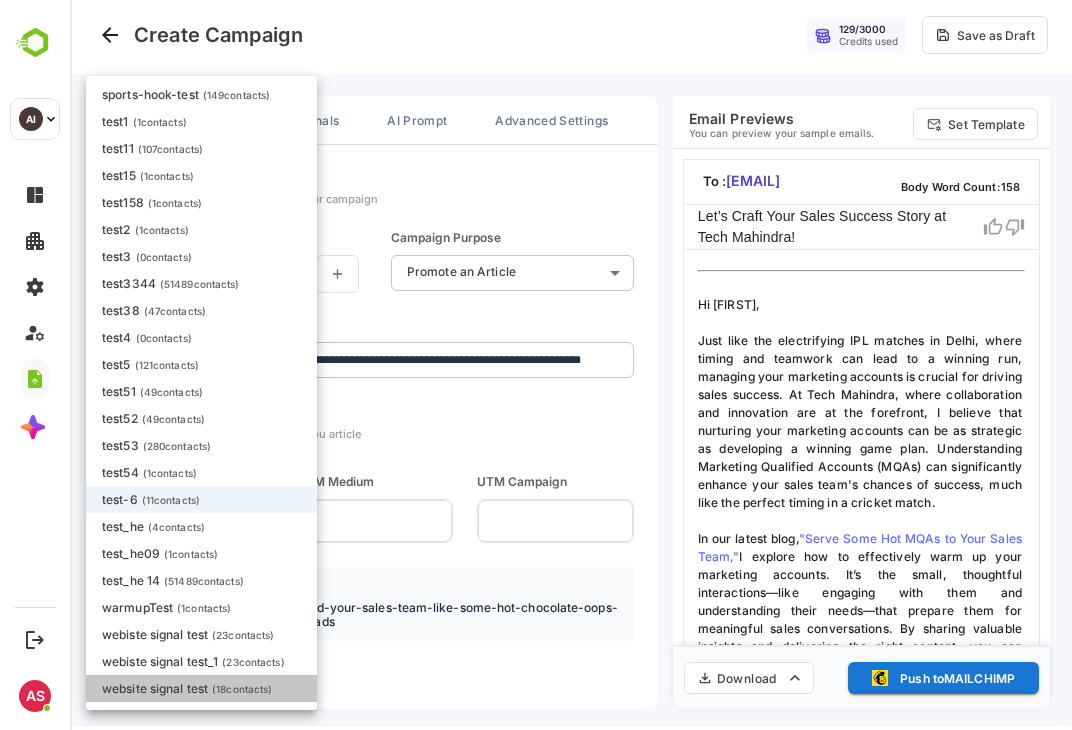 click on "website signal test ( 18  contacts)" at bounding box center (187, 688) 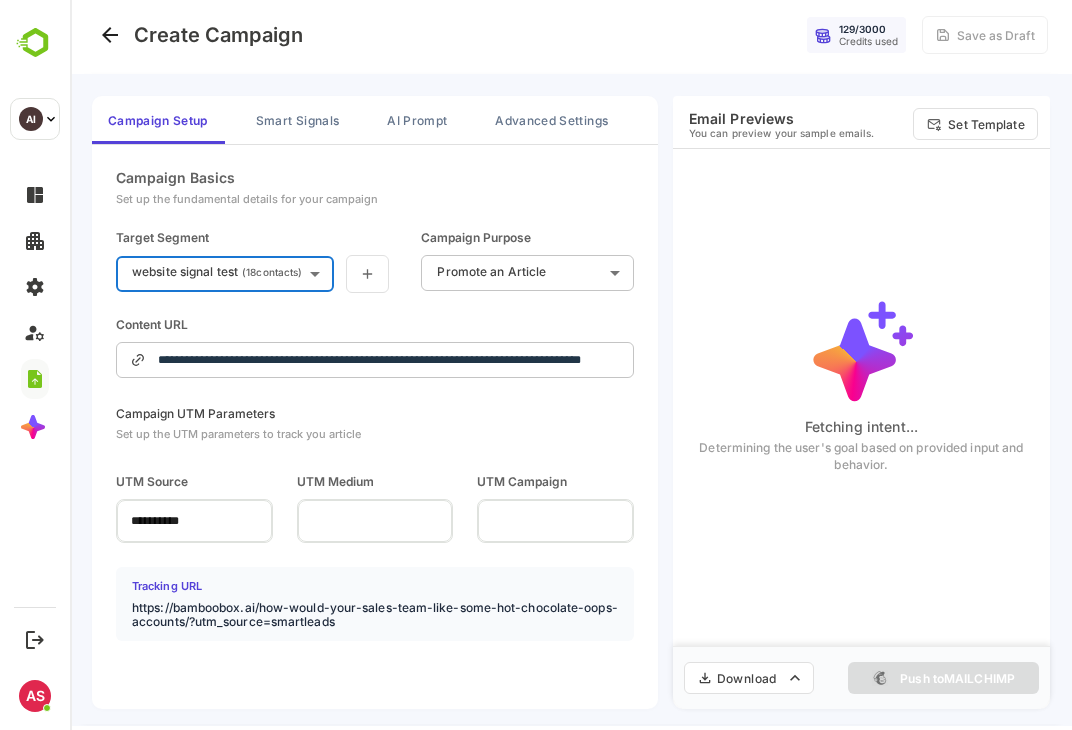type 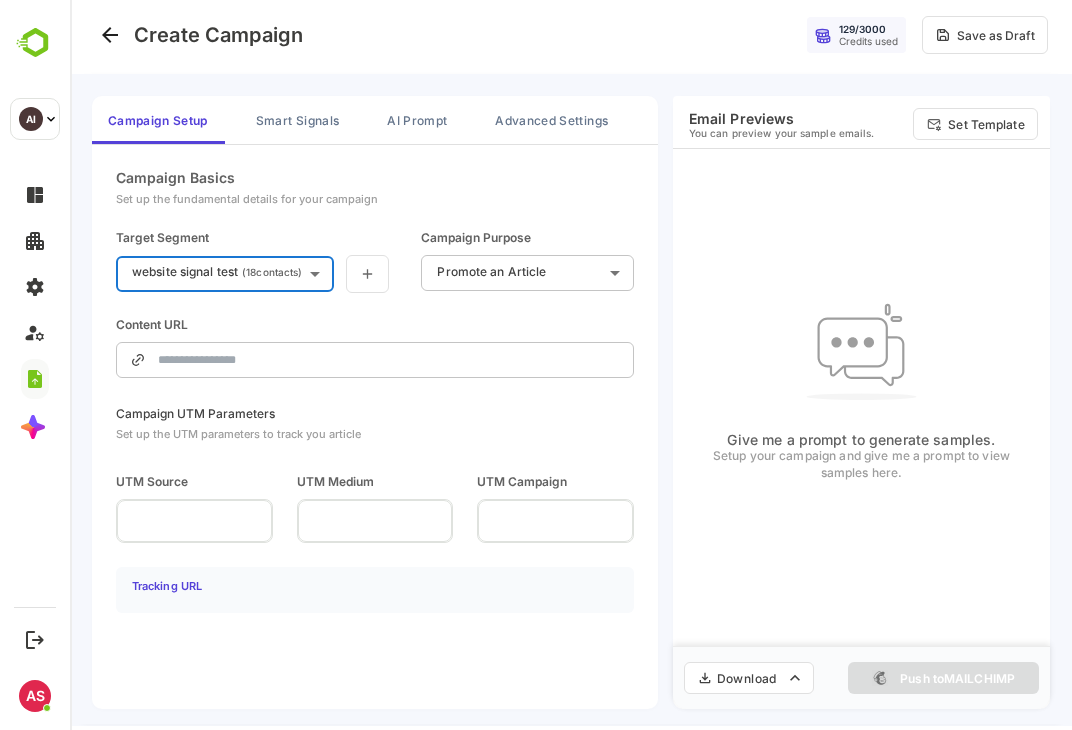 click on "**********" at bounding box center (571, 361) 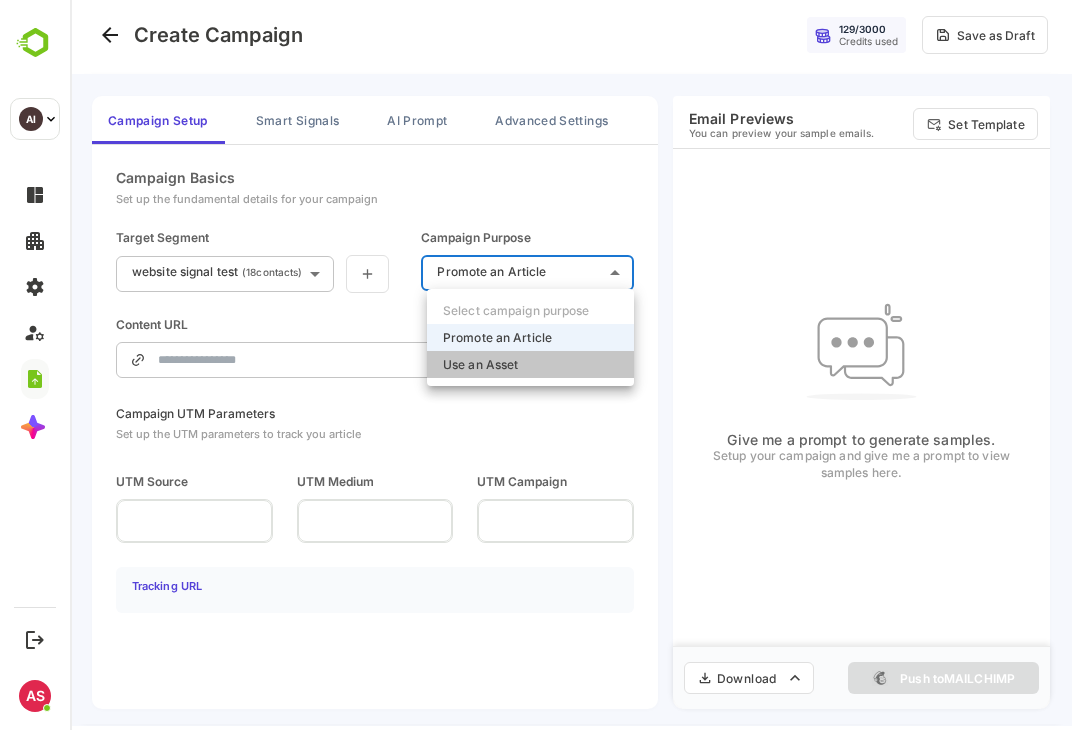 click on "Use an Asset" at bounding box center [480, 364] 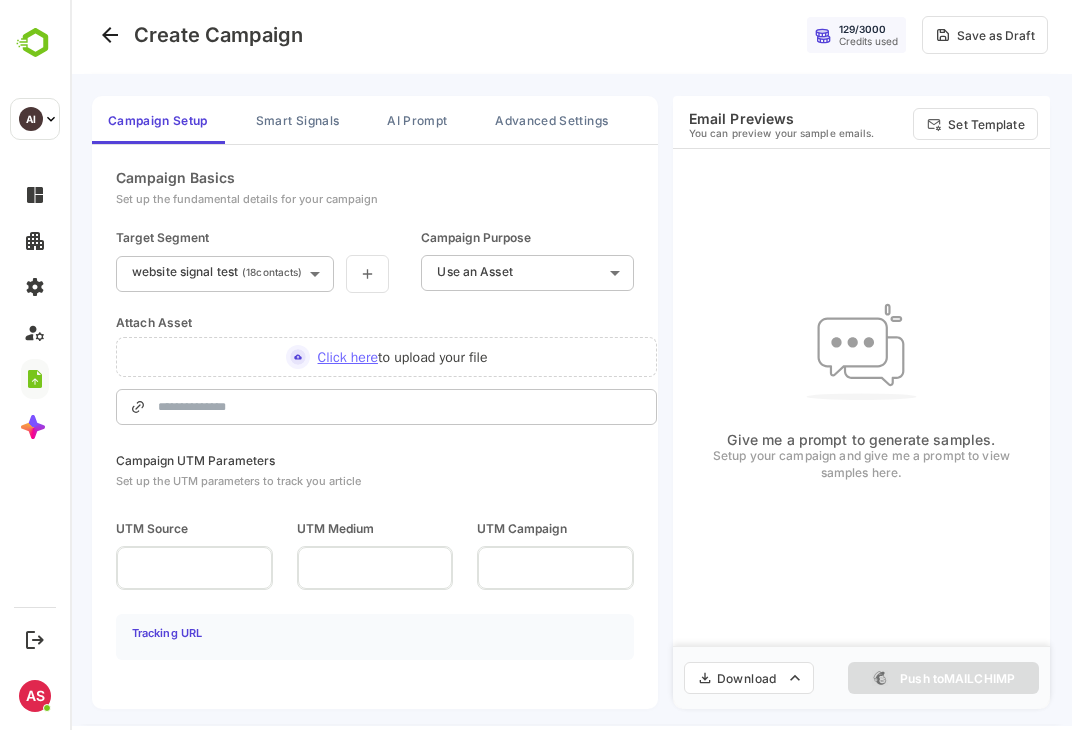 click on "Click here" at bounding box center [348, 357] 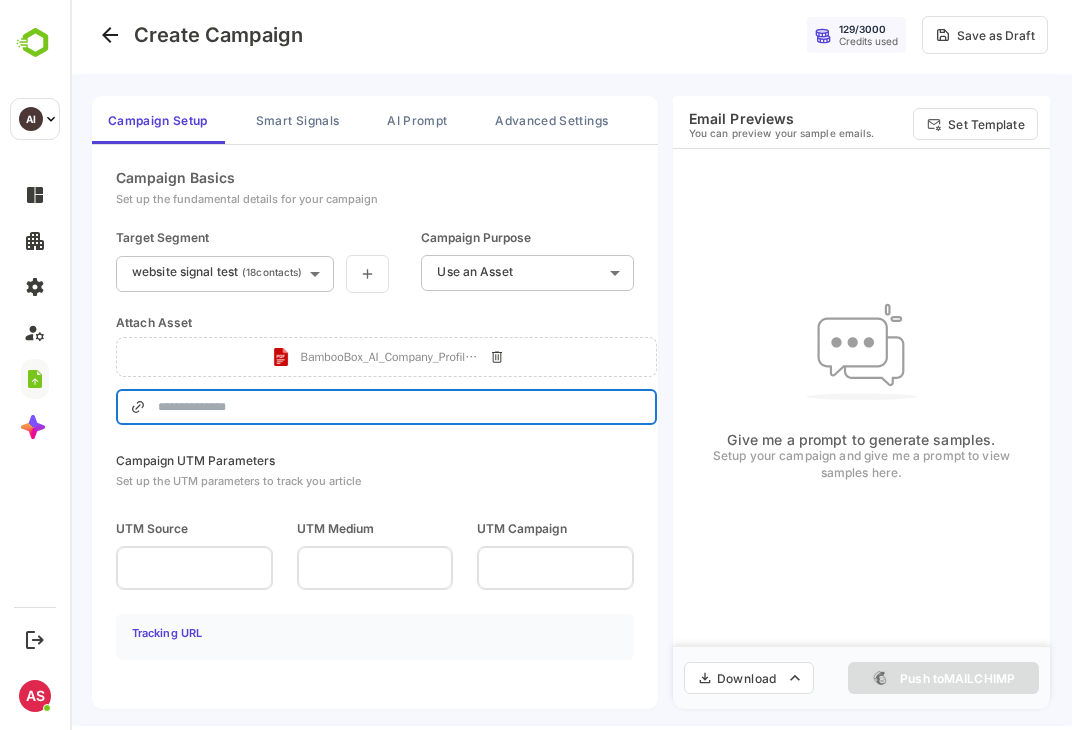 click at bounding box center [400, 407] 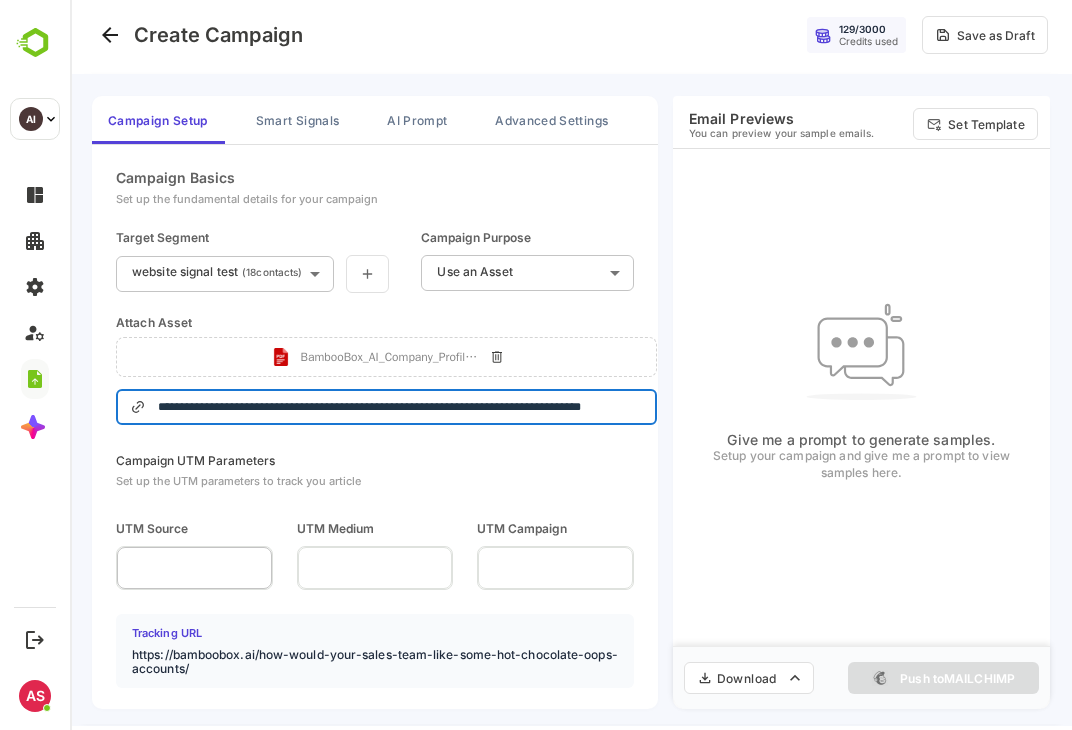 click at bounding box center (194, 567) 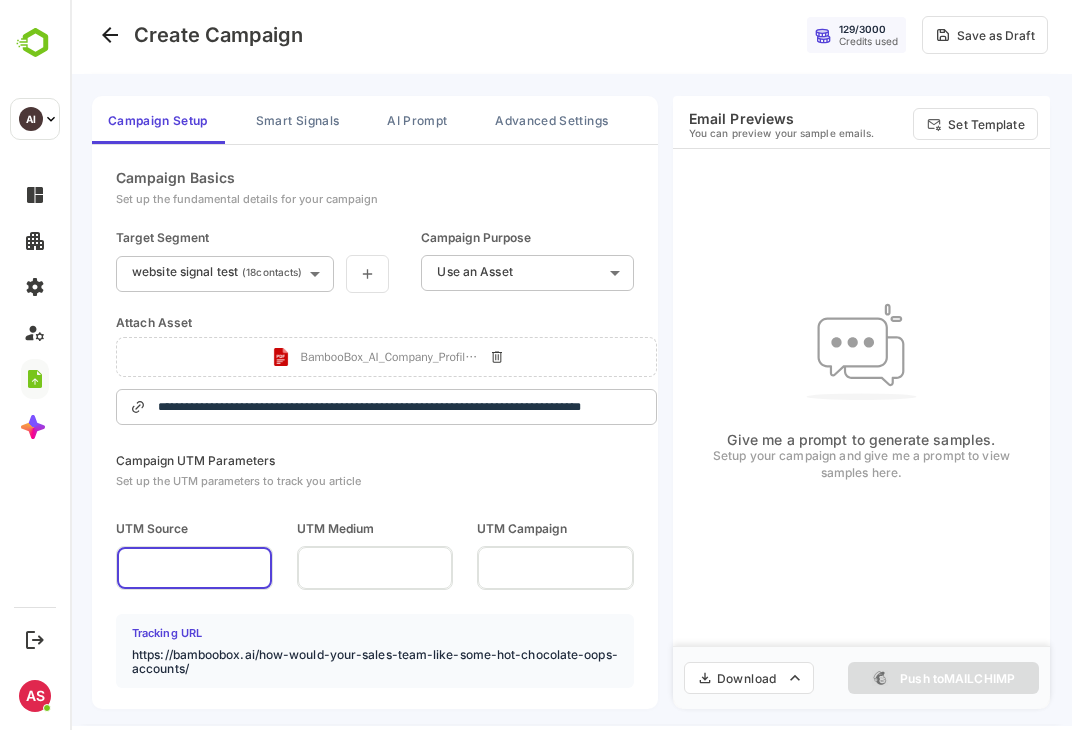 type on "**********" 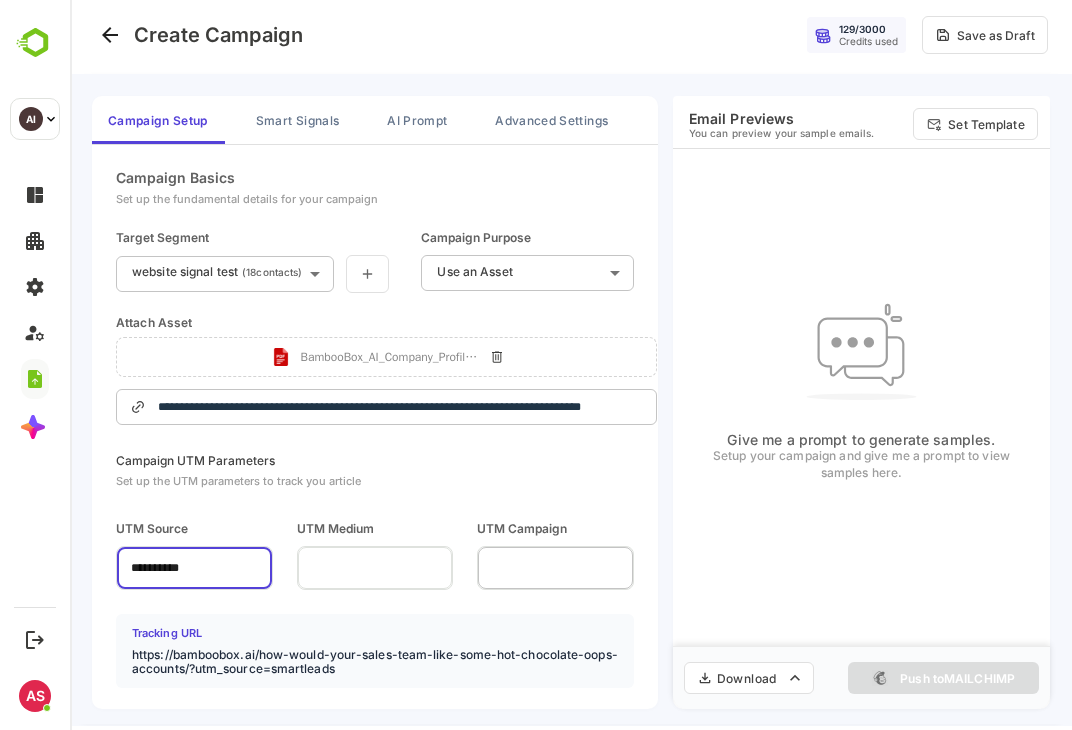 click at bounding box center [555, 567] 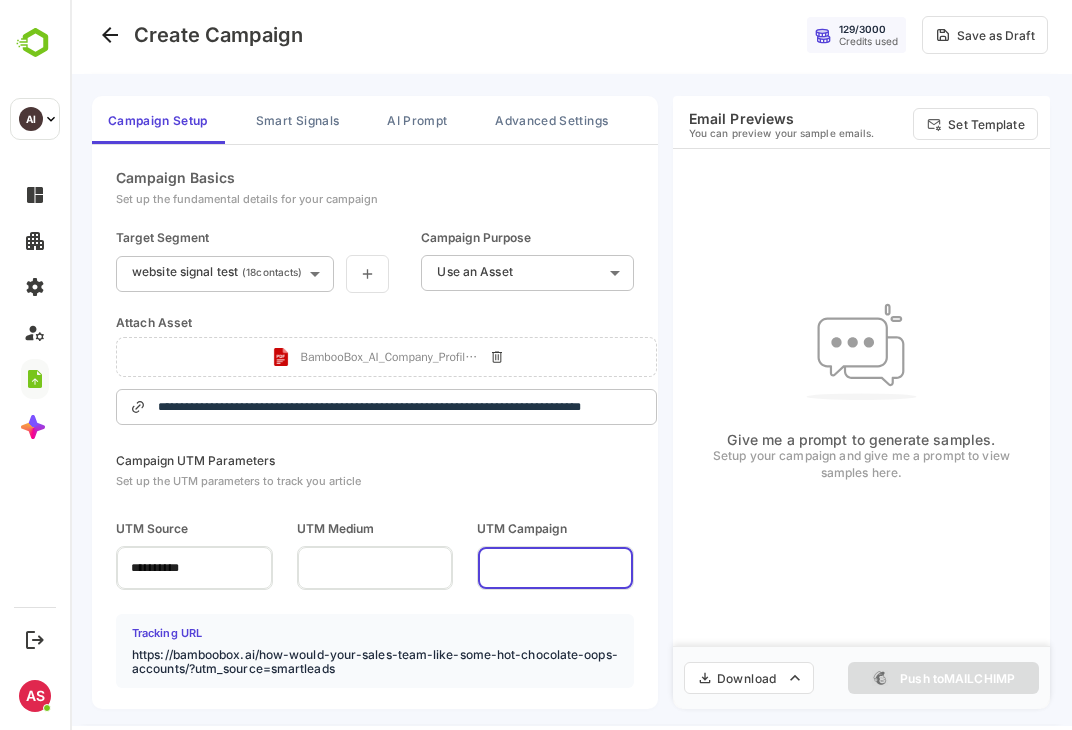type on "*" 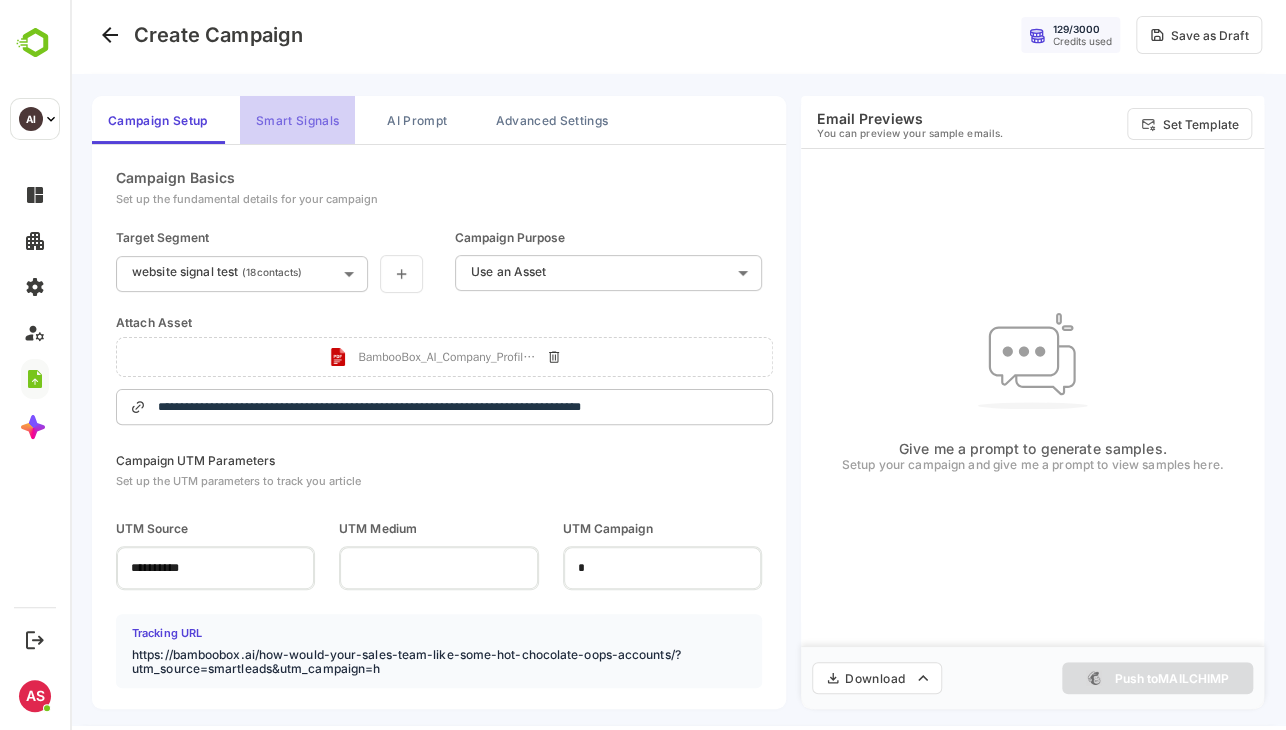 click on "Smart Signals" at bounding box center [297, 120] 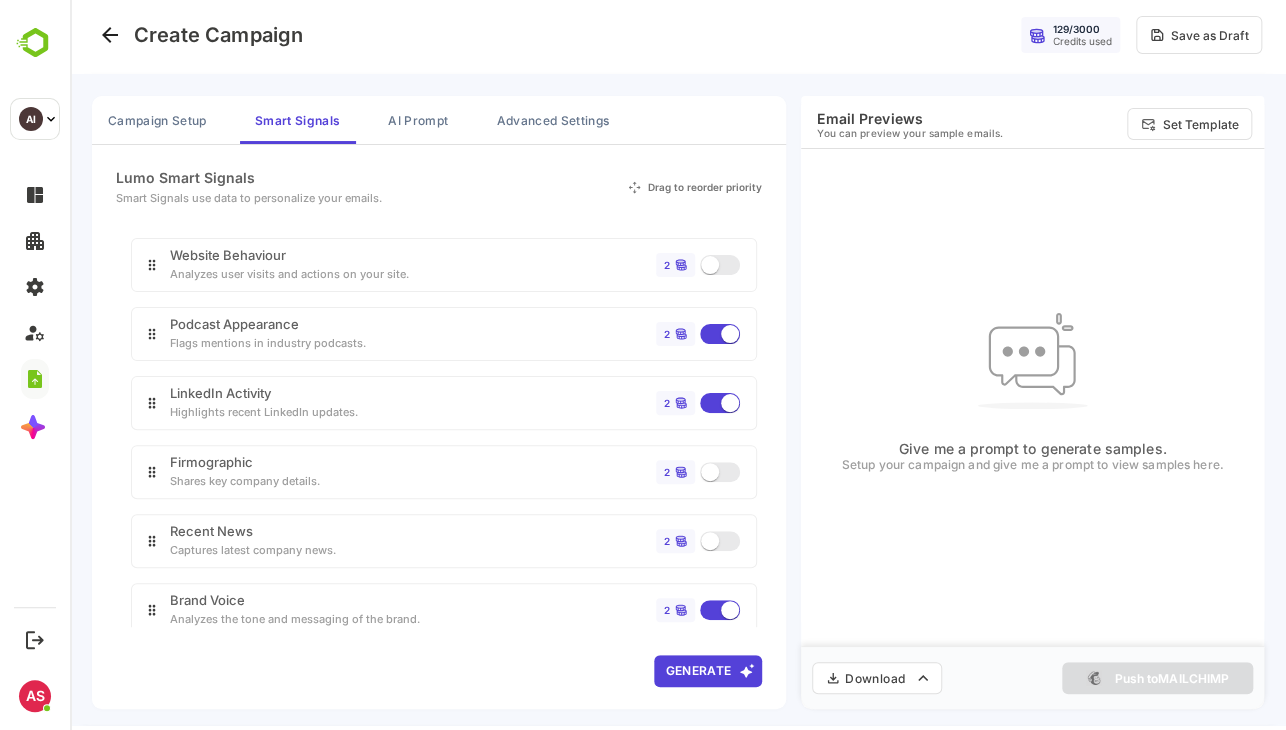 scroll, scrollTop: 0, scrollLeft: 0, axis: both 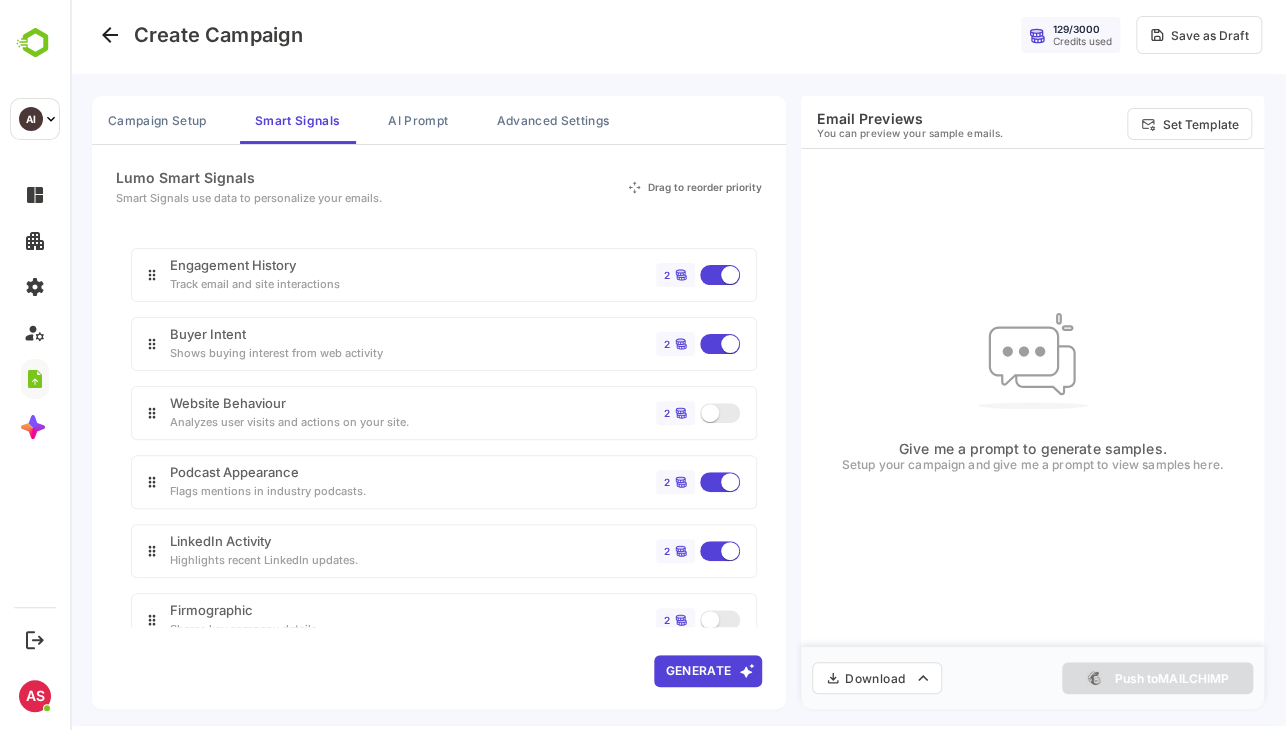 click on "2" at bounding box center (698, 413) 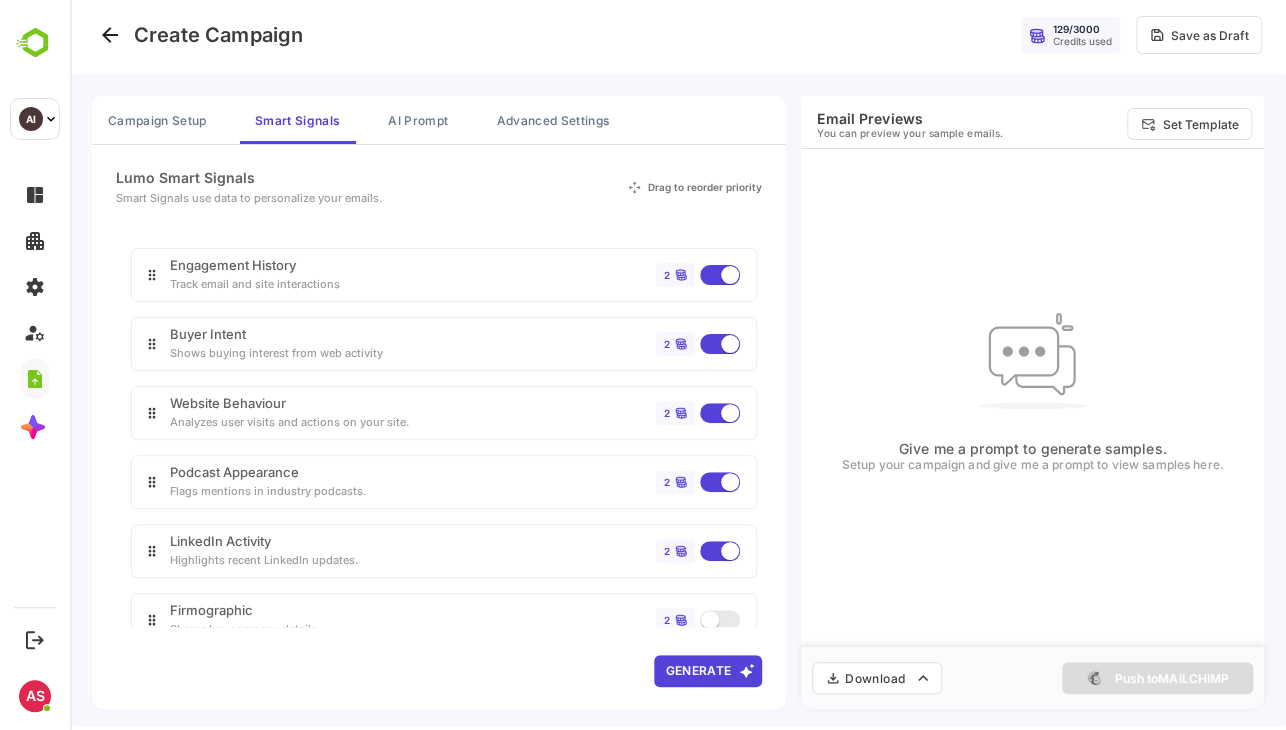 scroll, scrollTop: 148, scrollLeft: 0, axis: vertical 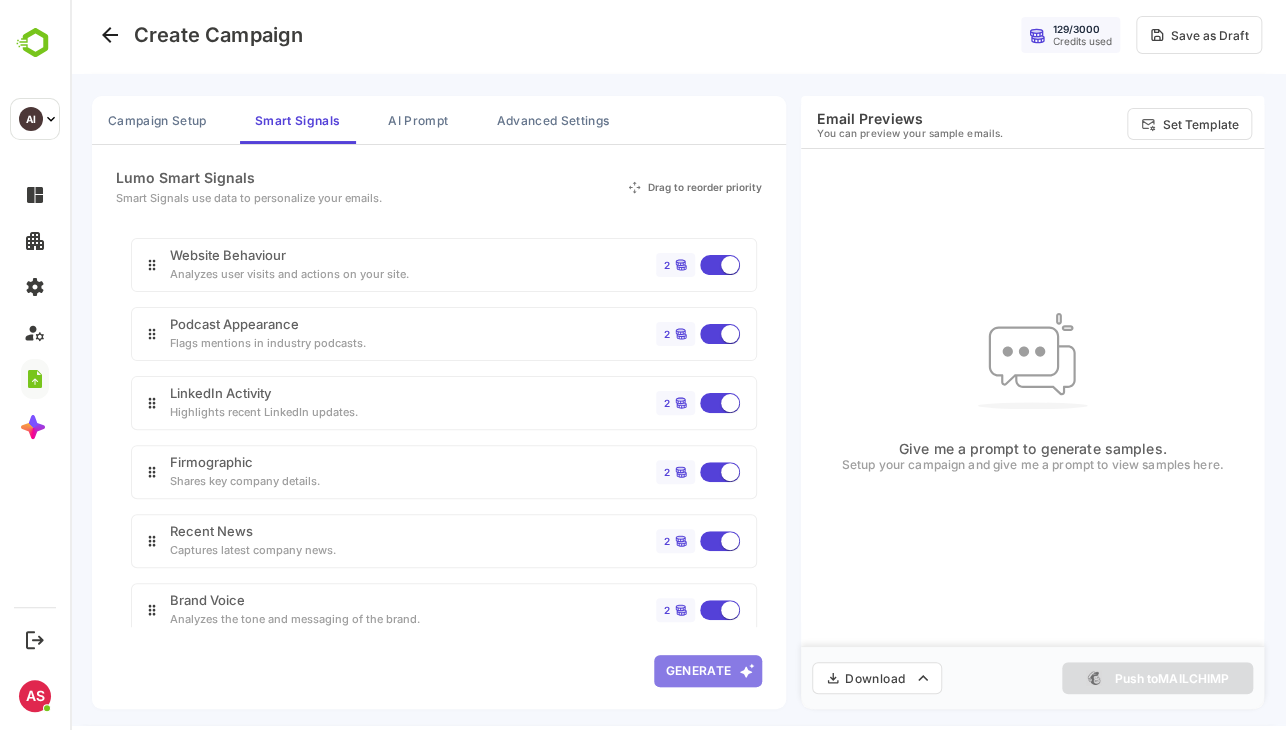 click on "Generate" at bounding box center [708, 671] 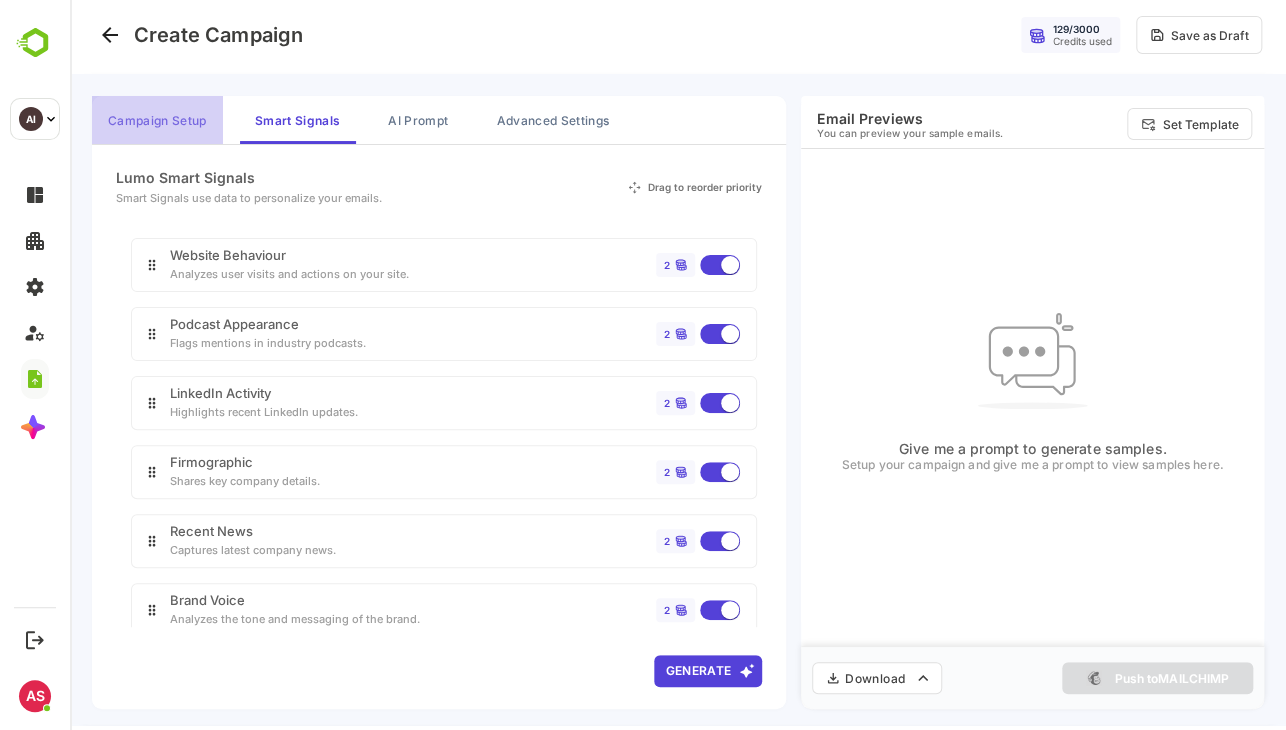 click on "Campaign Setup" at bounding box center [157, 120] 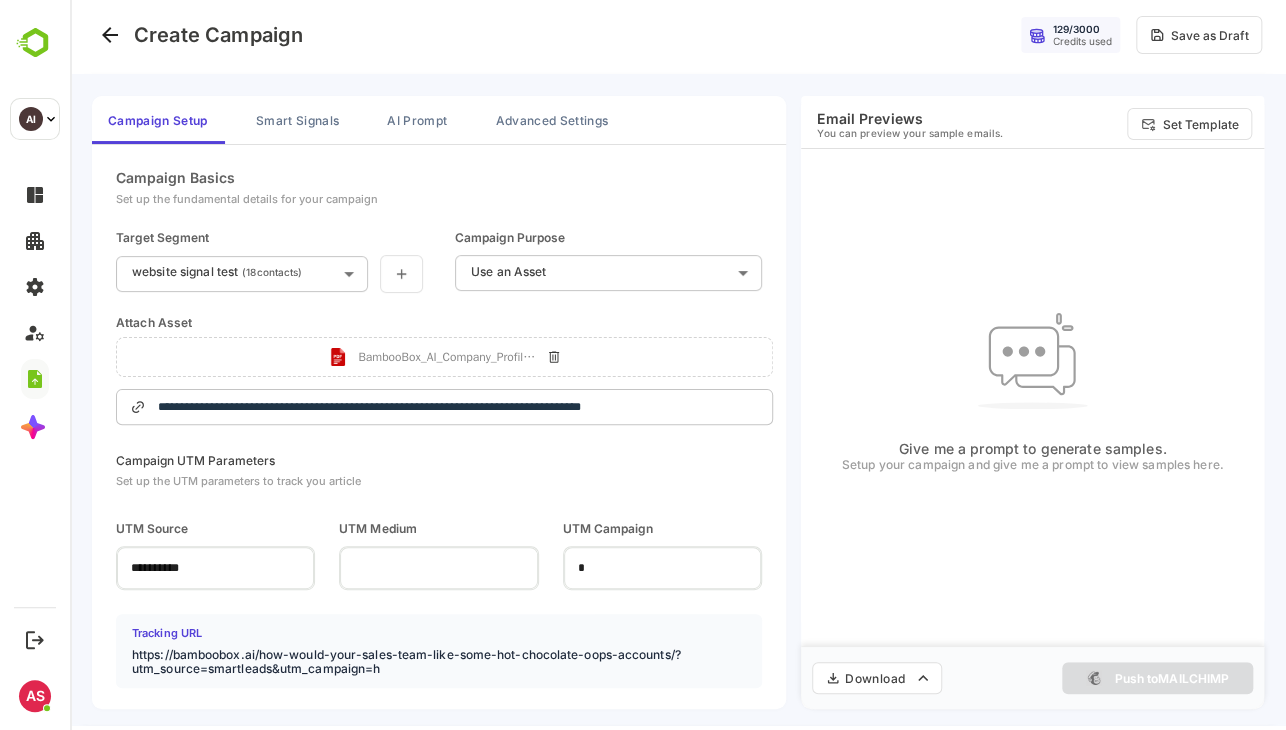 click on "**********" at bounding box center (678, 361) 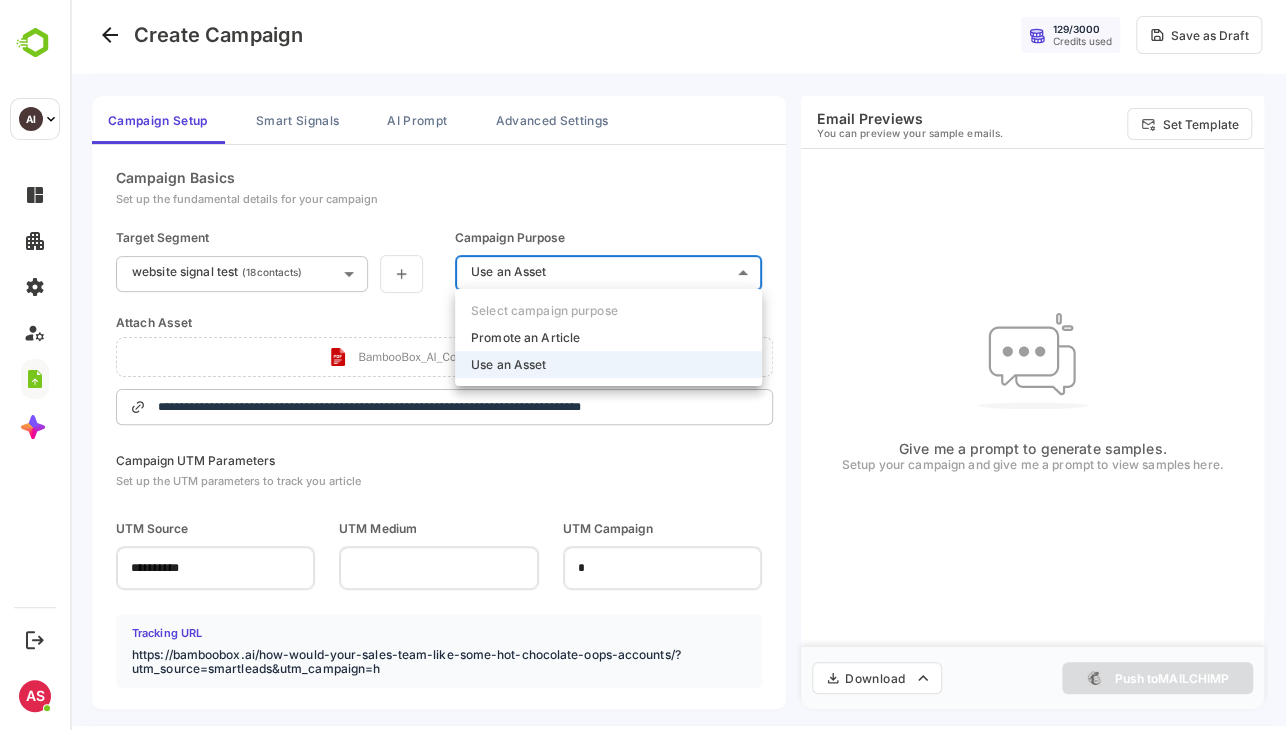 click on "Promote an Article" at bounding box center (608, 337) 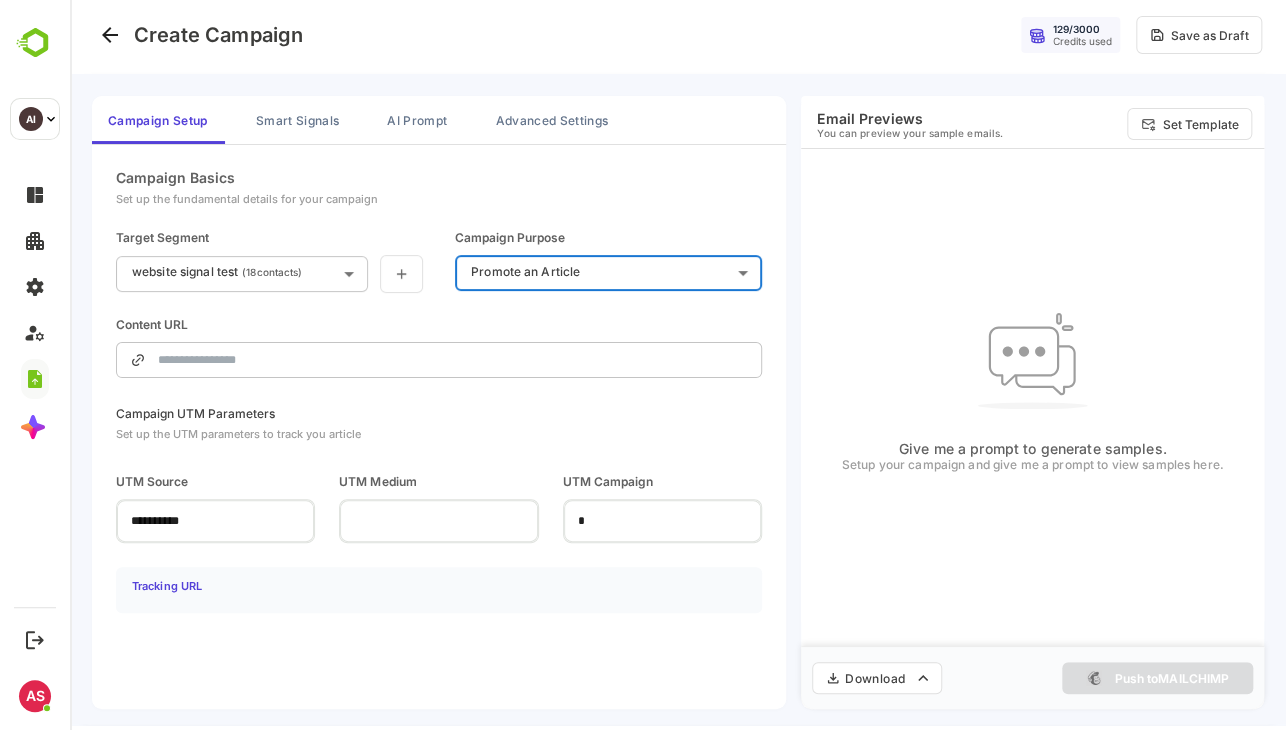 click at bounding box center [453, 360] 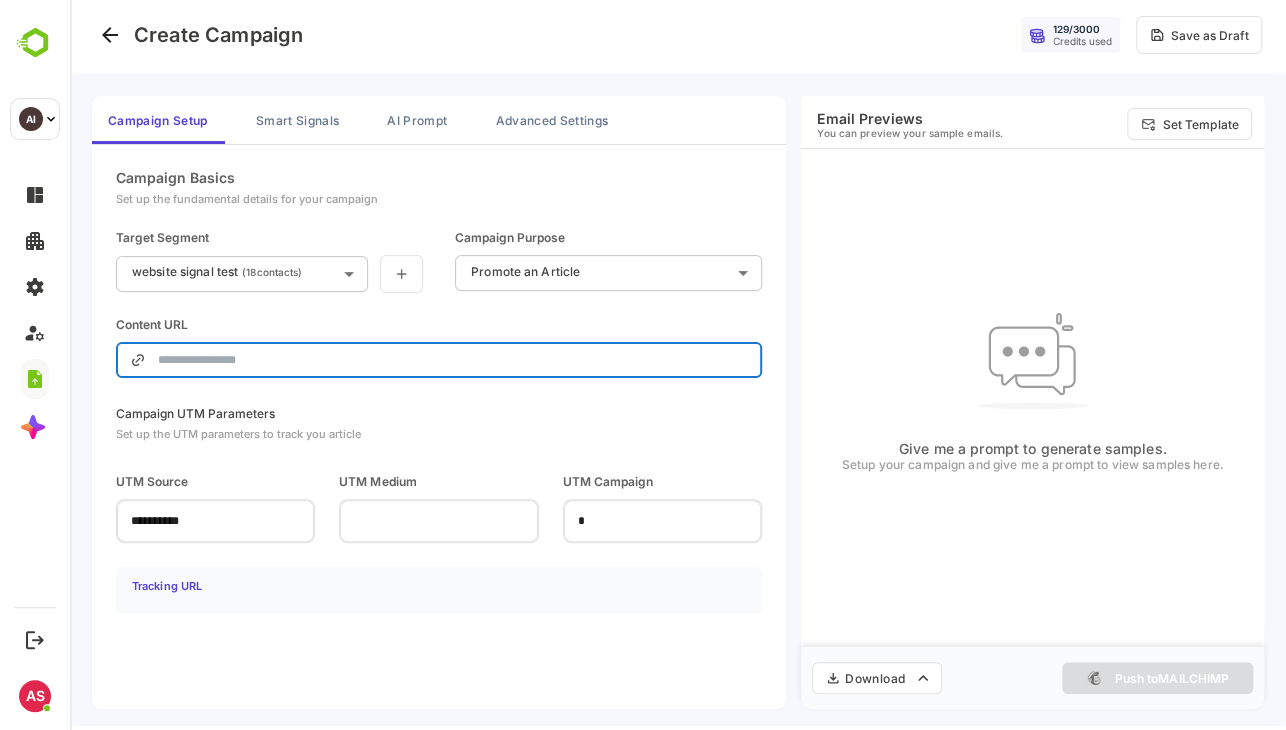 type on "**********" 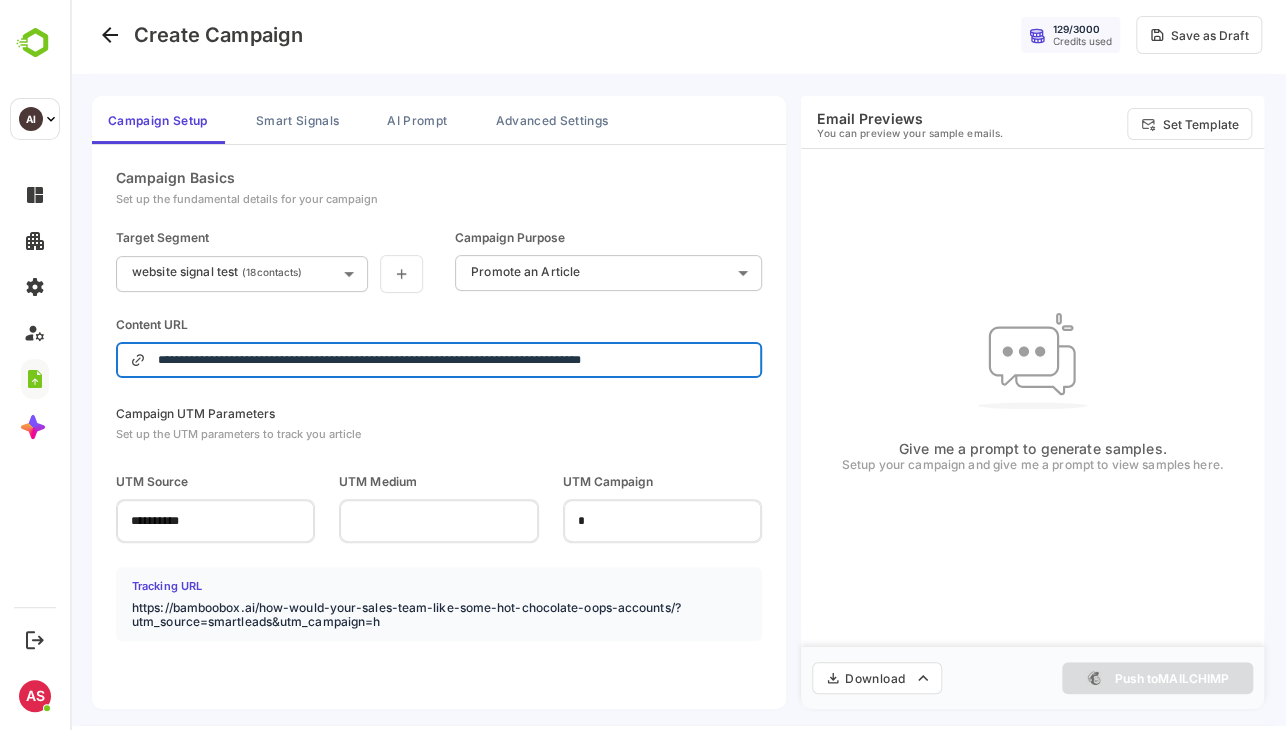 click on "**********" at bounding box center [678, 361] 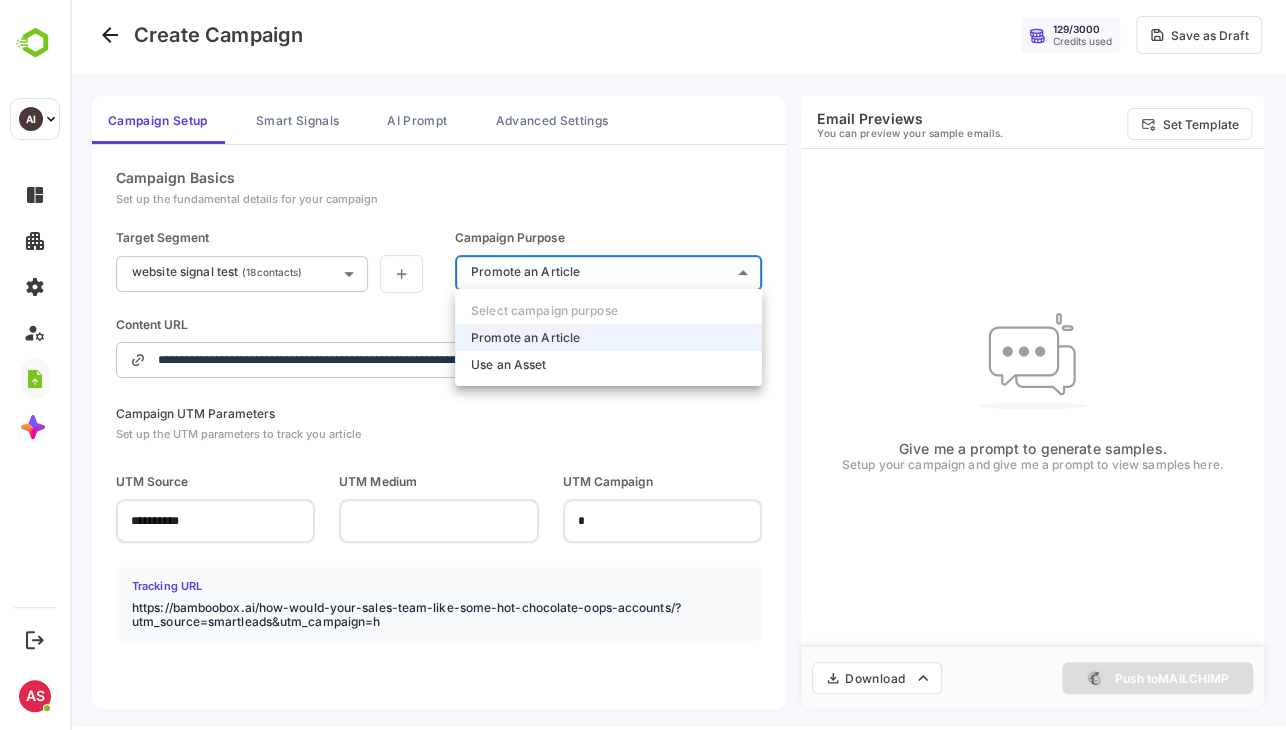 click on "Use an Asset" at bounding box center (508, 364) 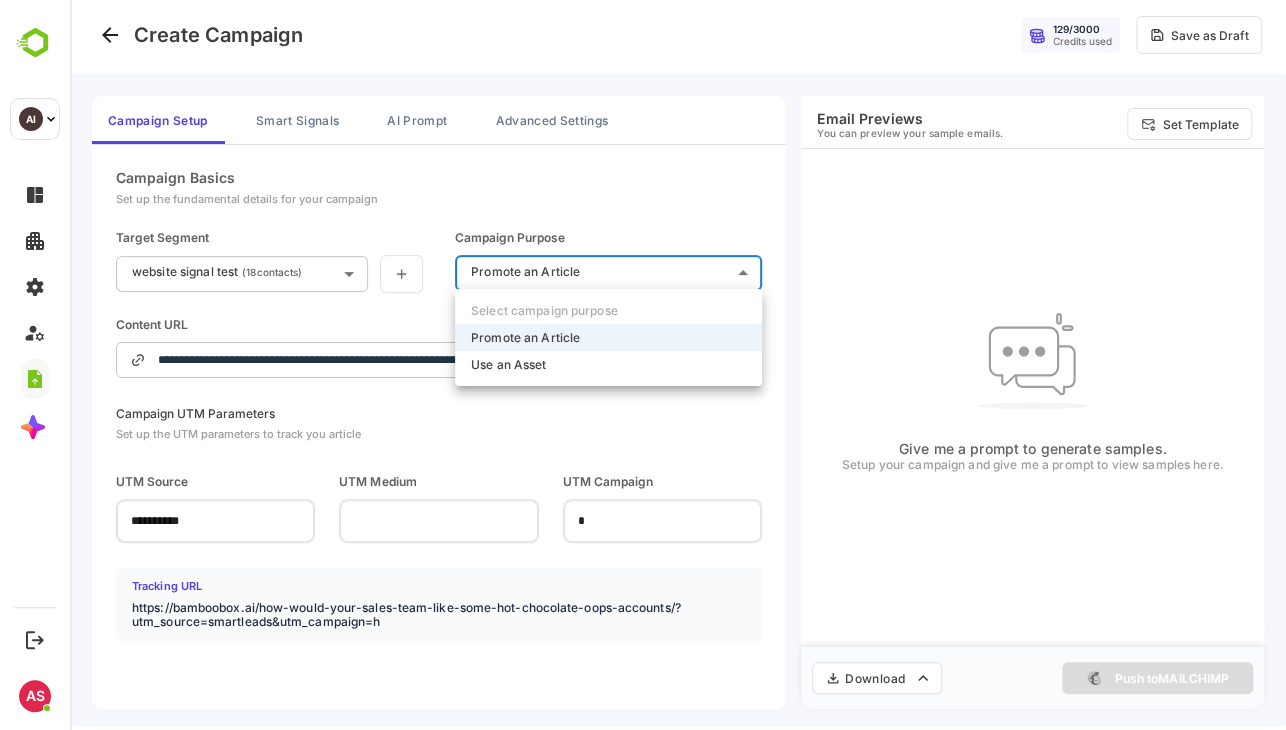 type on "**********" 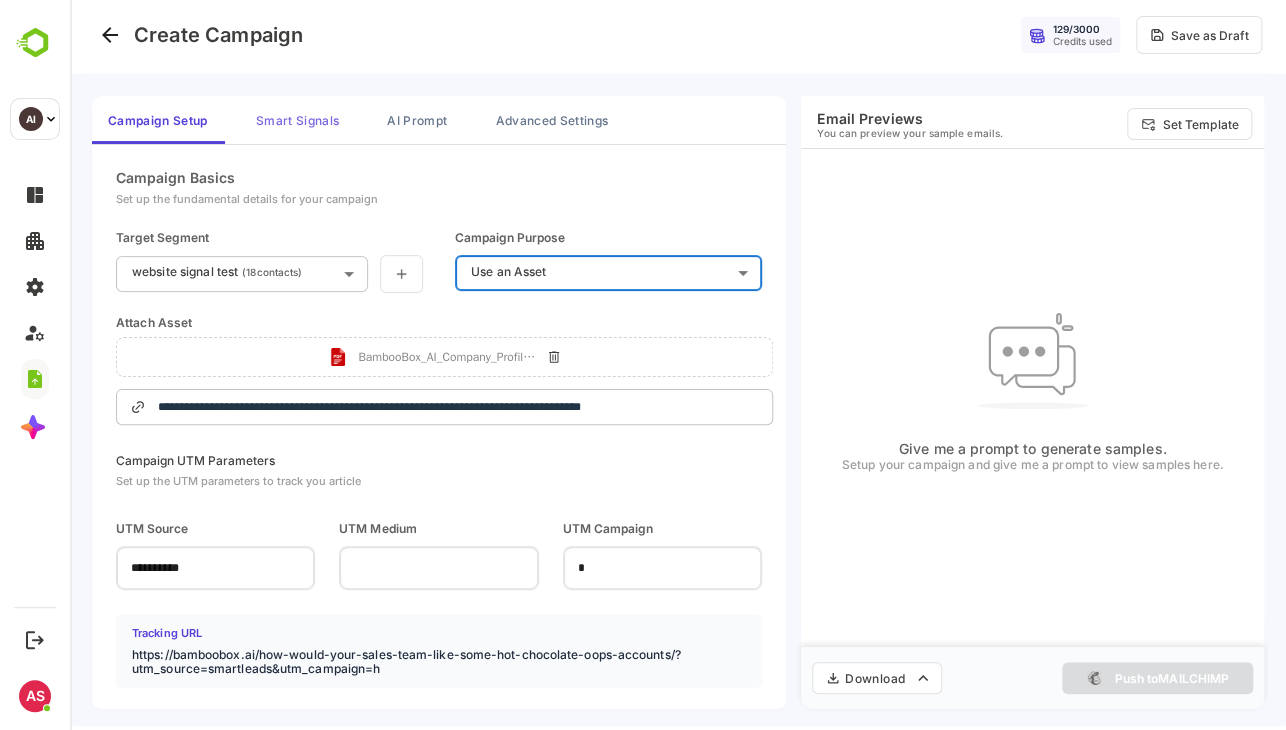 click on "Smart Signals" at bounding box center [297, 120] 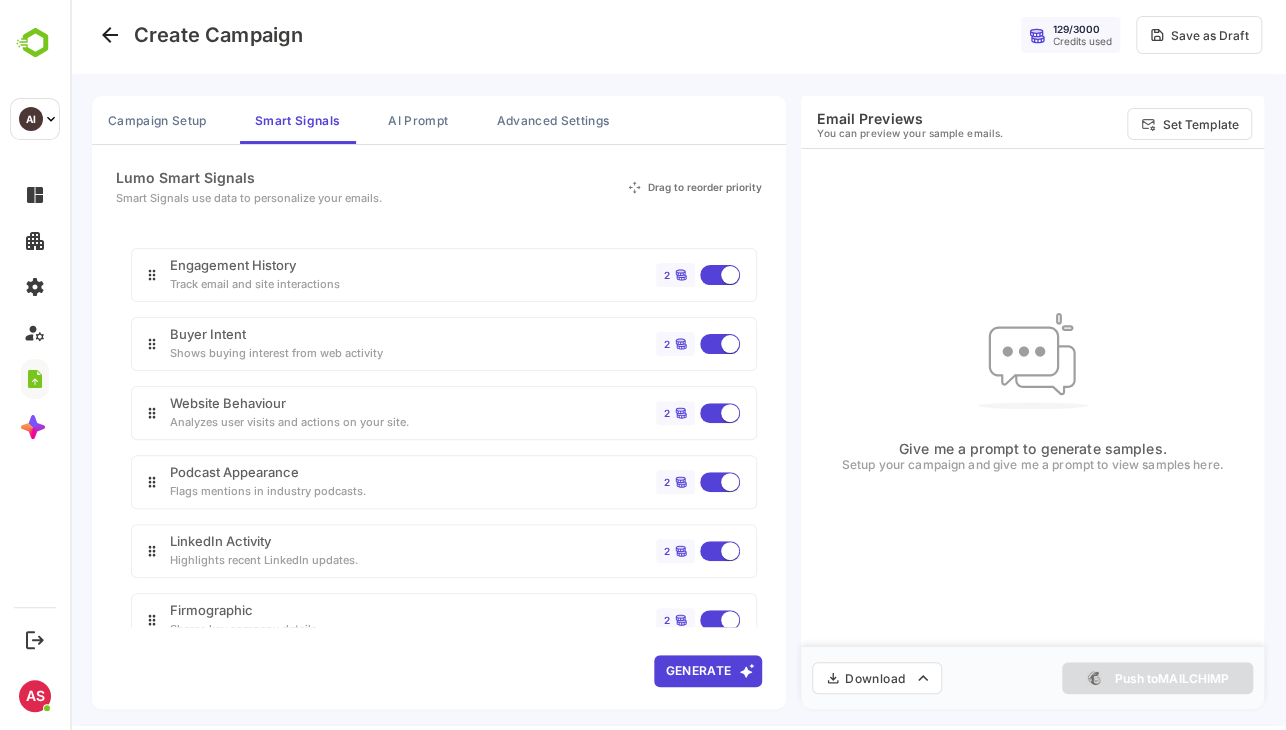 scroll, scrollTop: 148, scrollLeft: 0, axis: vertical 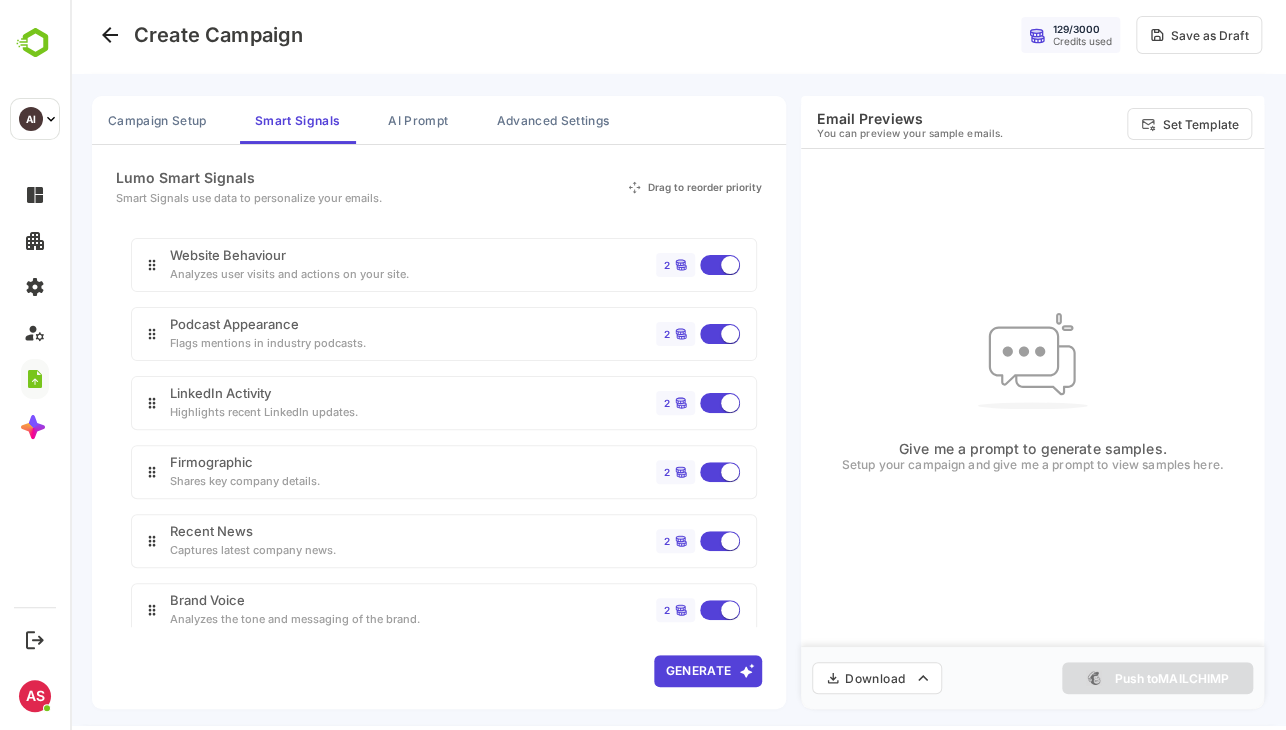click on "Generate" at bounding box center (708, 671) 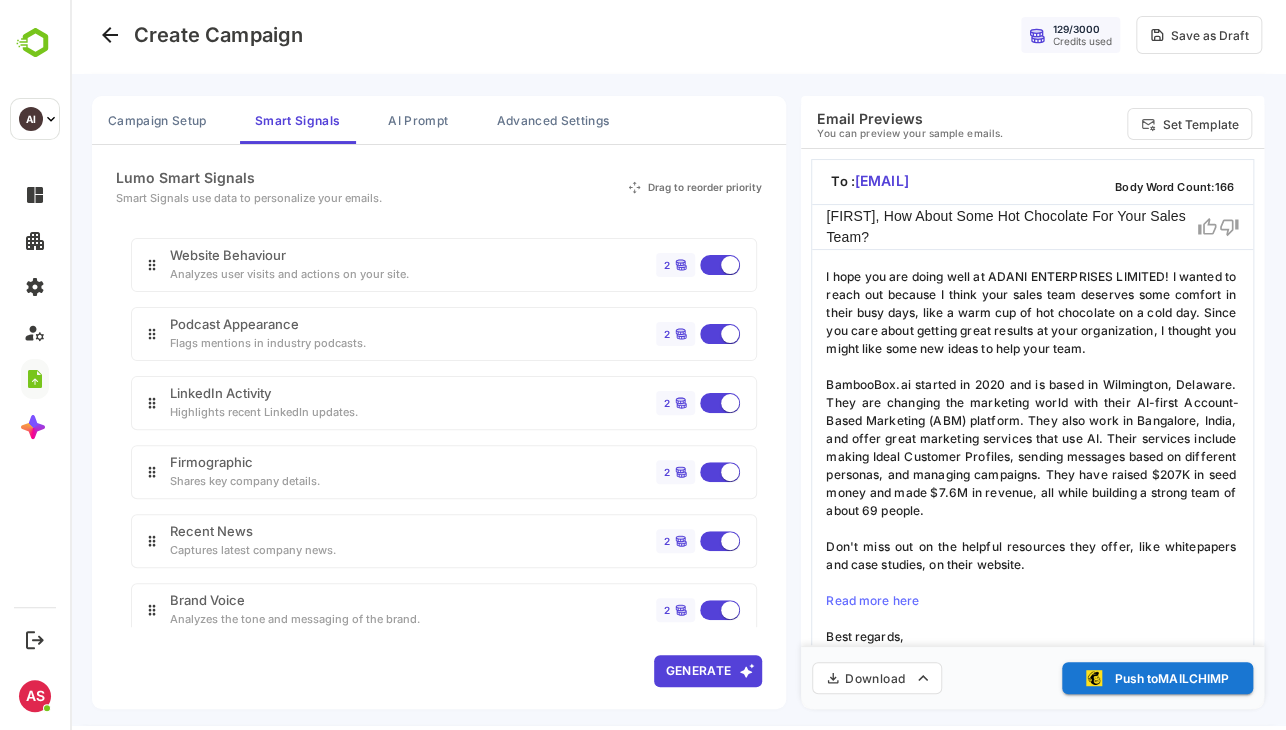 scroll, scrollTop: 86, scrollLeft: 0, axis: vertical 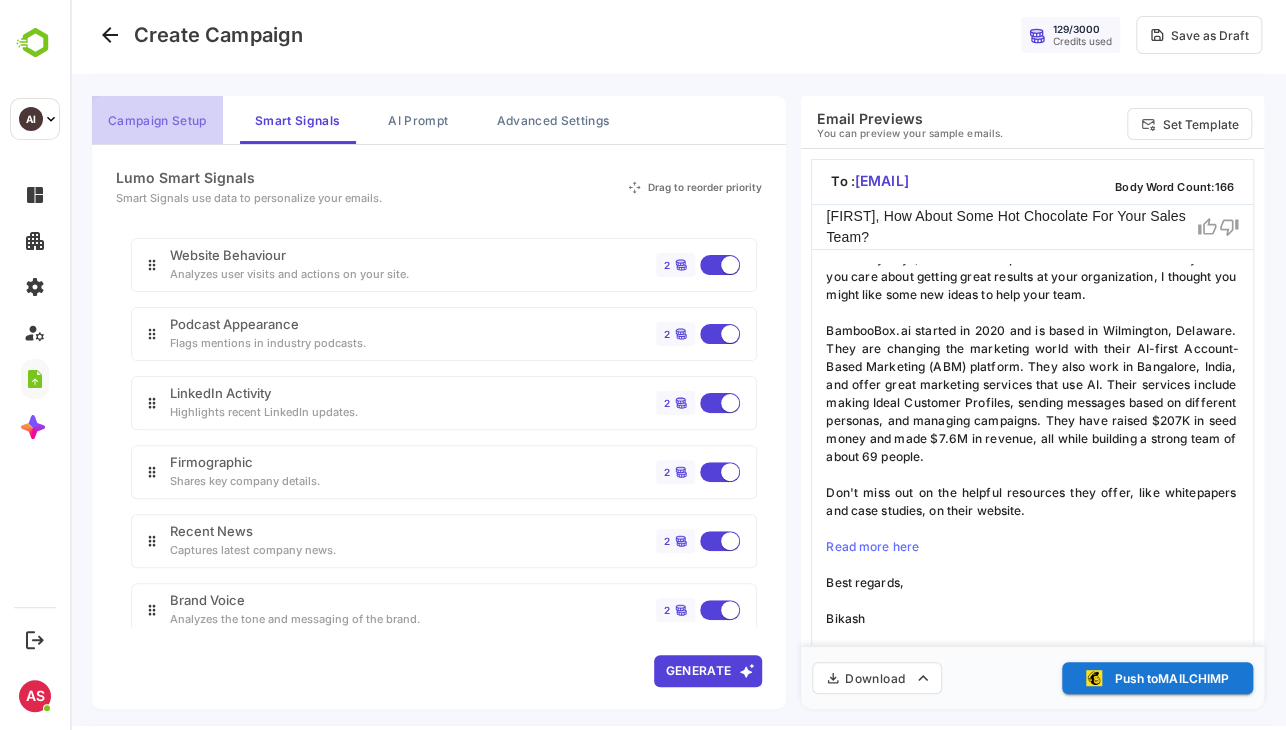 click on "Campaign Setup" at bounding box center [157, 120] 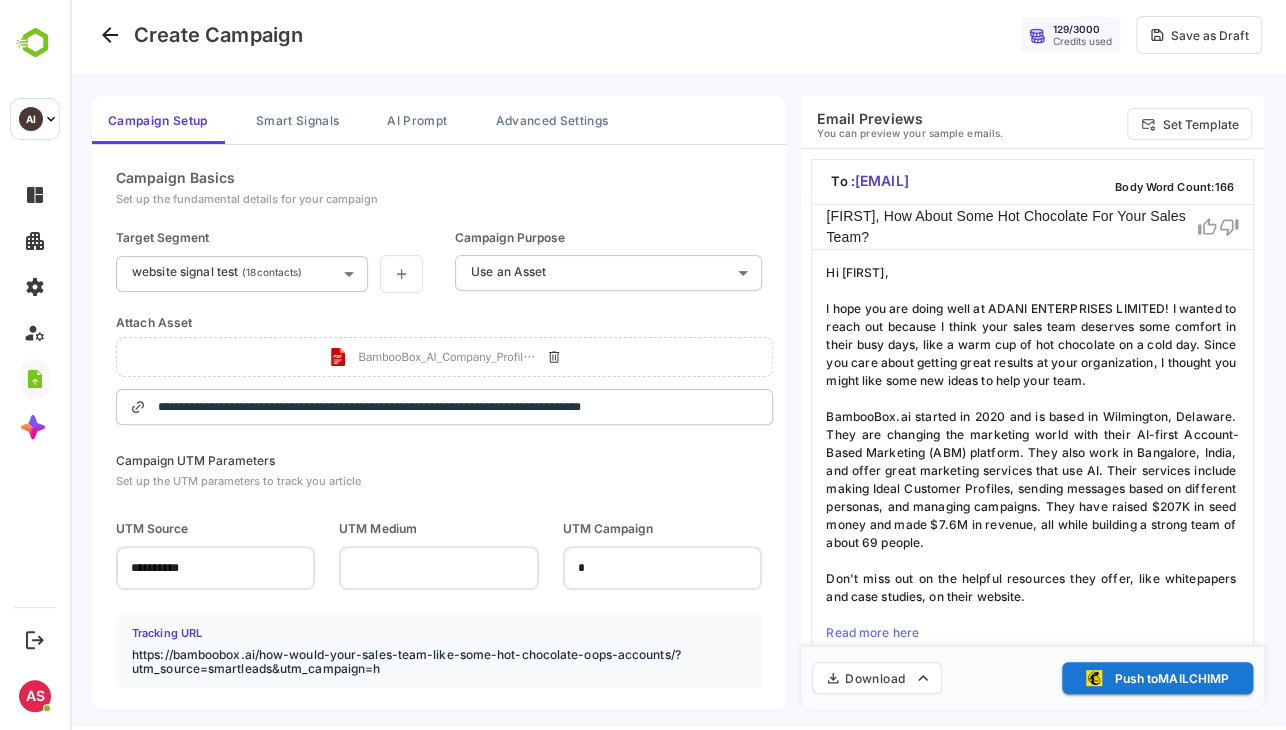 scroll, scrollTop: 86, scrollLeft: 0, axis: vertical 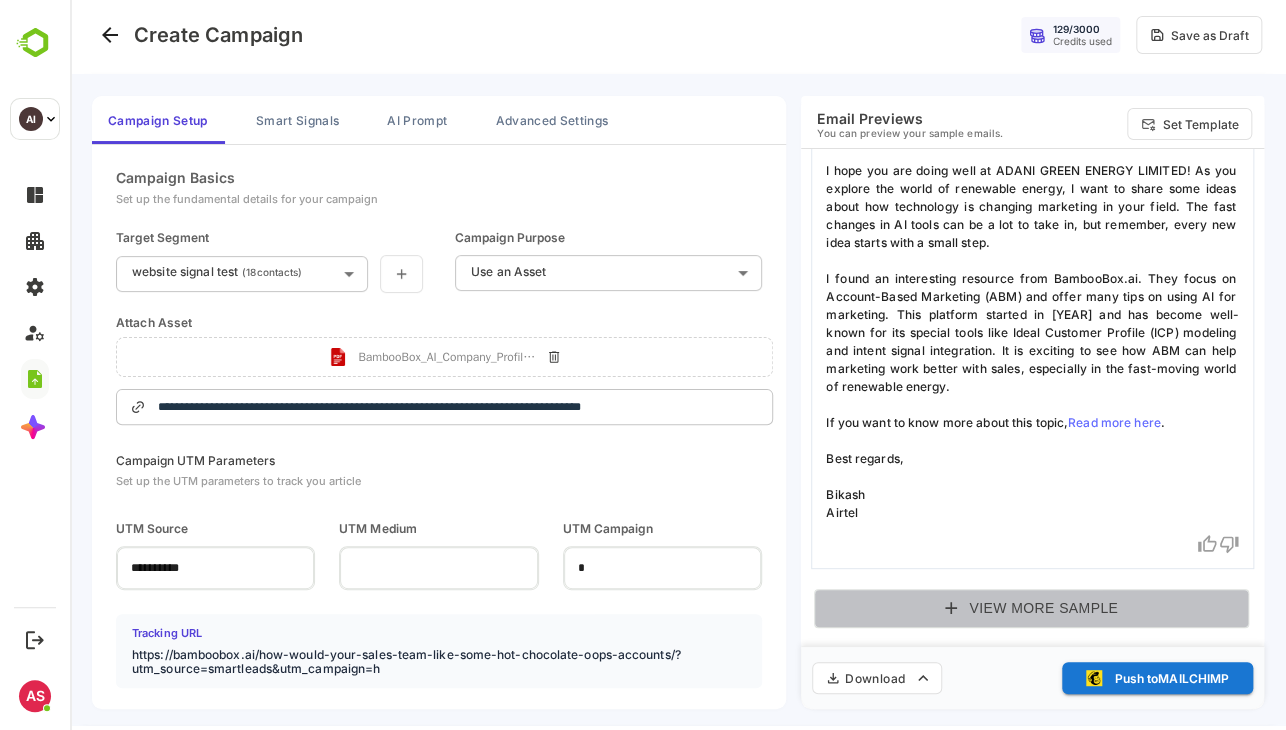 click on "View More Sample" at bounding box center (1031, 608) 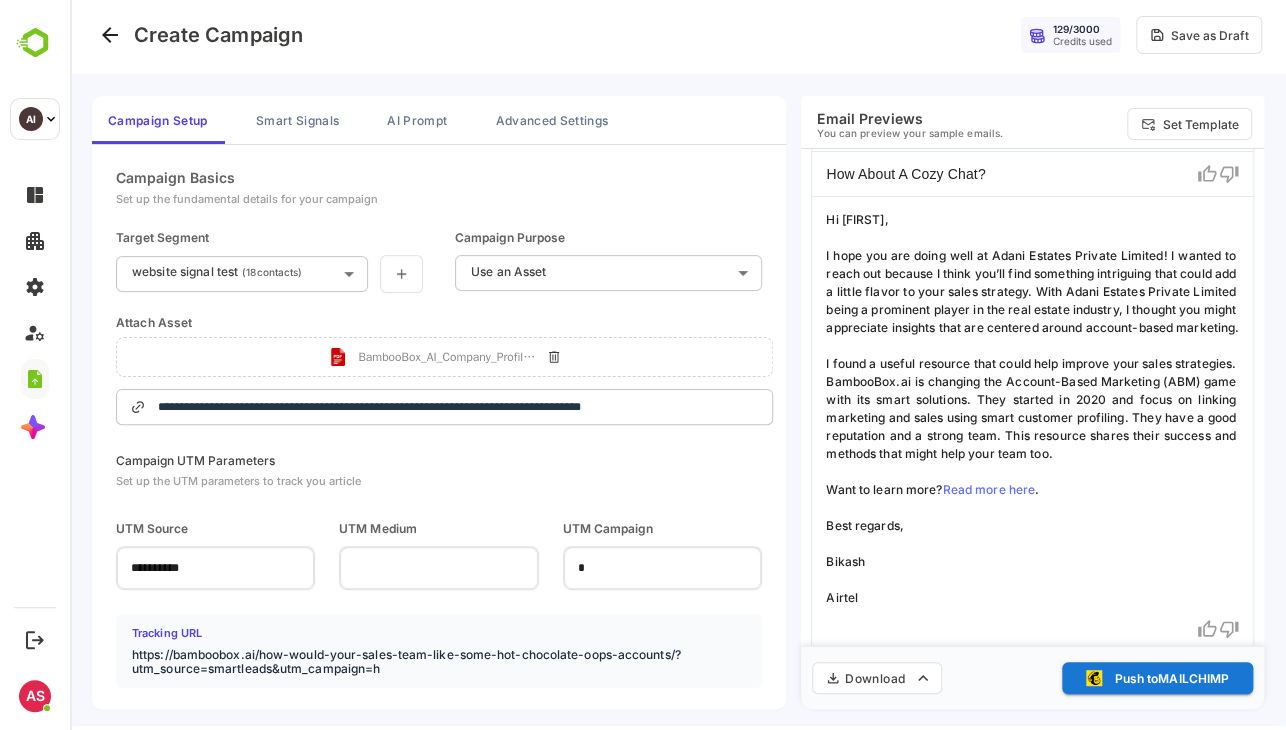 scroll, scrollTop: 1737, scrollLeft: 0, axis: vertical 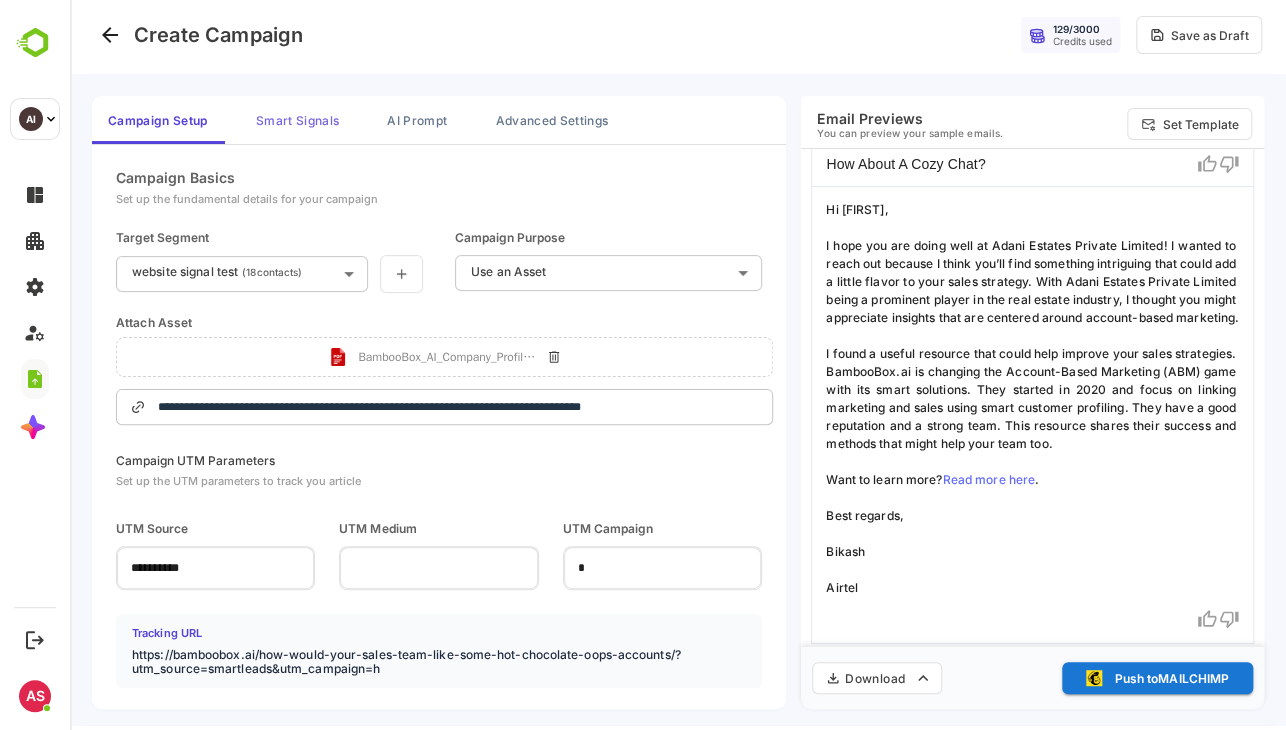 click on "Smart Signals" at bounding box center (297, 120) 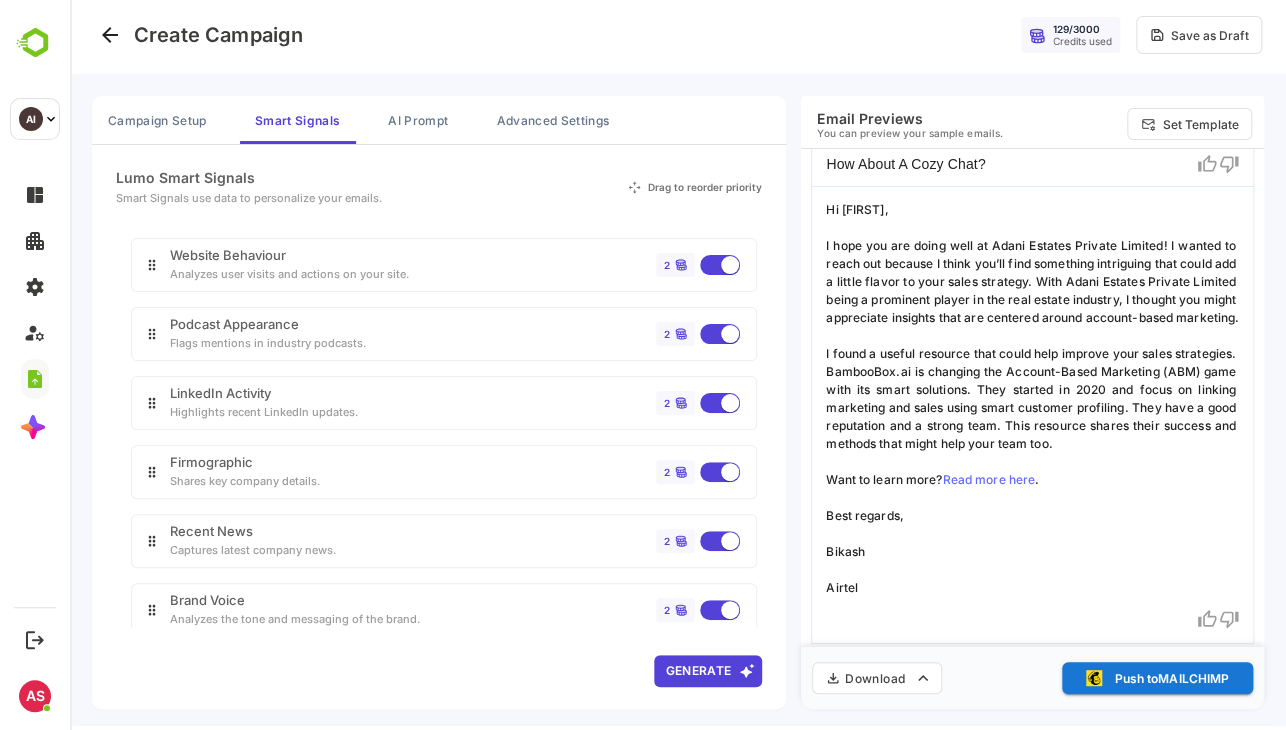 scroll, scrollTop: 0, scrollLeft: 0, axis: both 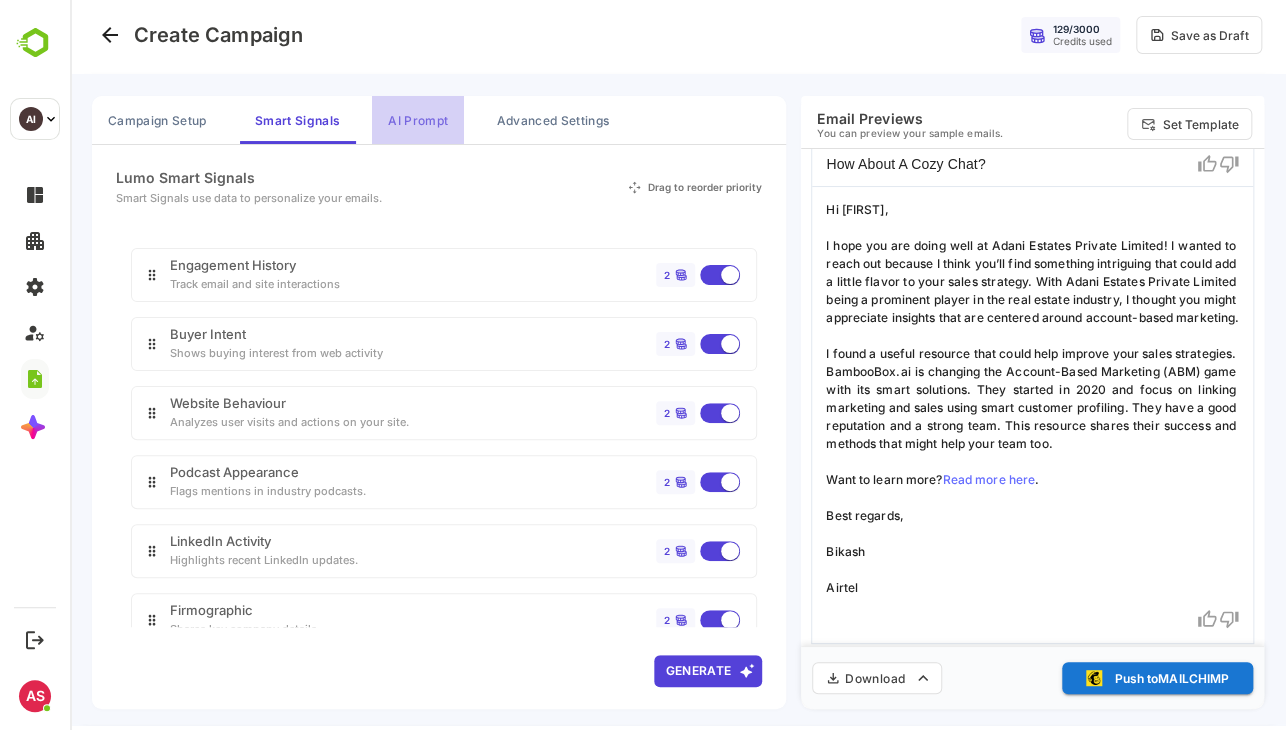 click on "AI Prompt" at bounding box center [418, 120] 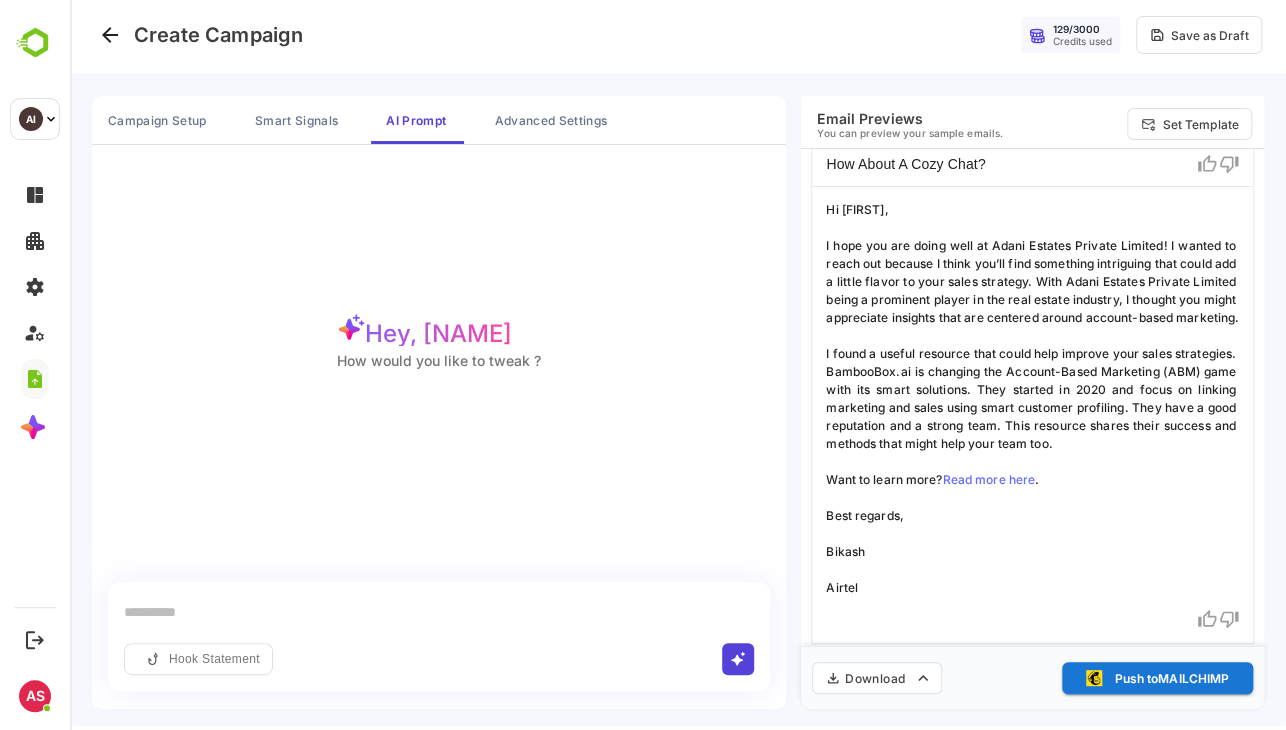 click at bounding box center (439, 612) 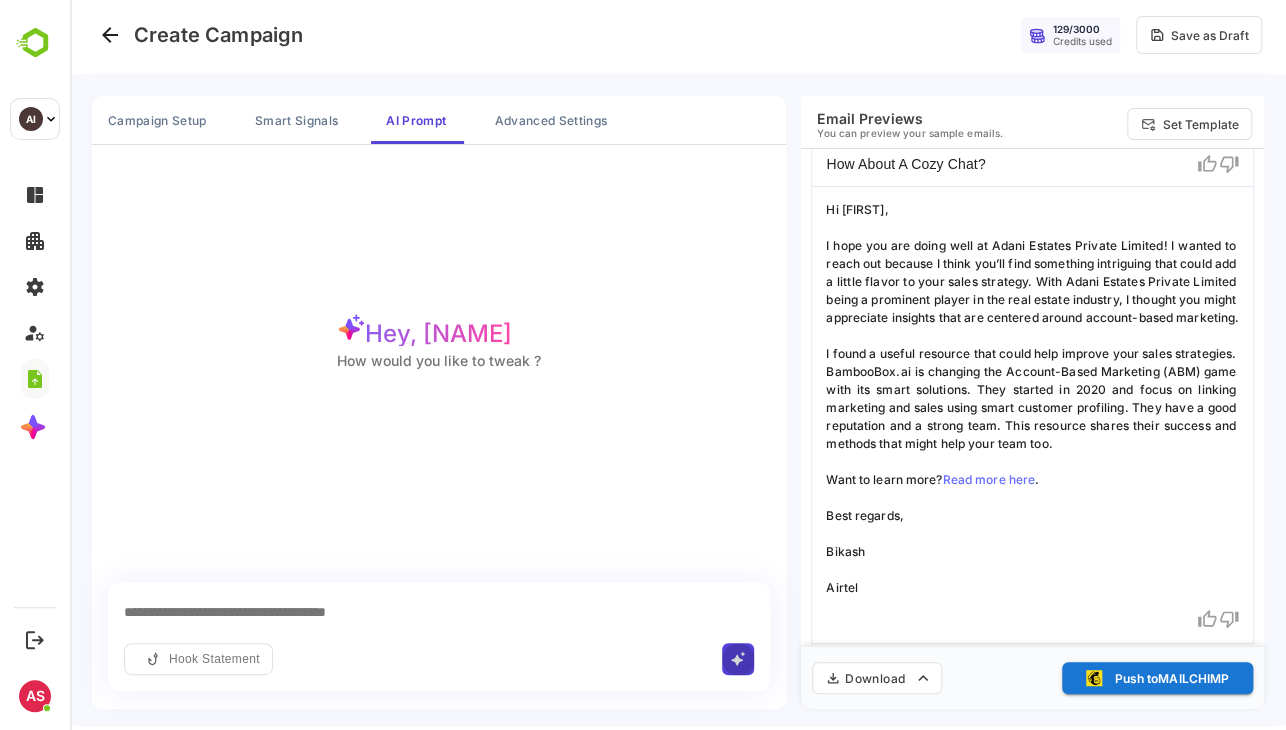 click at bounding box center [738, 659] 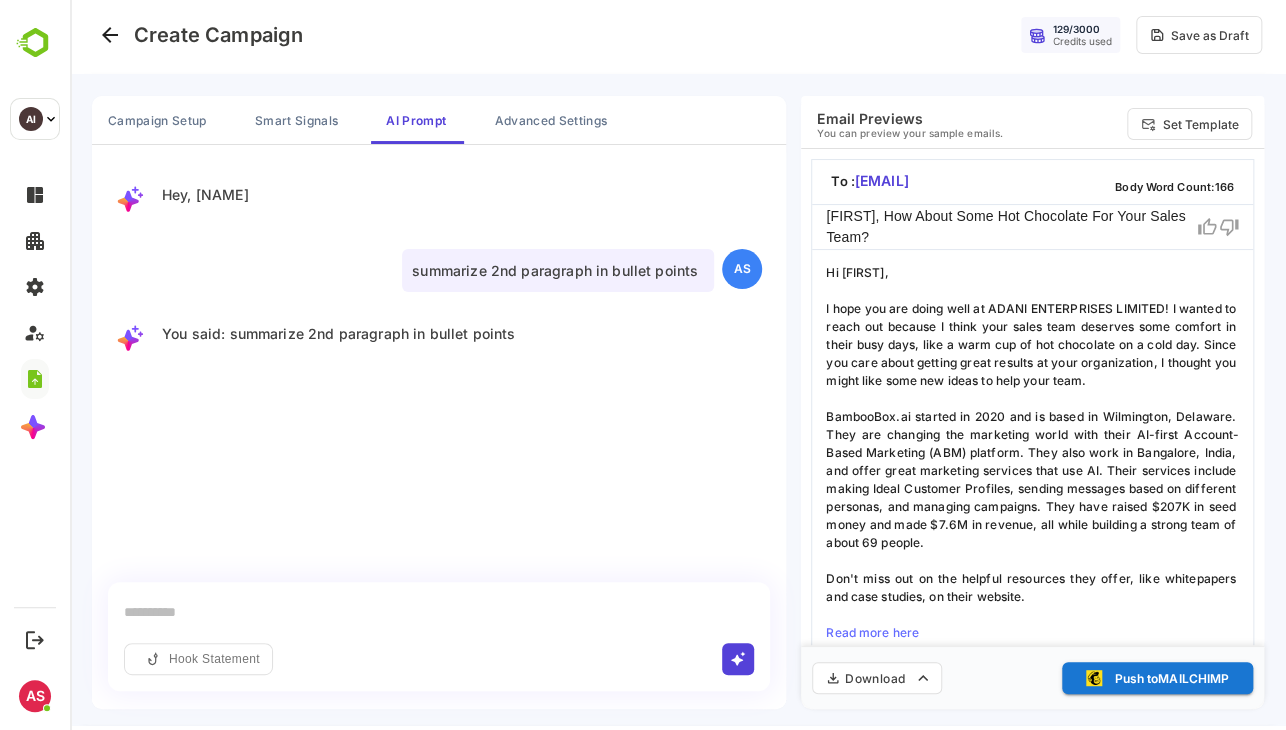 click at bounding box center [439, 612] 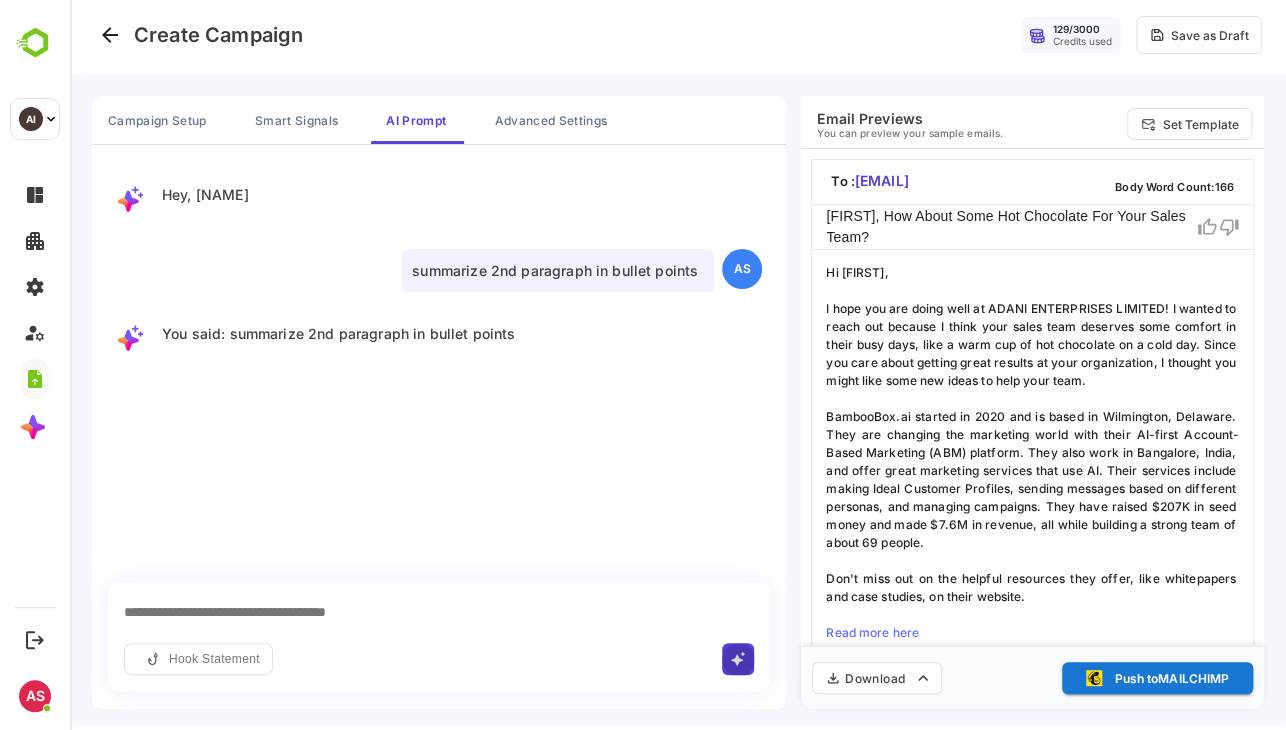 click 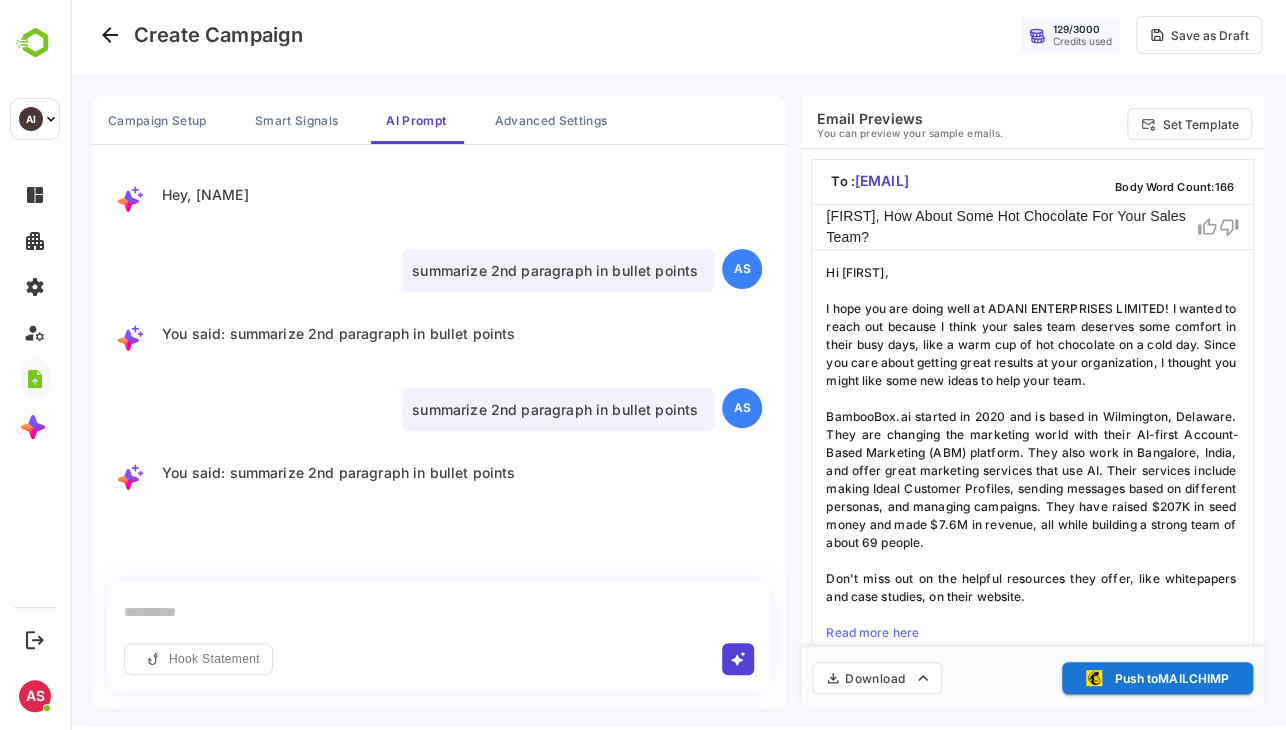 scroll, scrollTop: 86, scrollLeft: 0, axis: vertical 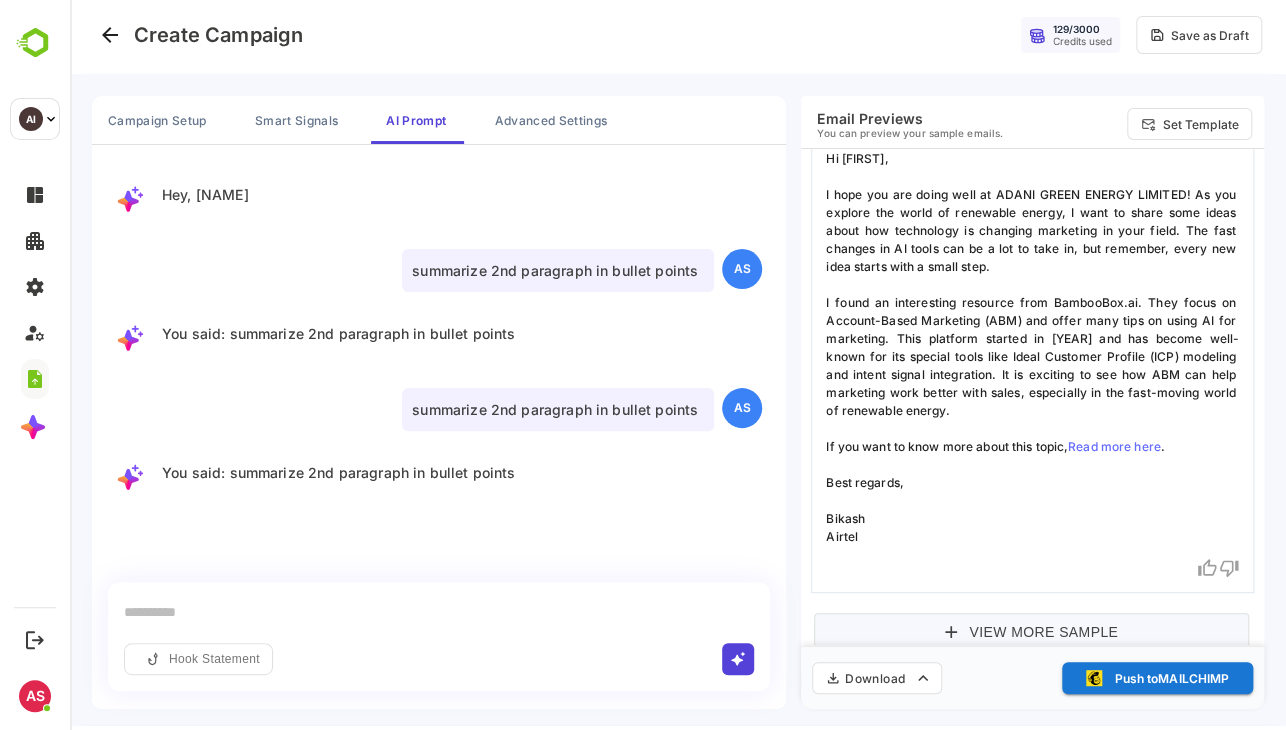 click on "View More Sample" at bounding box center (1031, 632) 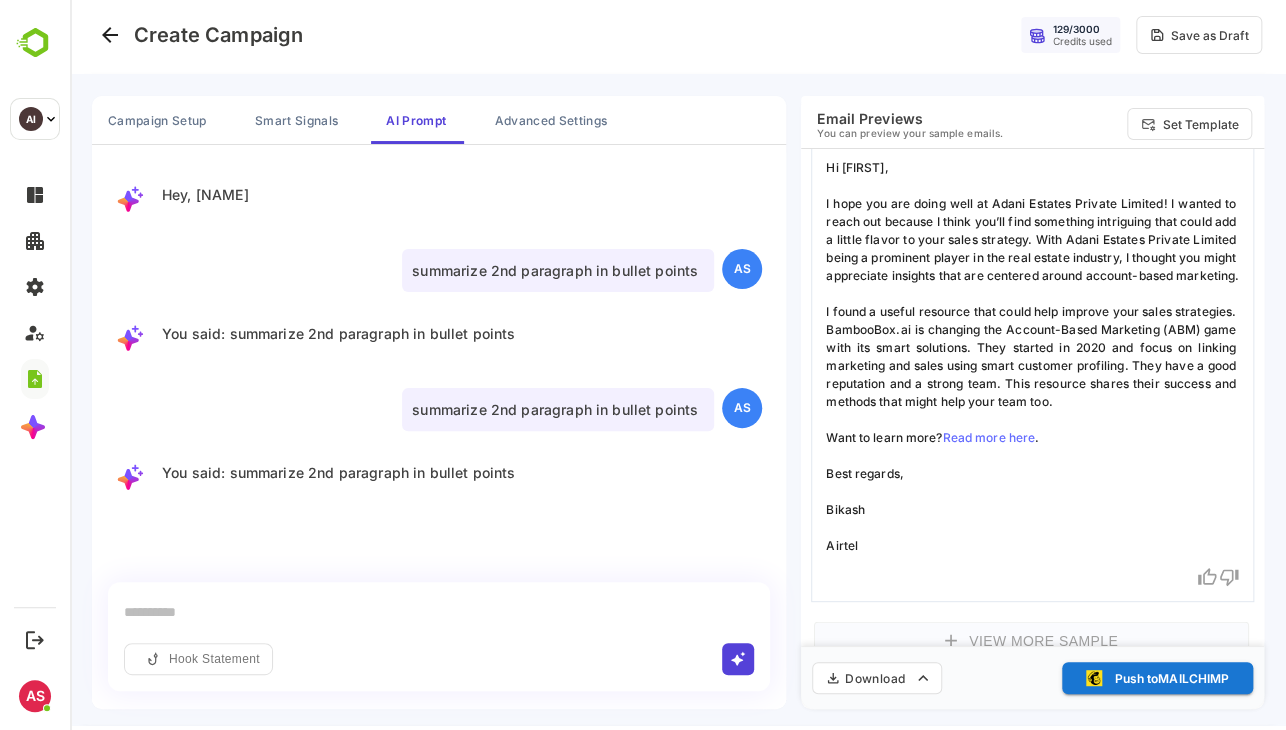 scroll, scrollTop: 1812, scrollLeft: 0, axis: vertical 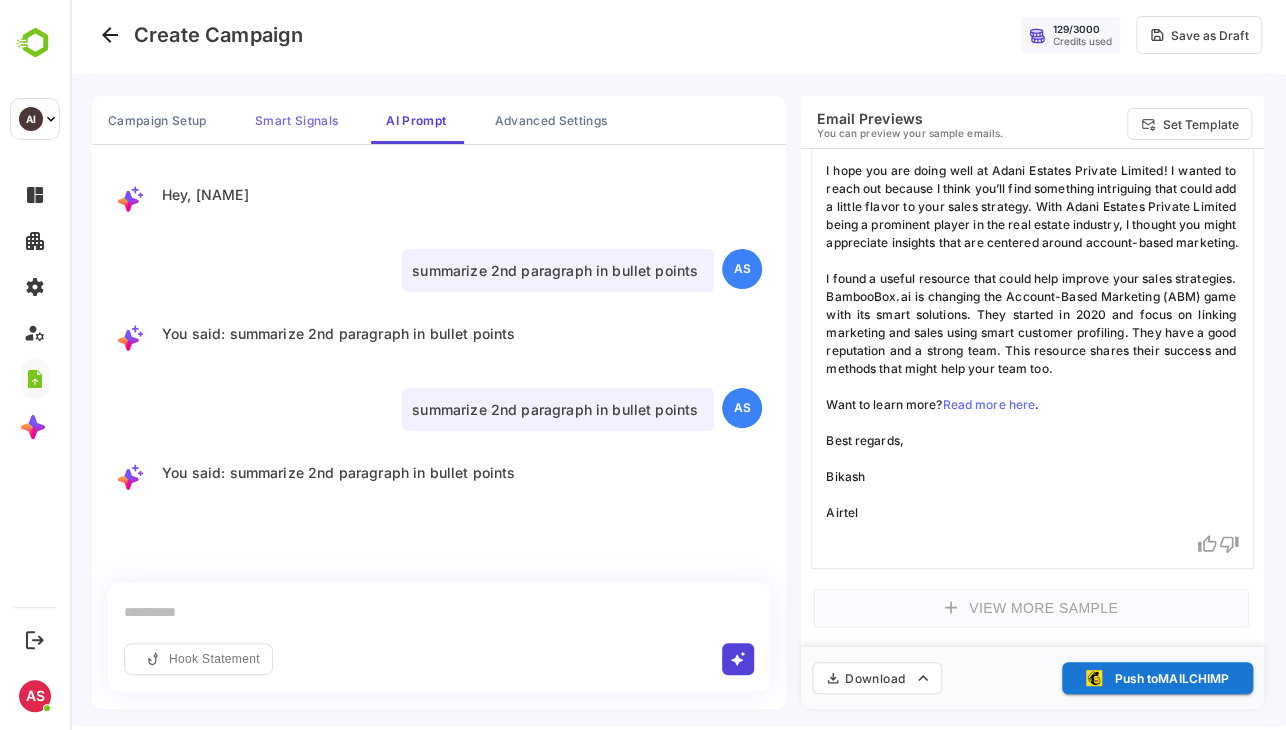 click on "Smart Signals" at bounding box center [296, 120] 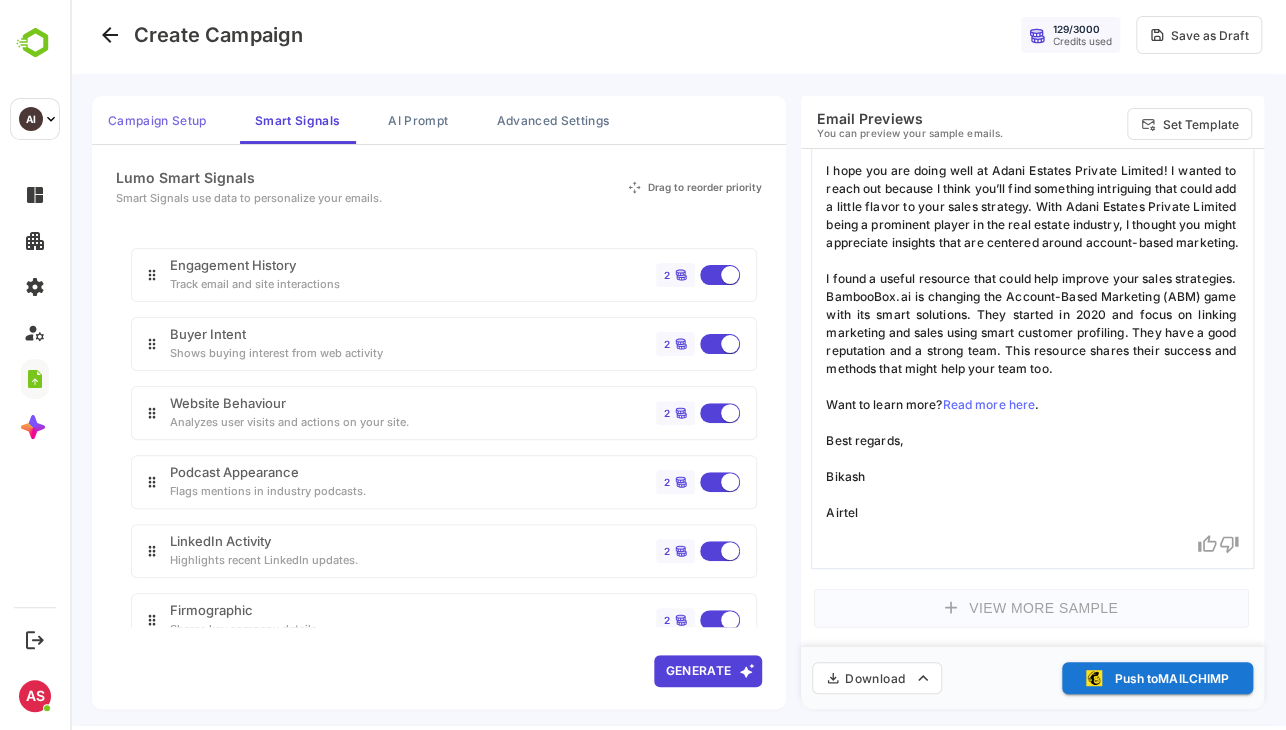 click on "Campaign Setup" at bounding box center [157, 120] 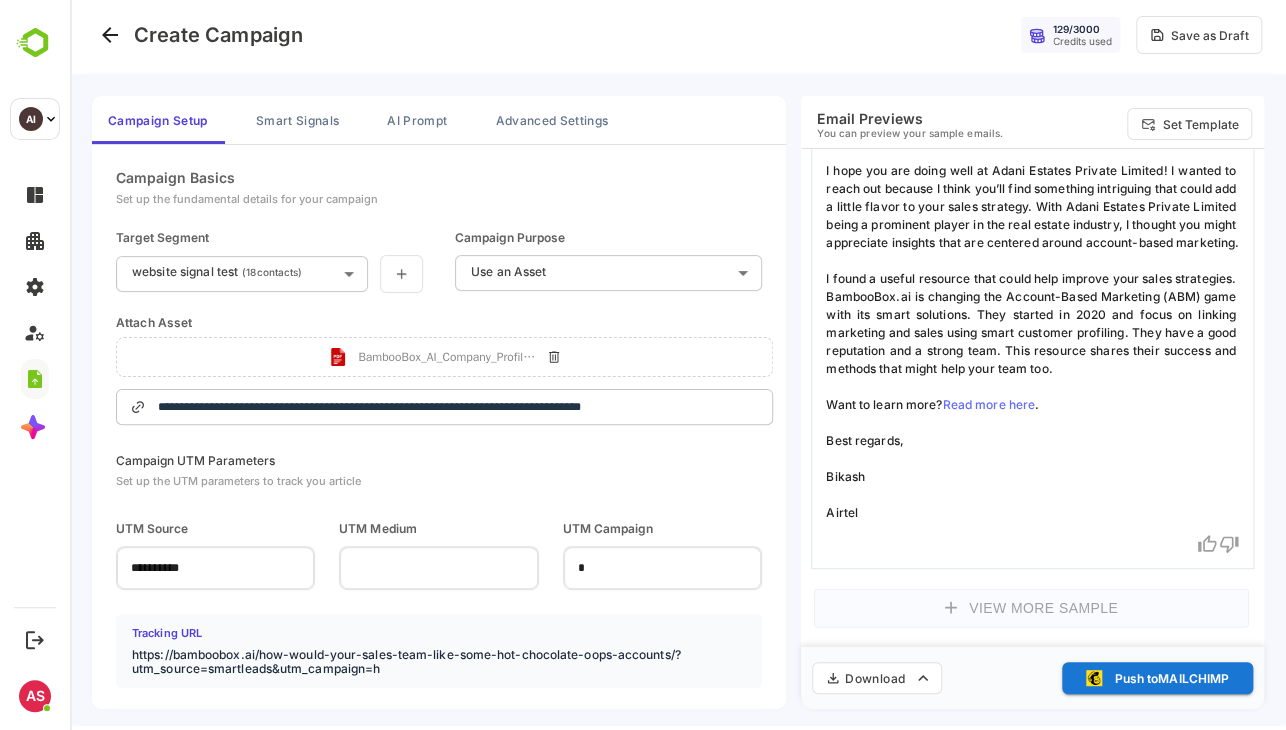 click on "129  /  3000 Credits used Save as Draft" at bounding box center [915, 35] 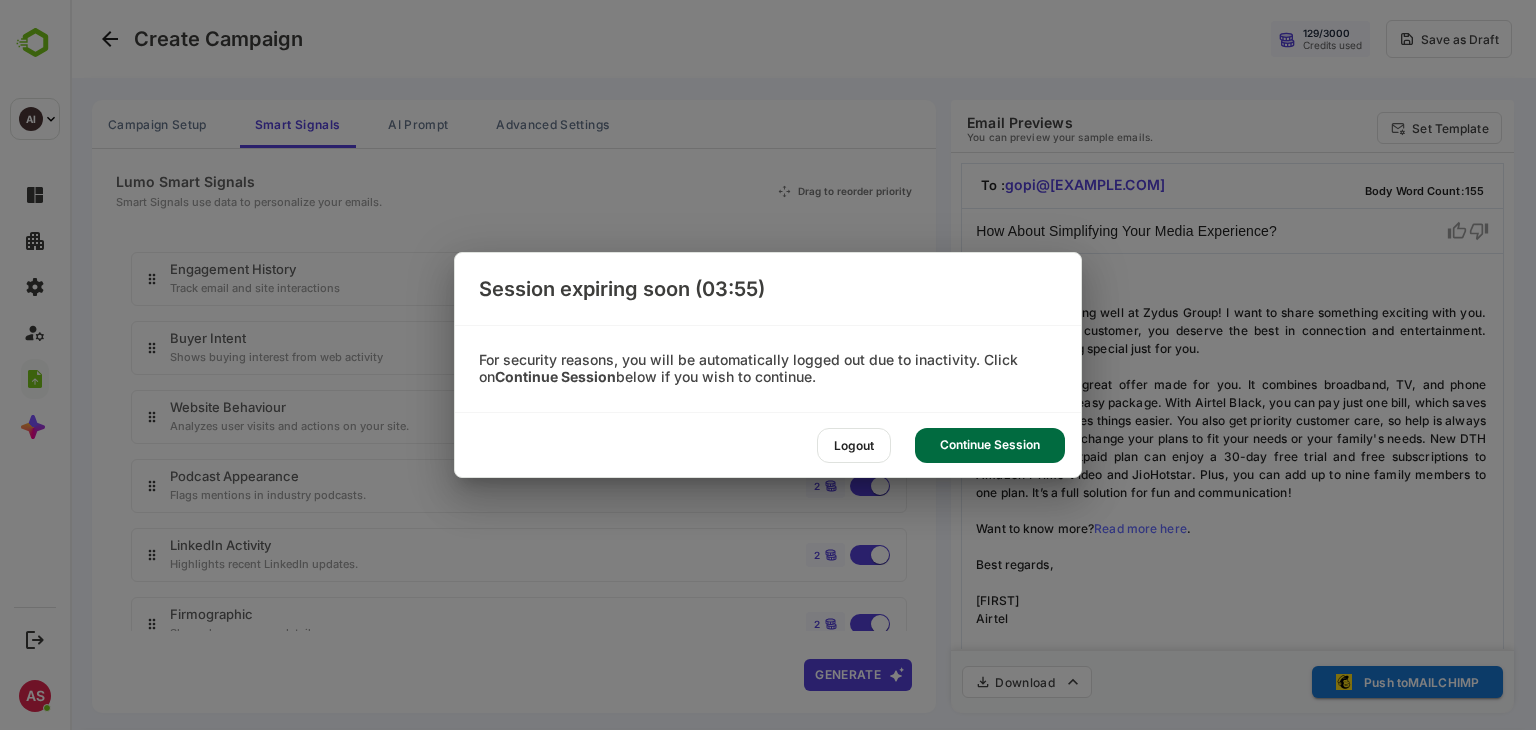 scroll, scrollTop: 0, scrollLeft: 0, axis: both 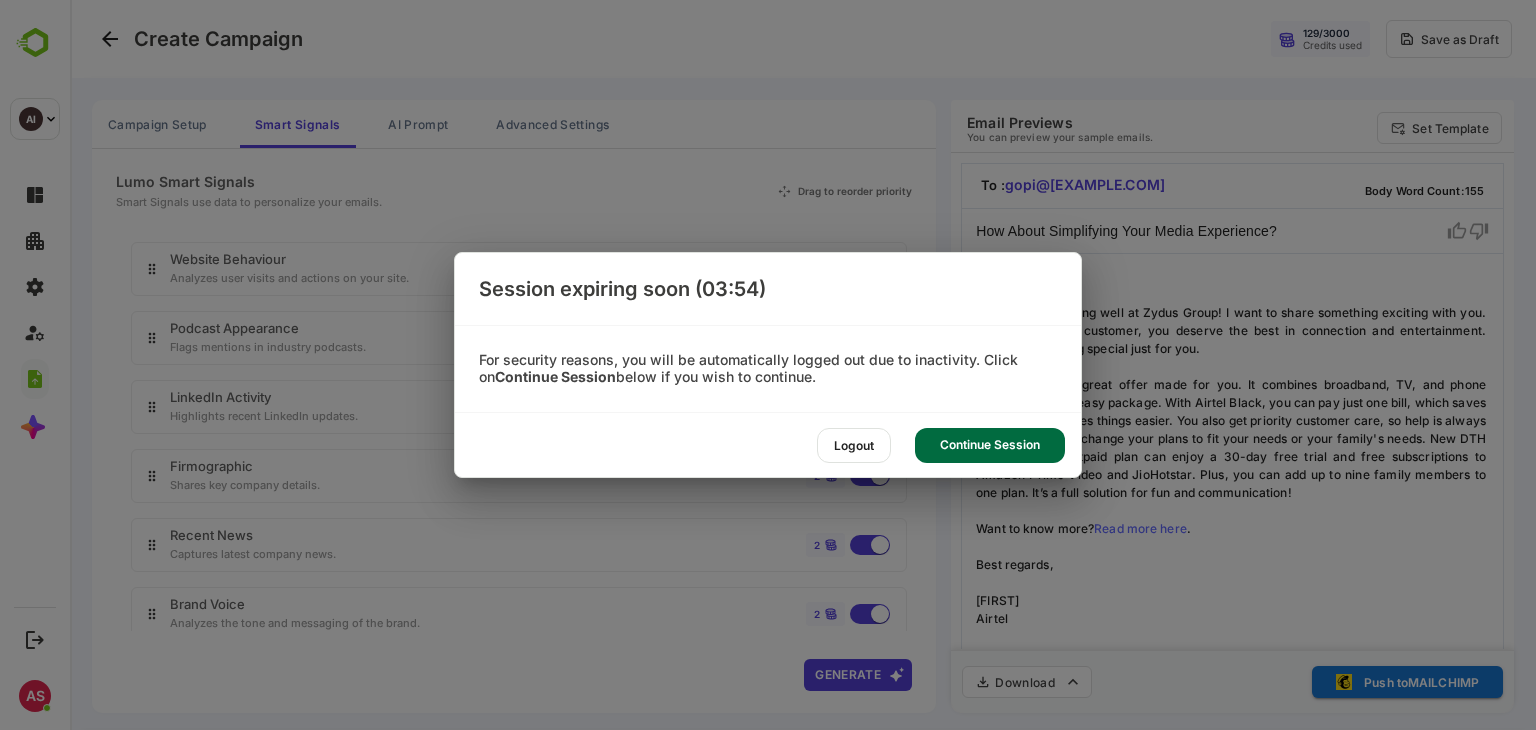 click on "Continue Session" at bounding box center [990, 445] 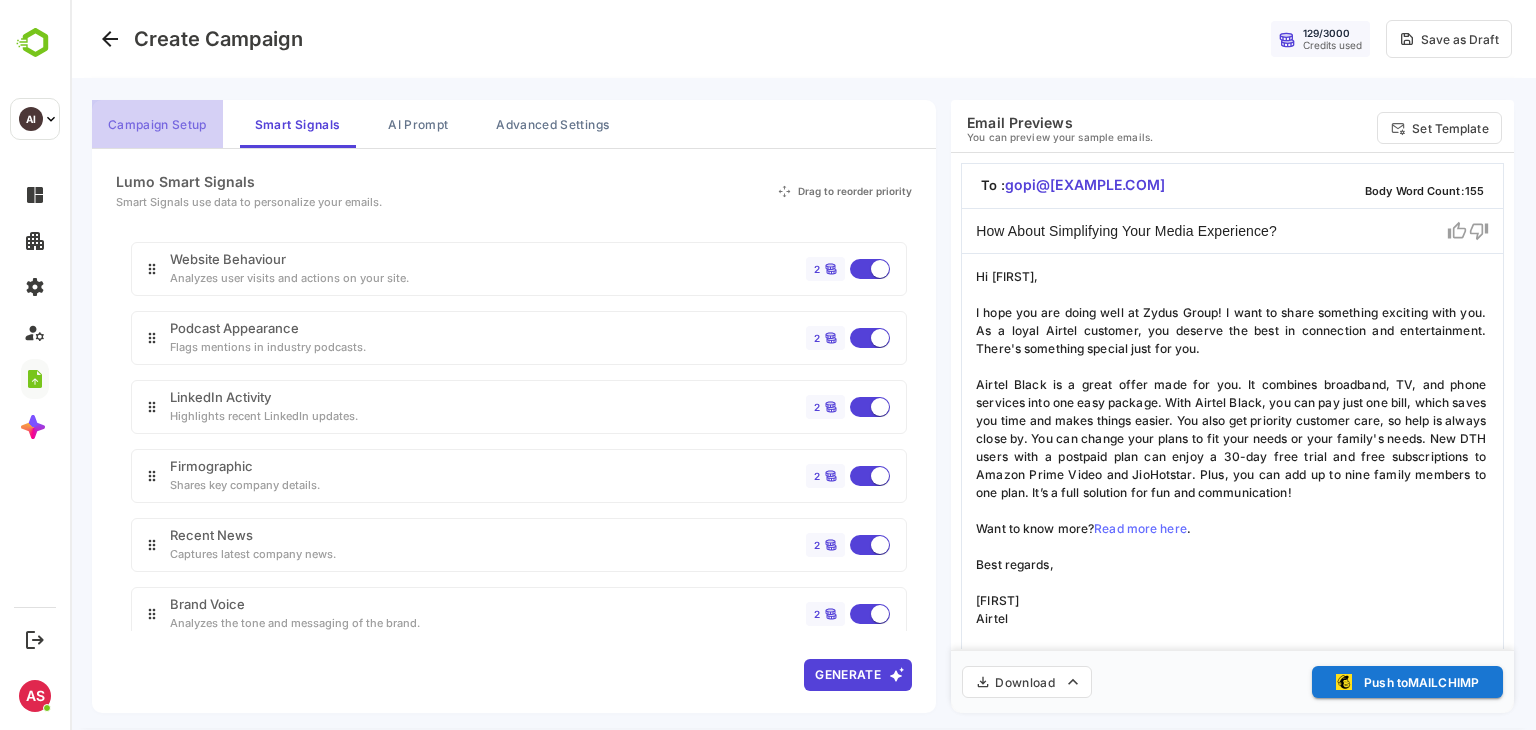 click on "Campaign Setup" at bounding box center [157, 124] 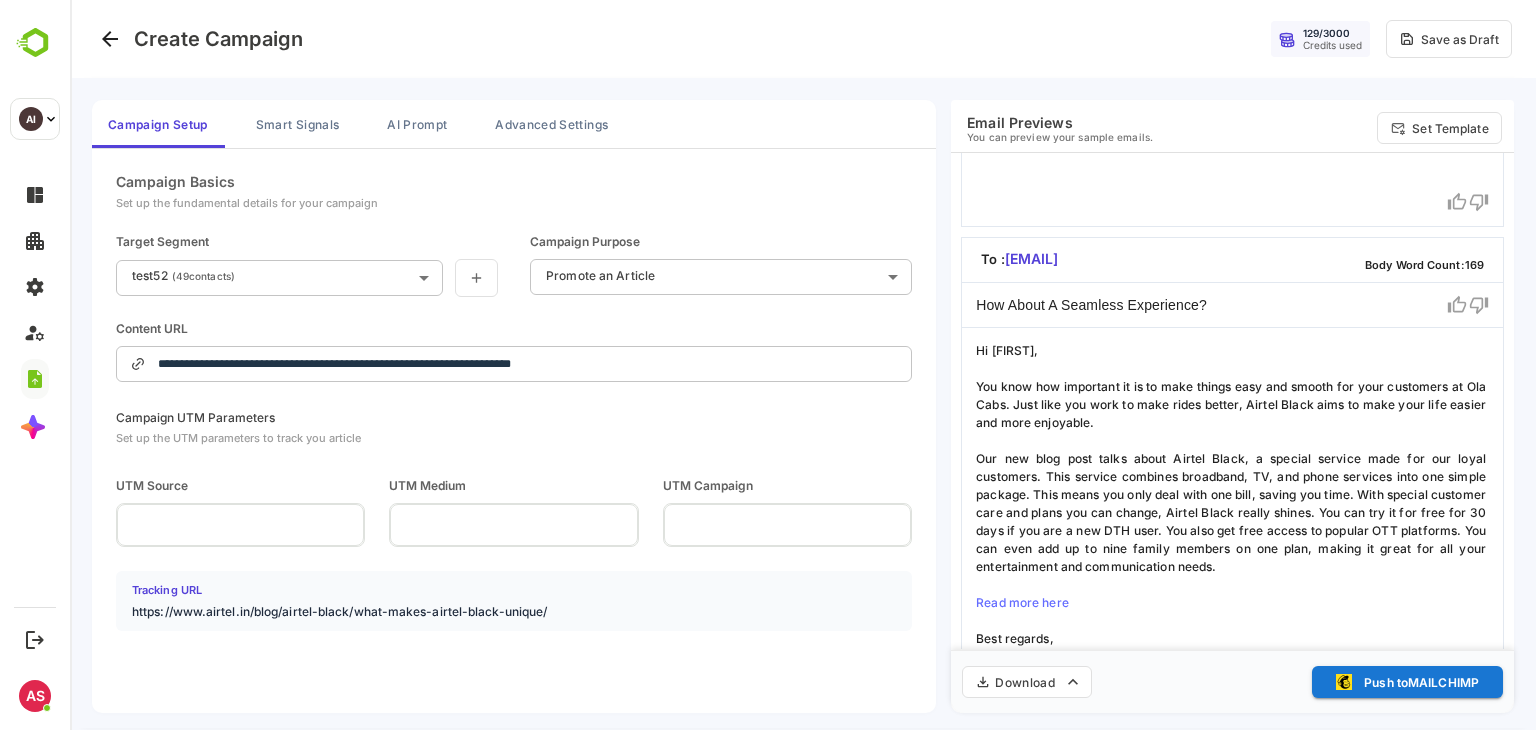scroll, scrollTop: 696, scrollLeft: 0, axis: vertical 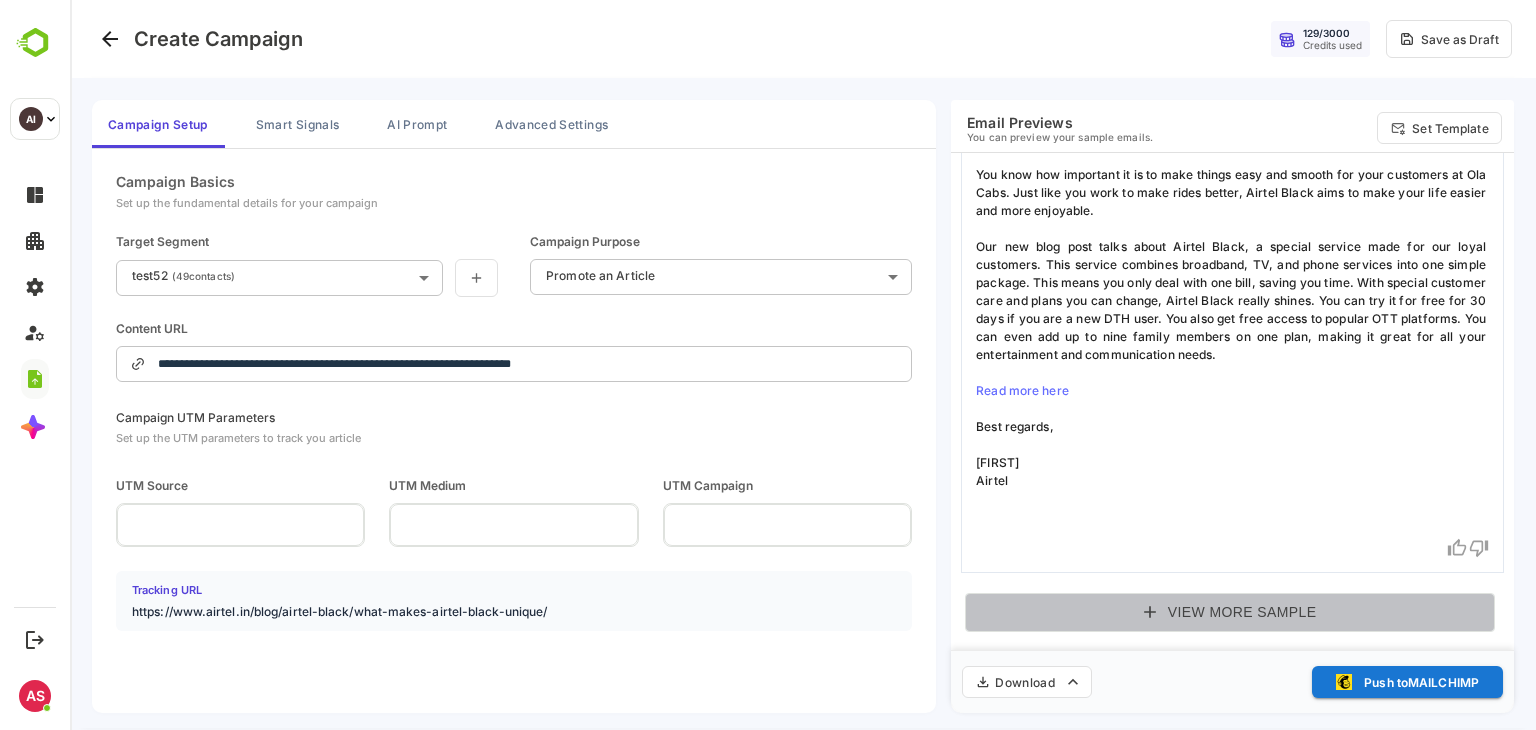click on "View More Sample" at bounding box center [1230, 612] 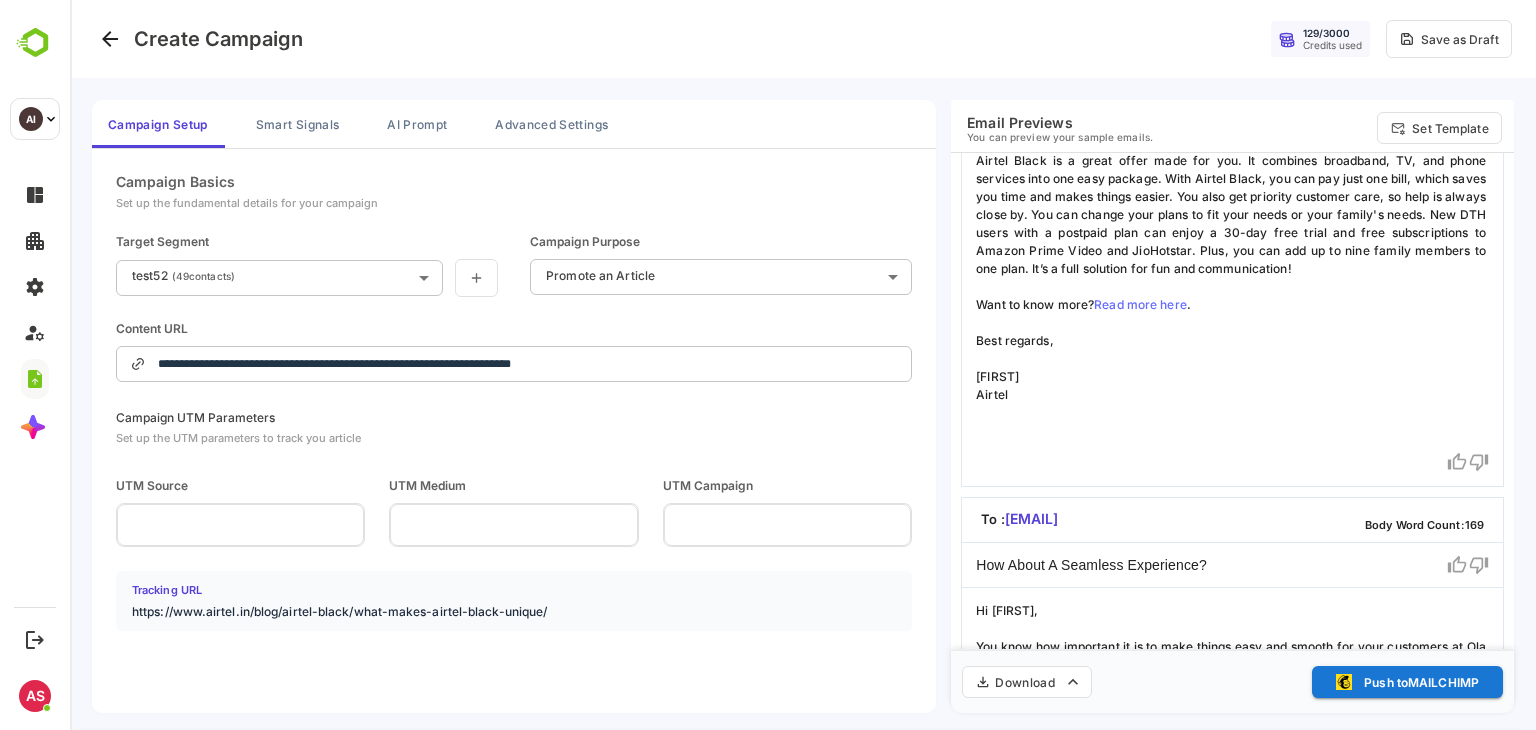 scroll, scrollTop: 0, scrollLeft: 0, axis: both 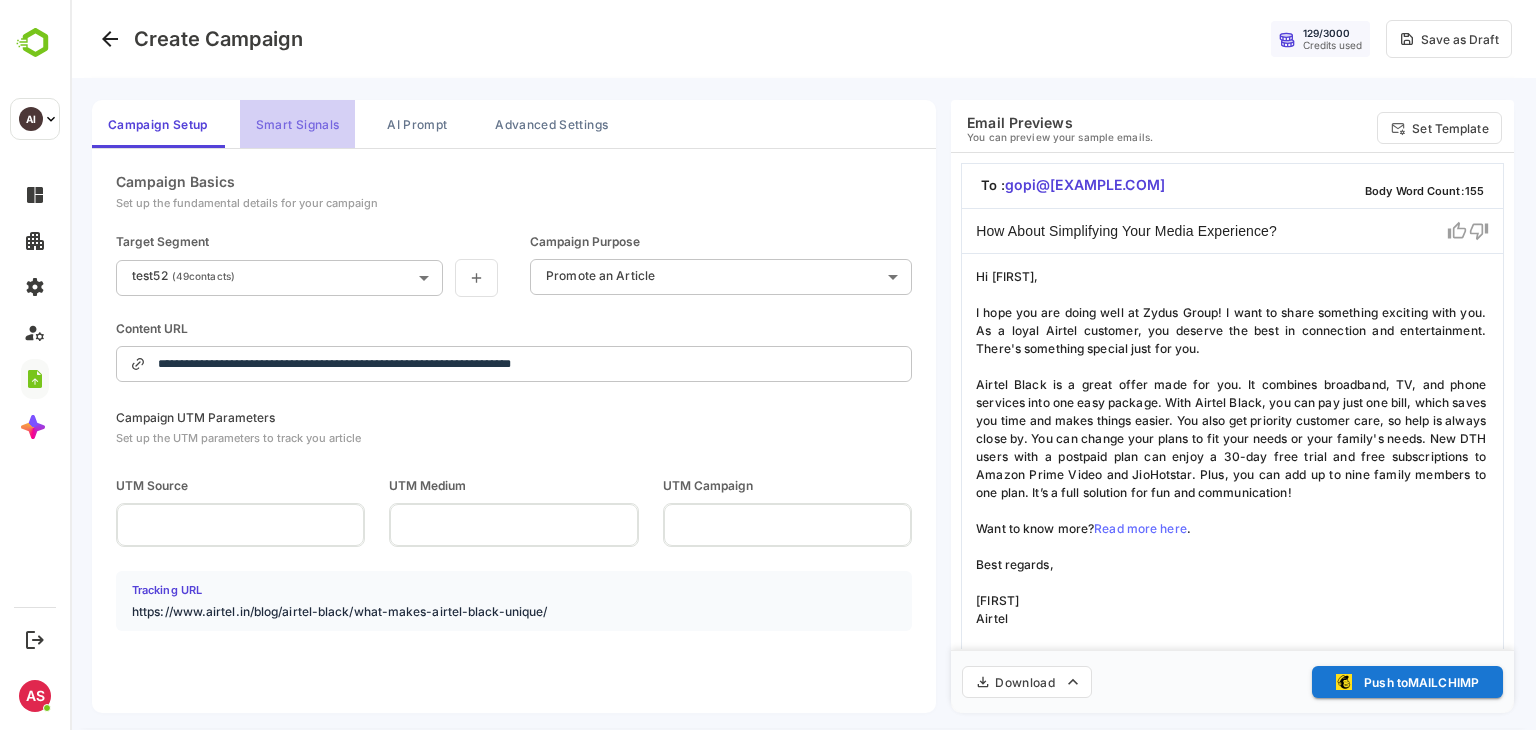 click on "Smart Signals" at bounding box center [297, 124] 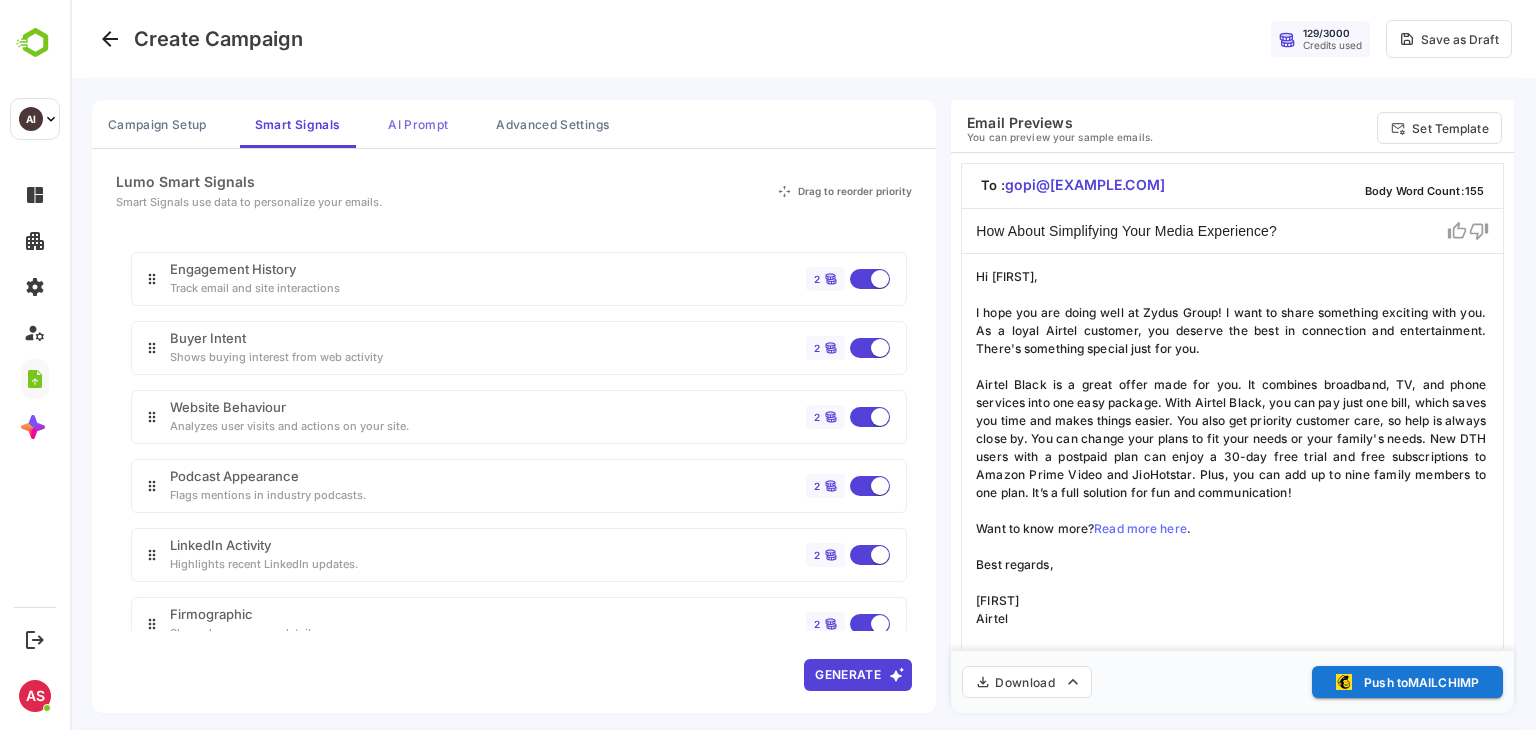 click on "AI Prompt" at bounding box center [418, 124] 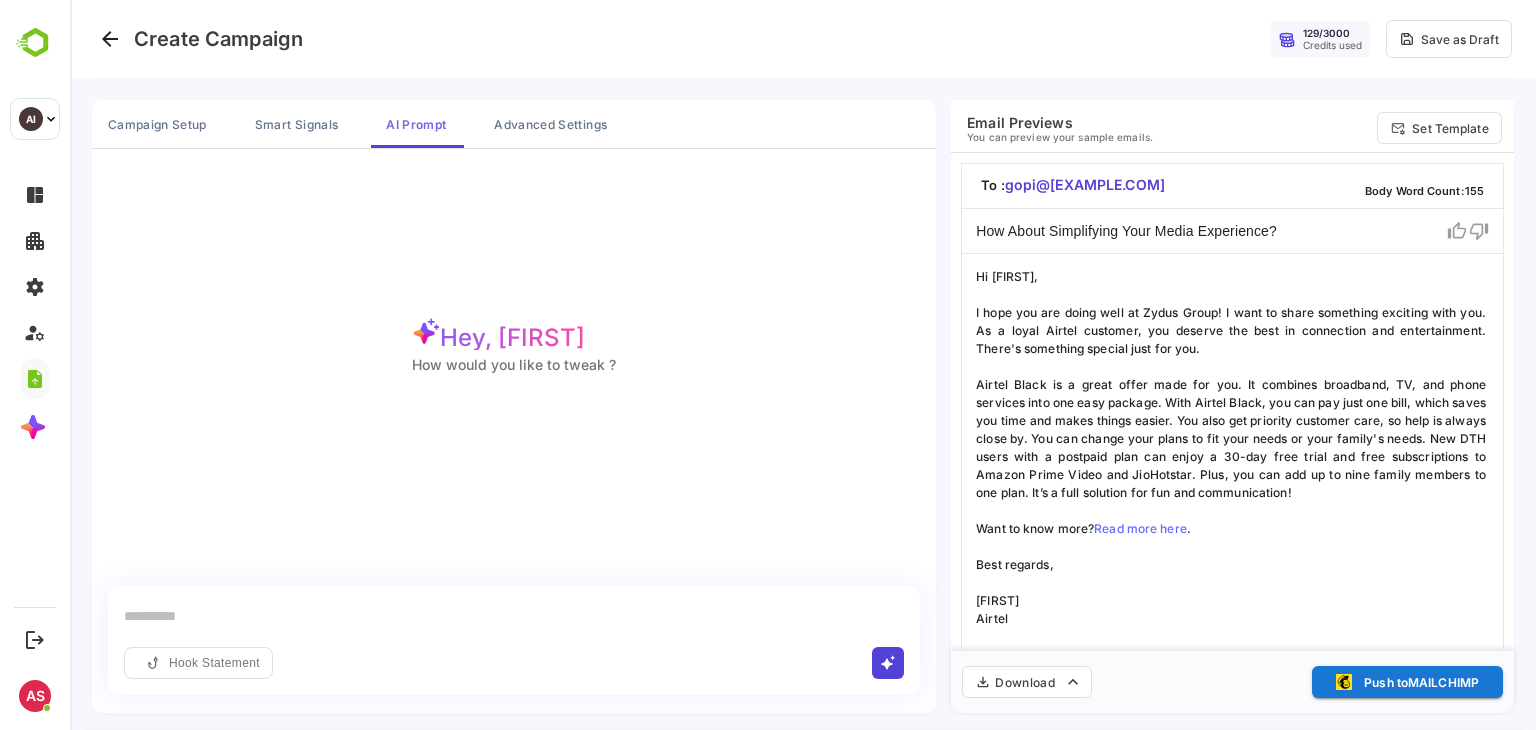scroll, scrollTop: 4, scrollLeft: 0, axis: vertical 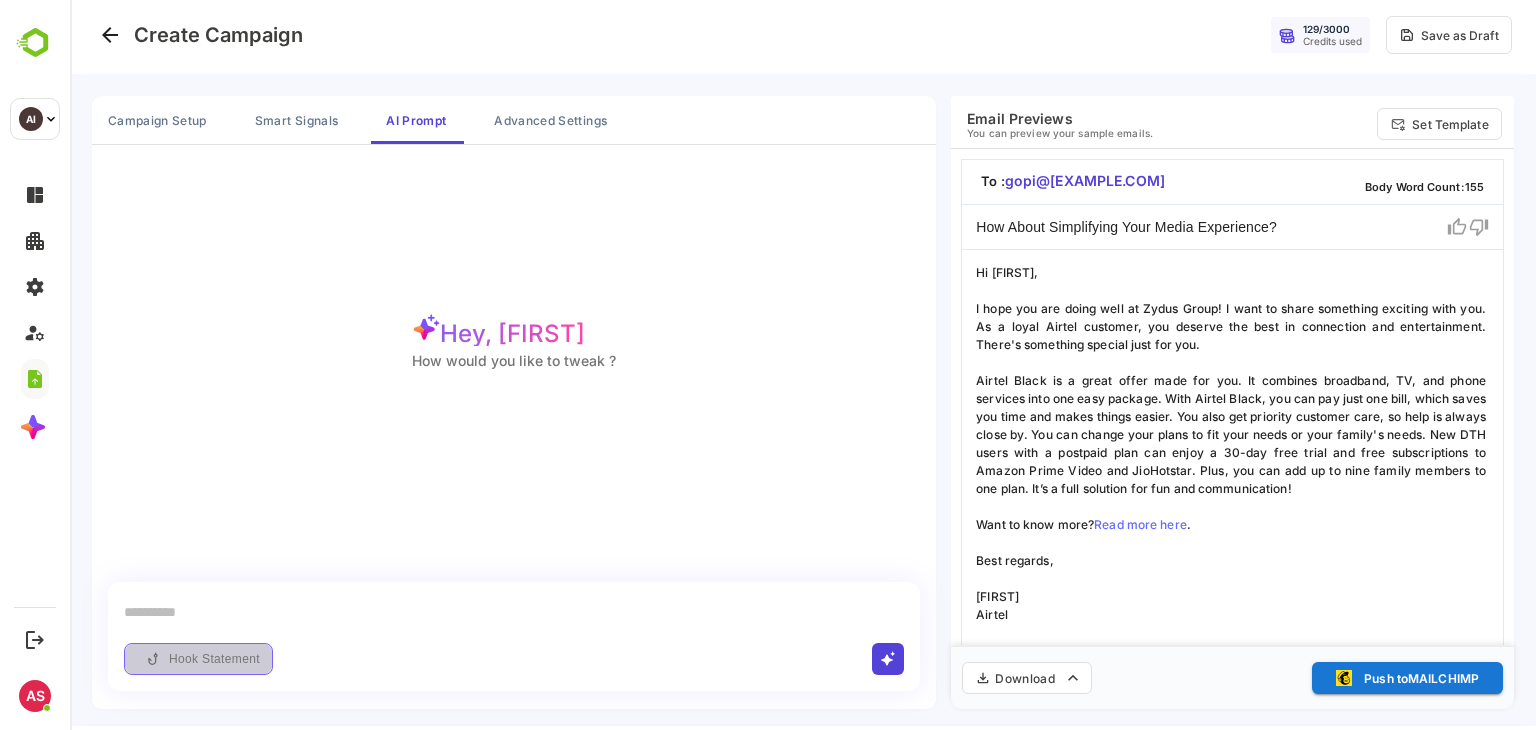 click on "Hook Statement" at bounding box center (198, 659) 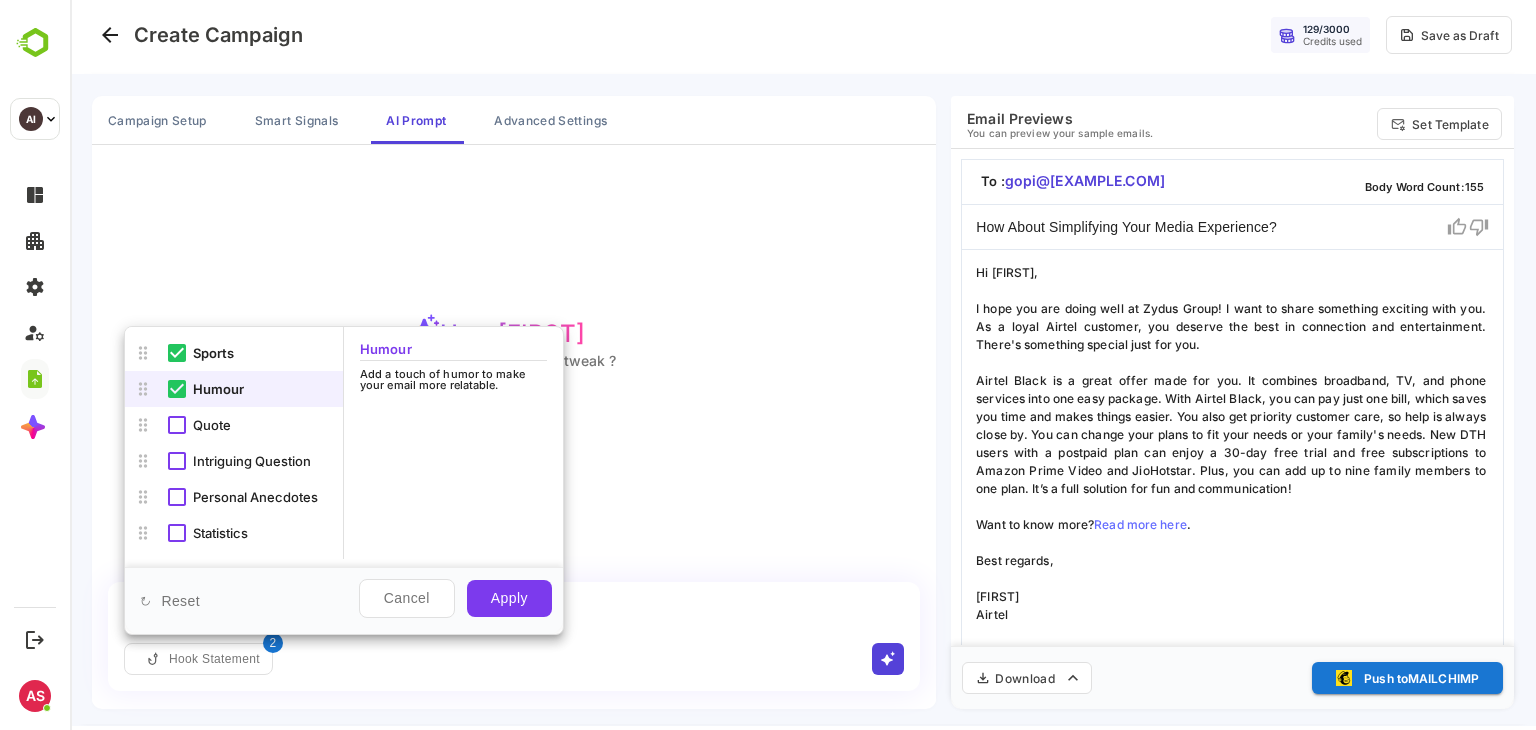 click on "Quote" at bounding box center (234, 425) 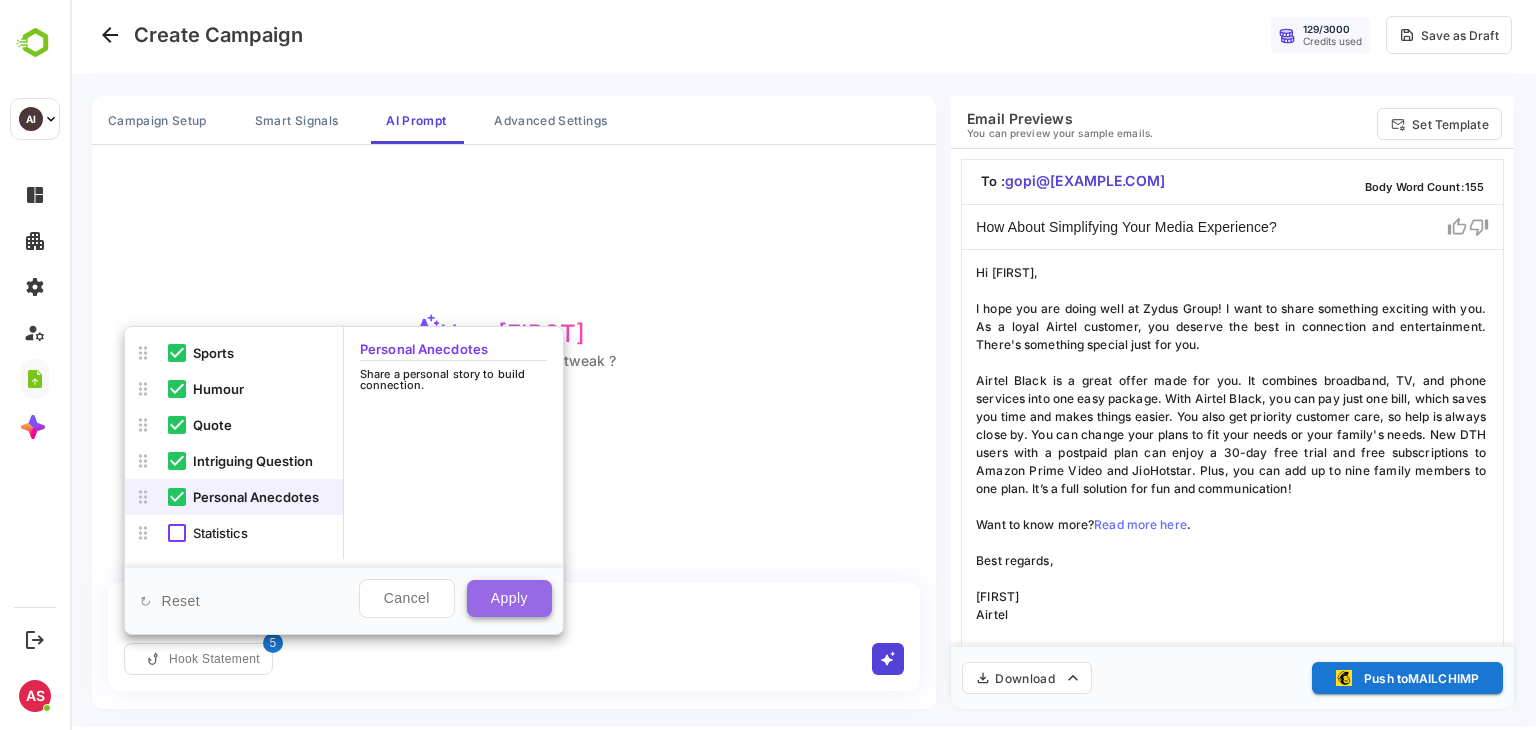 click on "Apply" at bounding box center [509, 598] 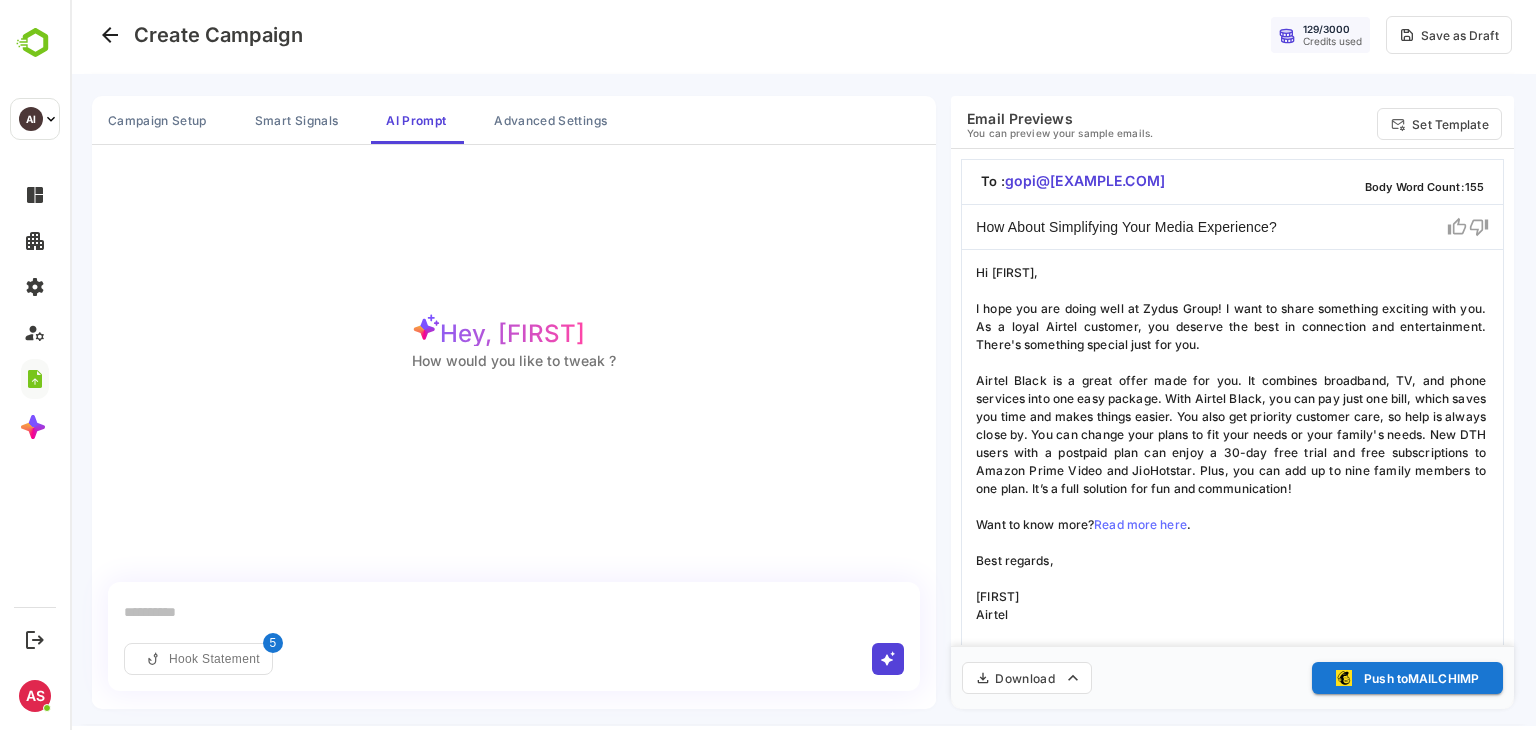 click at bounding box center (888, 659) 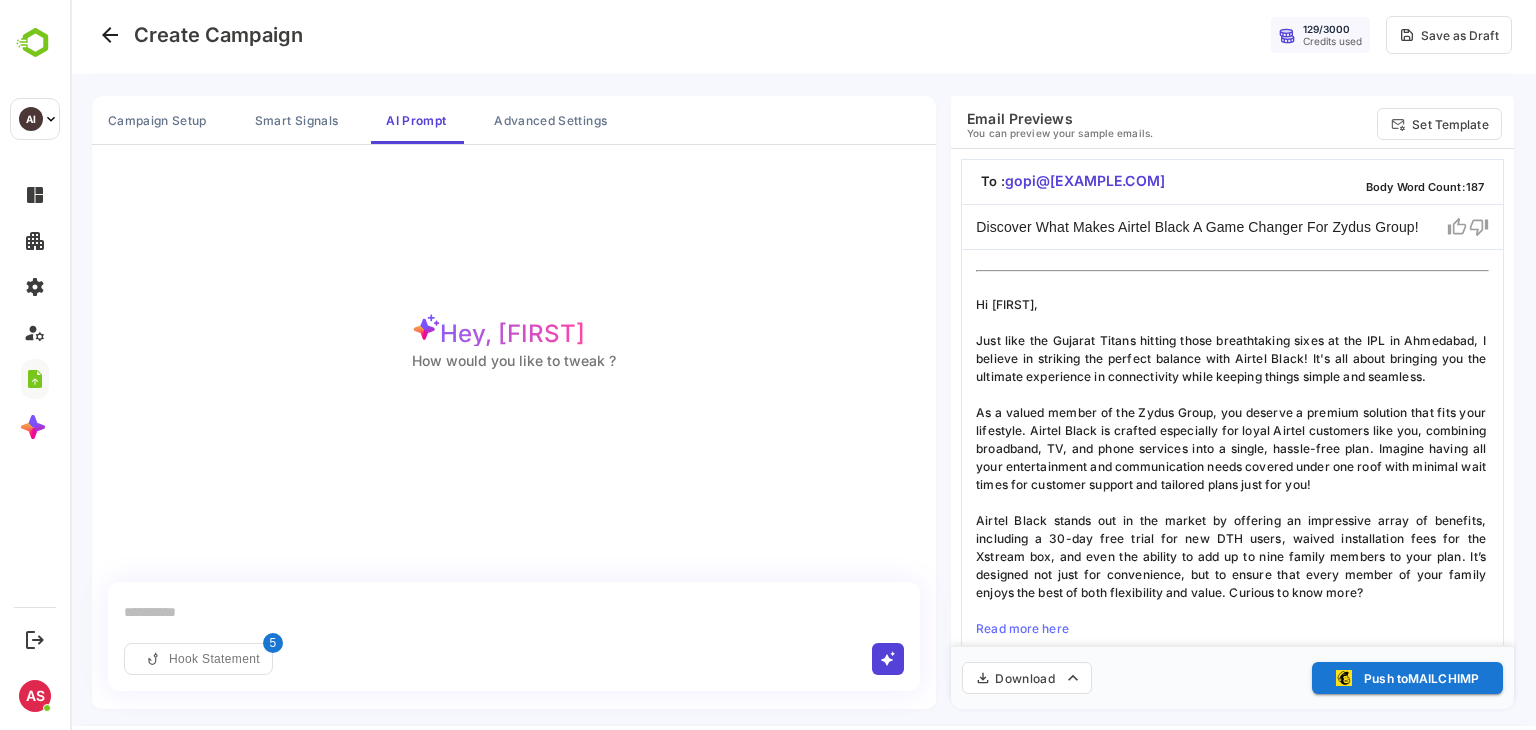 scroll, scrollTop: 45, scrollLeft: 0, axis: vertical 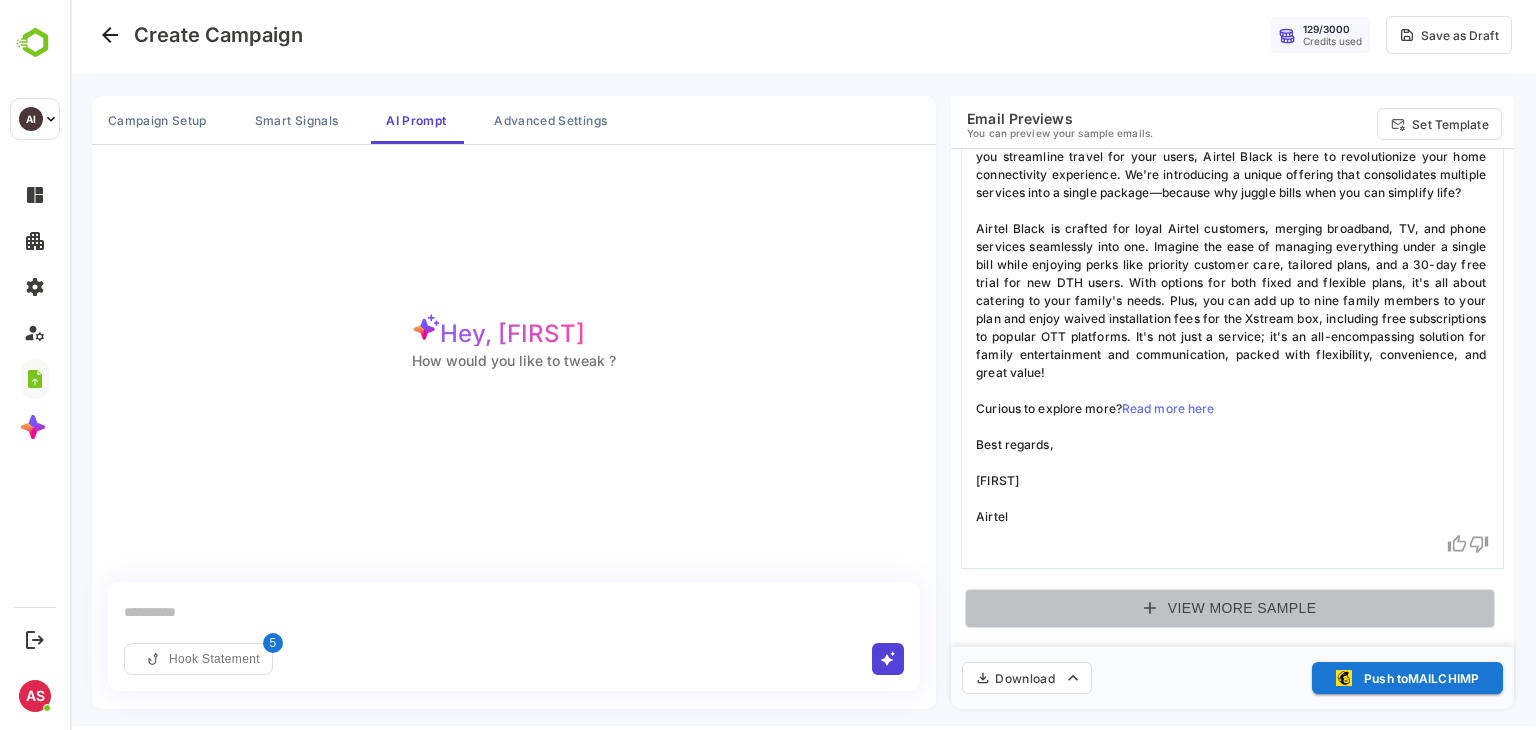 click 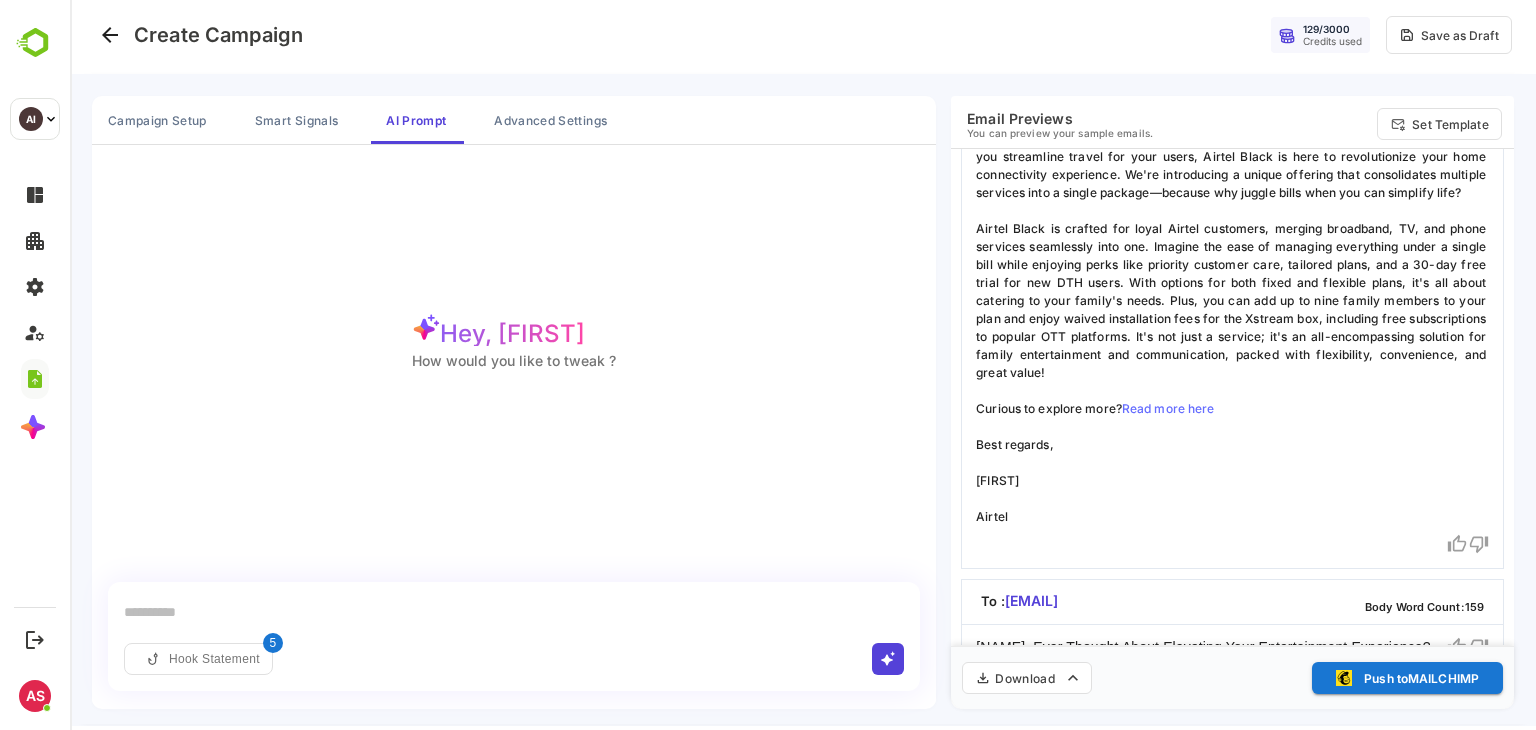 scroll, scrollTop: 967, scrollLeft: 0, axis: vertical 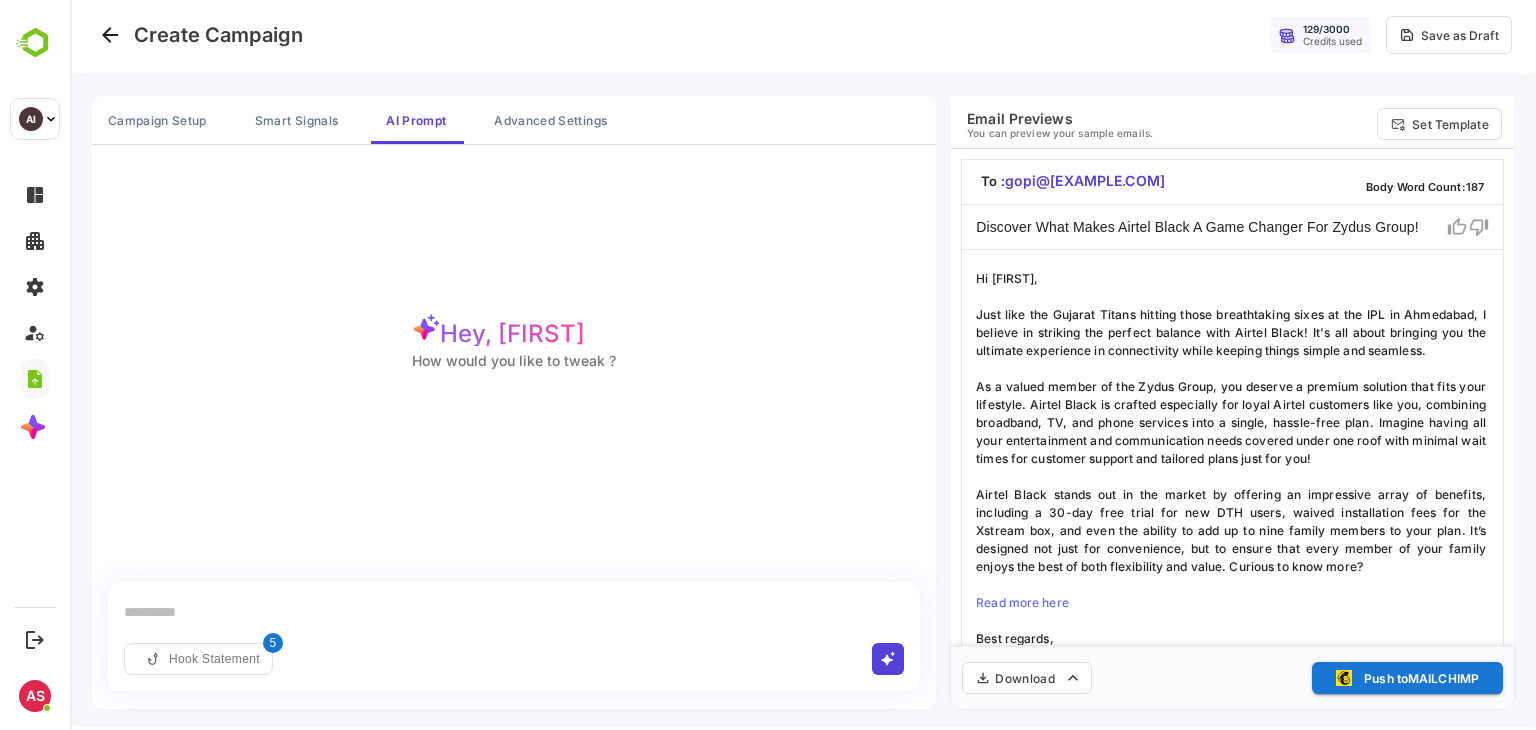 click at bounding box center (514, 612) 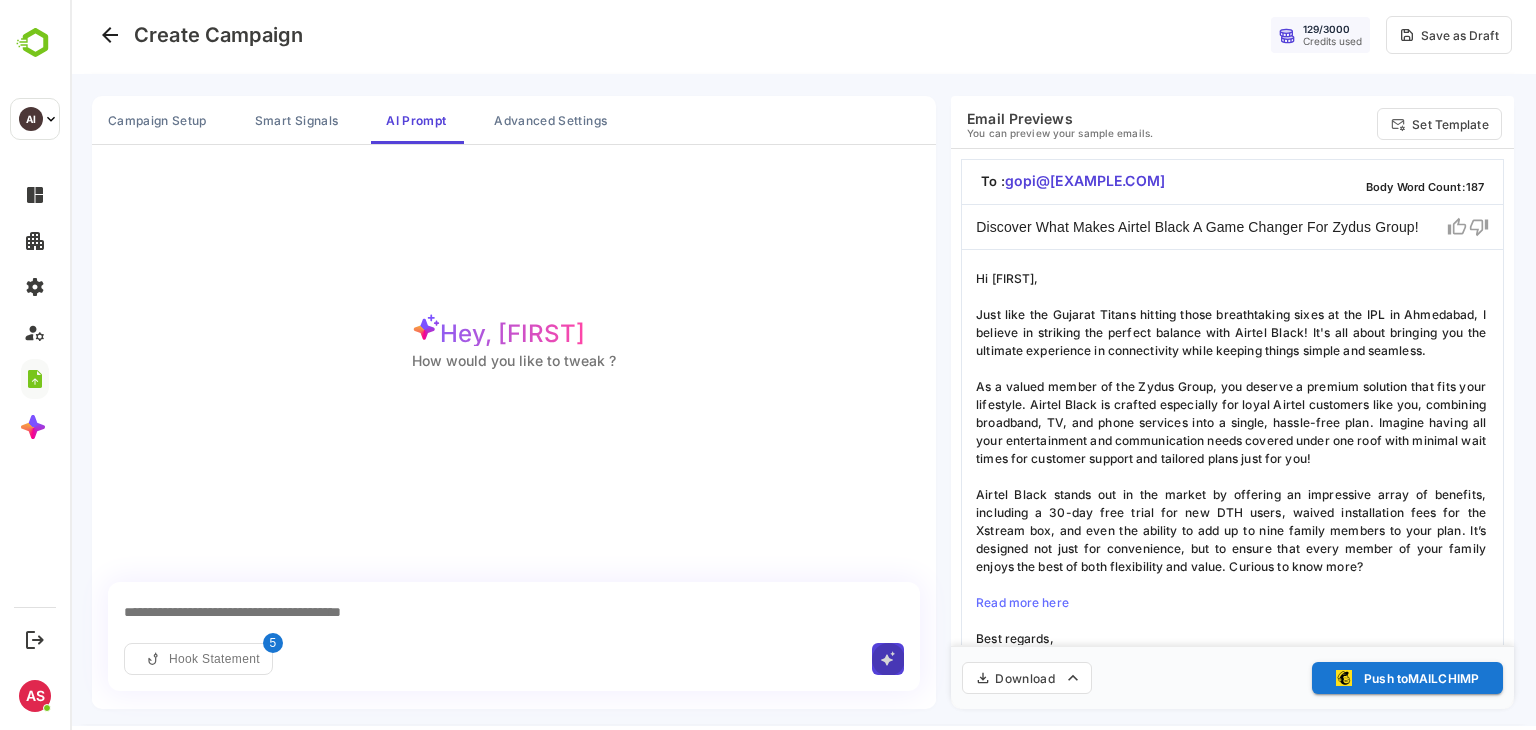 click 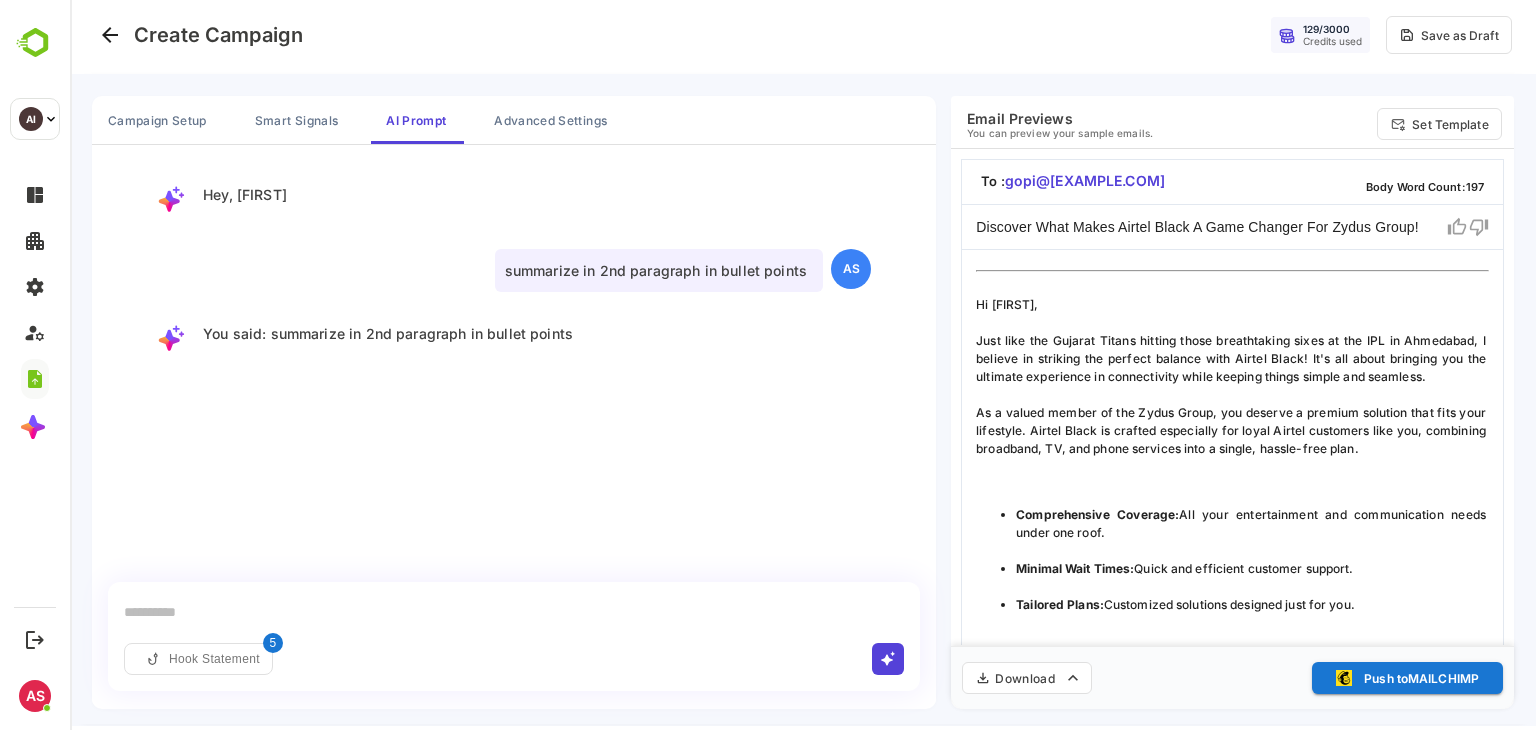 scroll, scrollTop: 249, scrollLeft: 0, axis: vertical 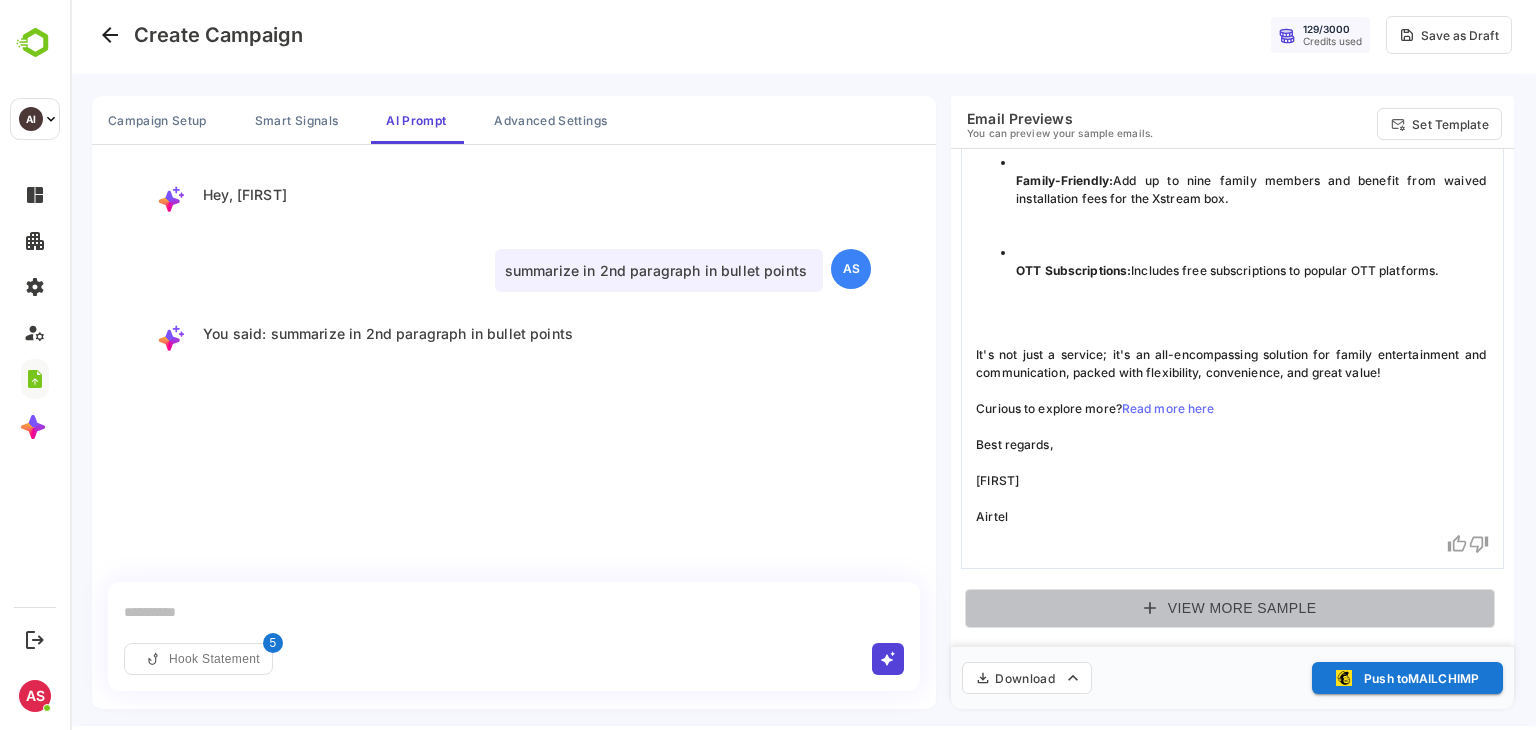 click on "View More Sample" at bounding box center [1230, 608] 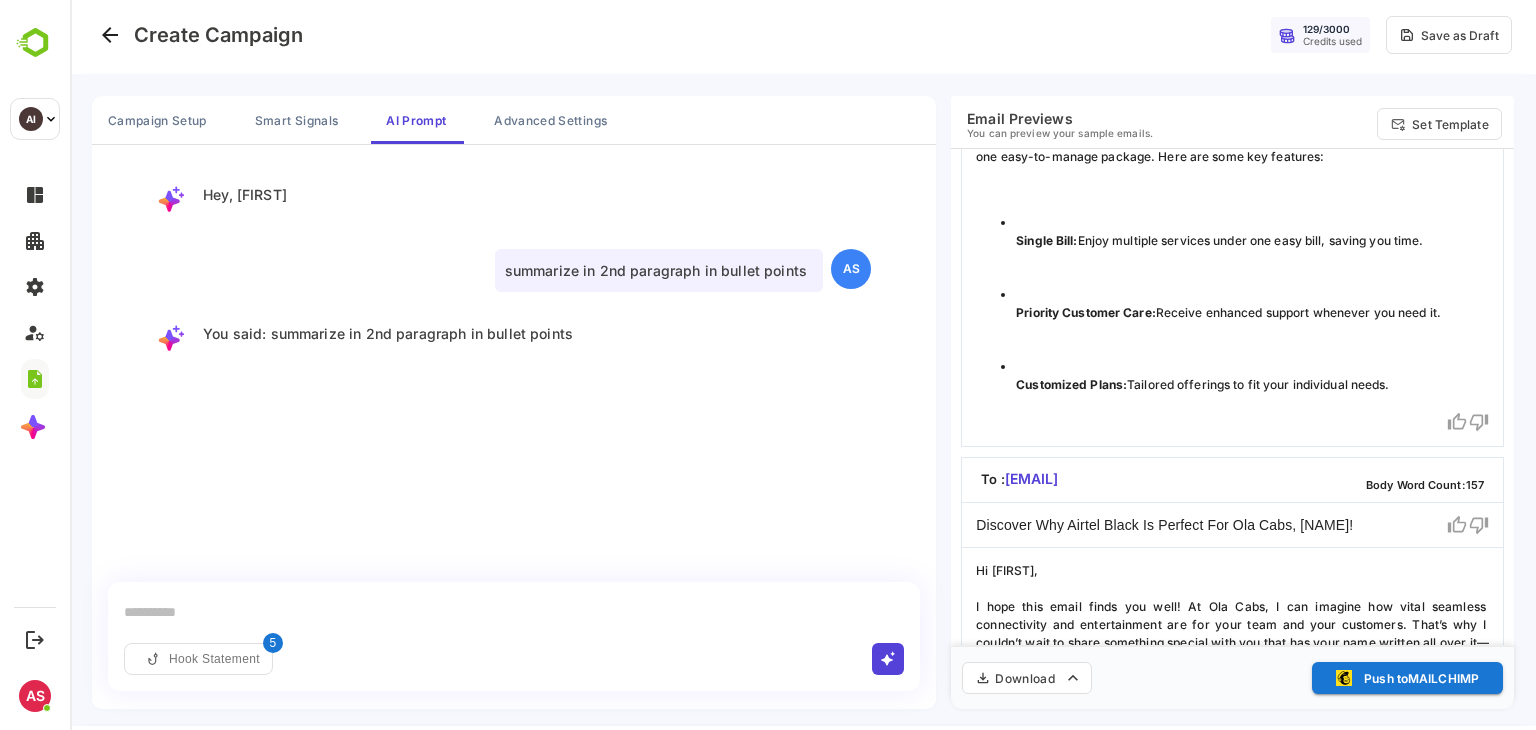 scroll, scrollTop: 1387, scrollLeft: 0, axis: vertical 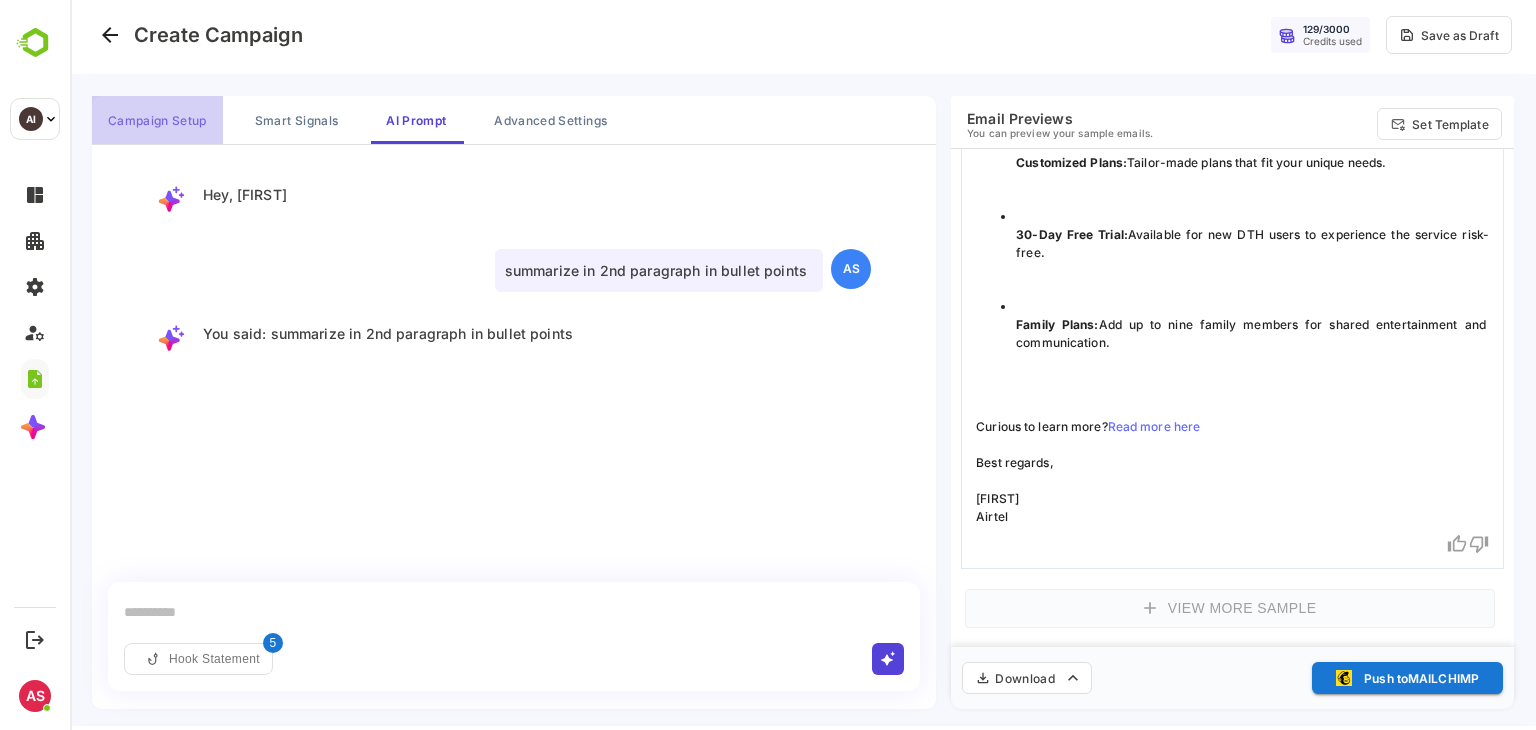 click on "Campaign Setup" at bounding box center (157, 120) 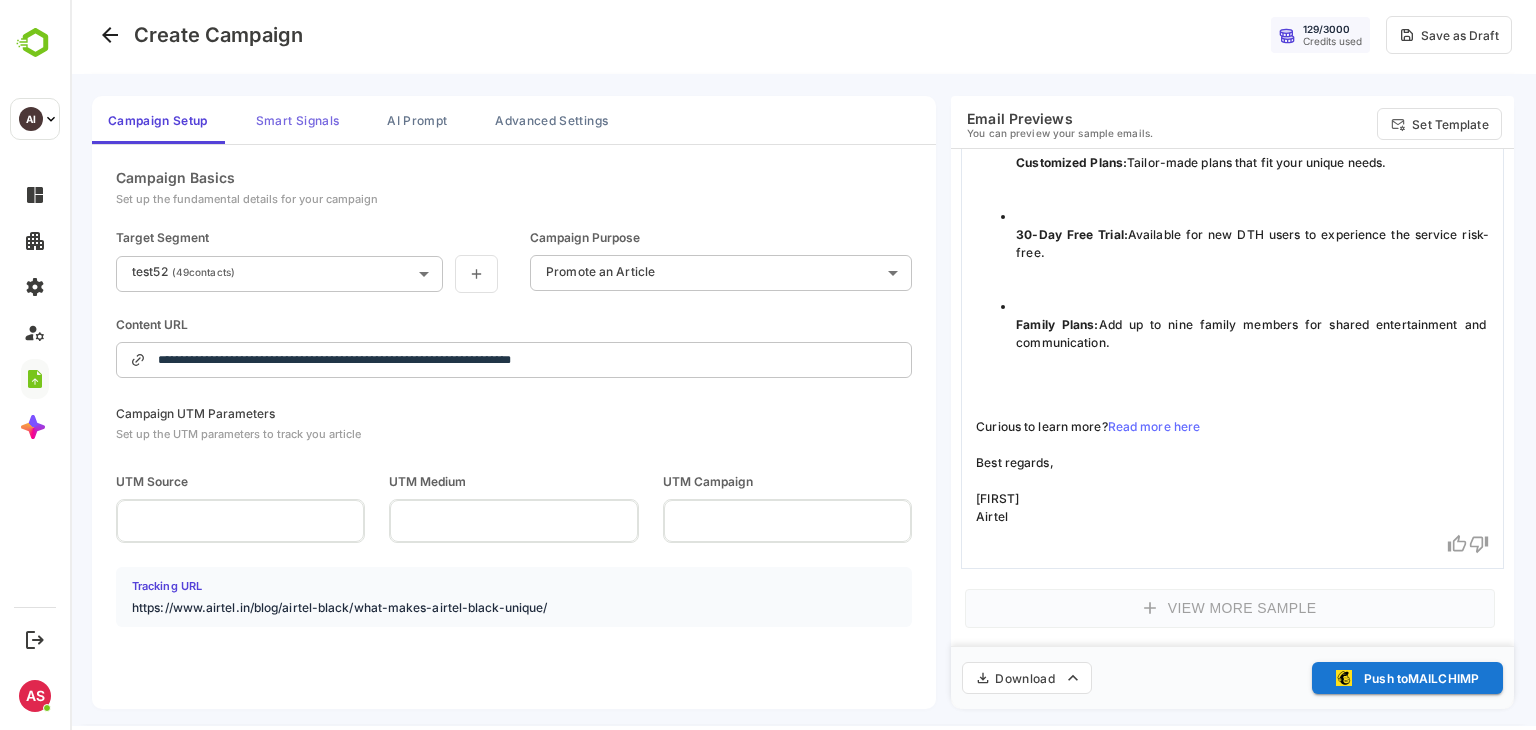 click on "Smart Signals" at bounding box center (297, 120) 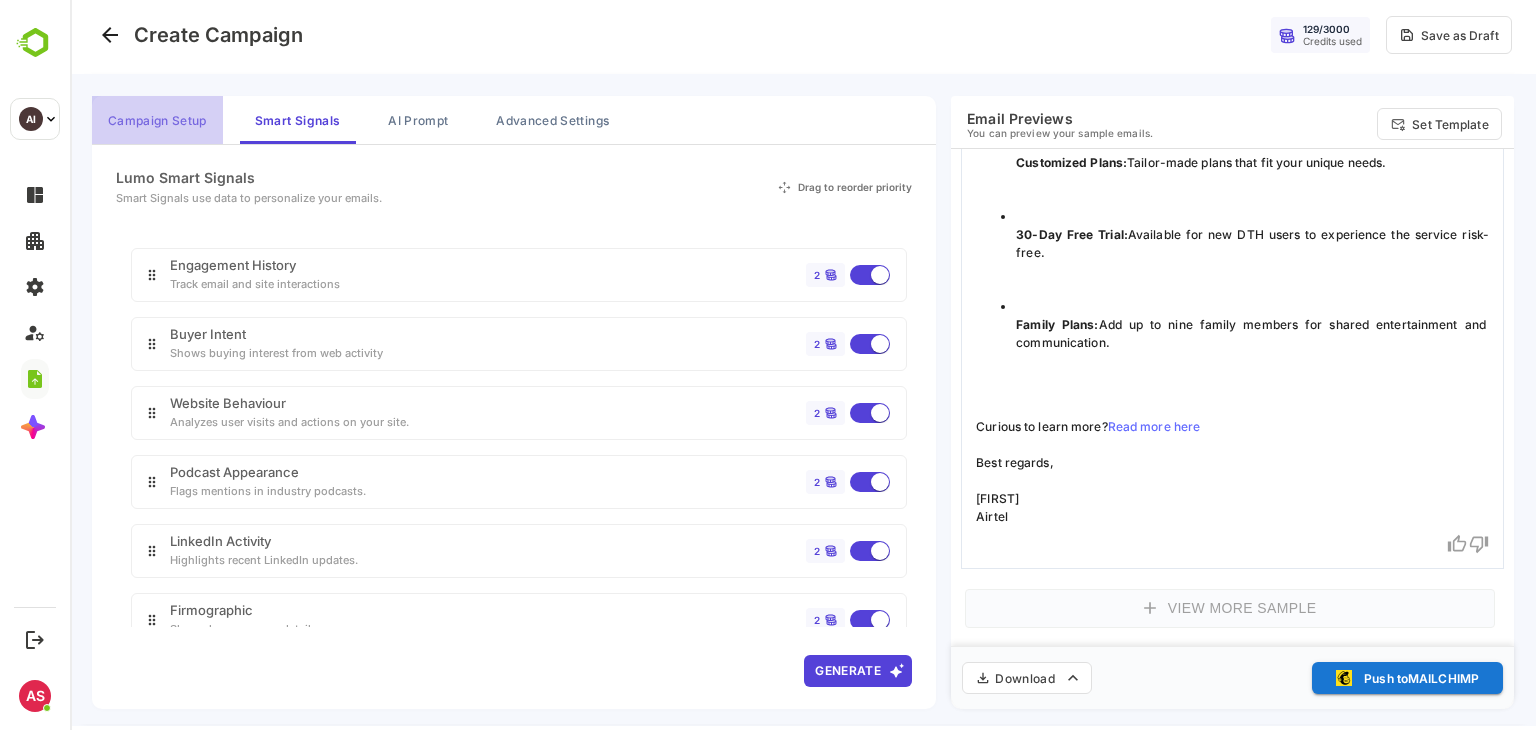 click on "Campaign Setup" at bounding box center (157, 120) 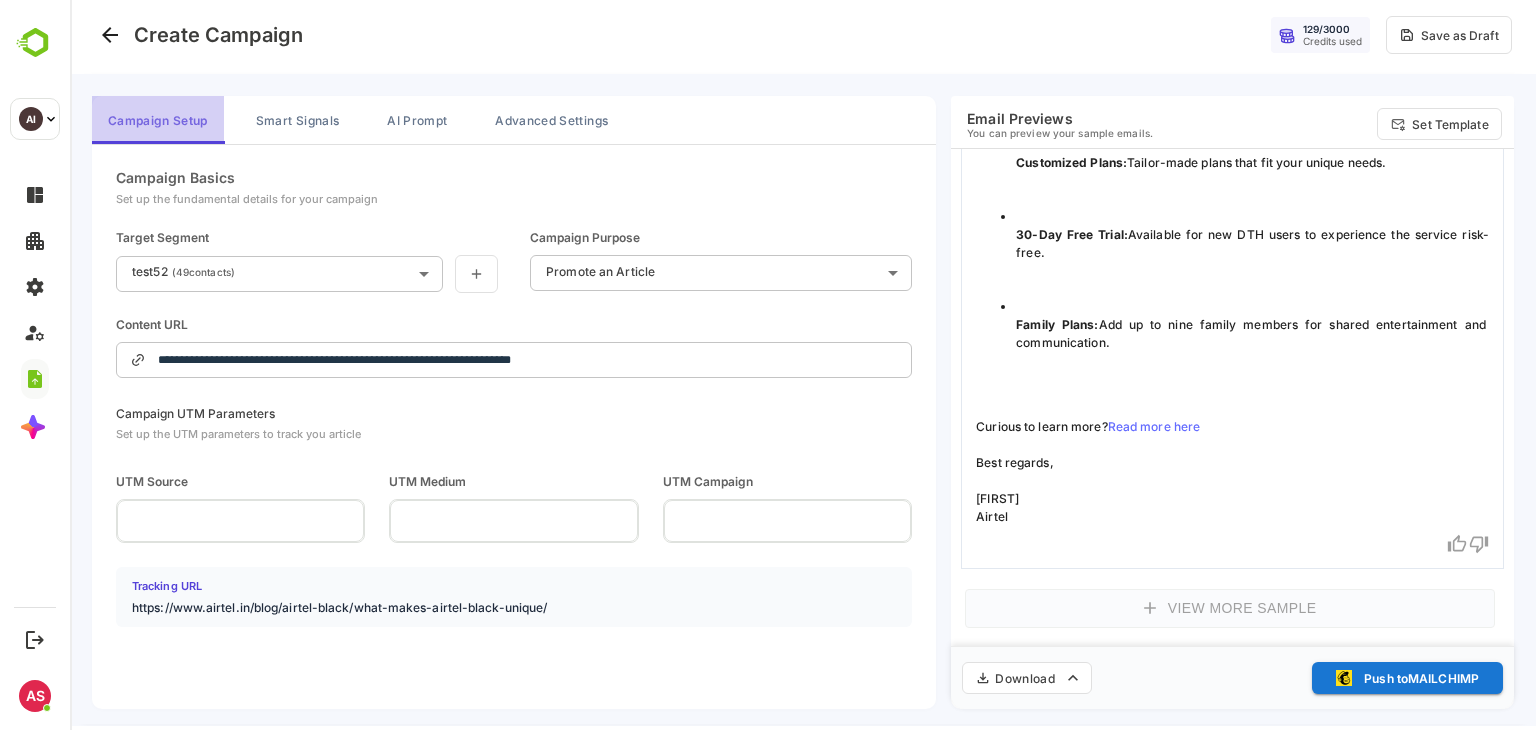 click on "Campaign Setup" at bounding box center (158, 120) 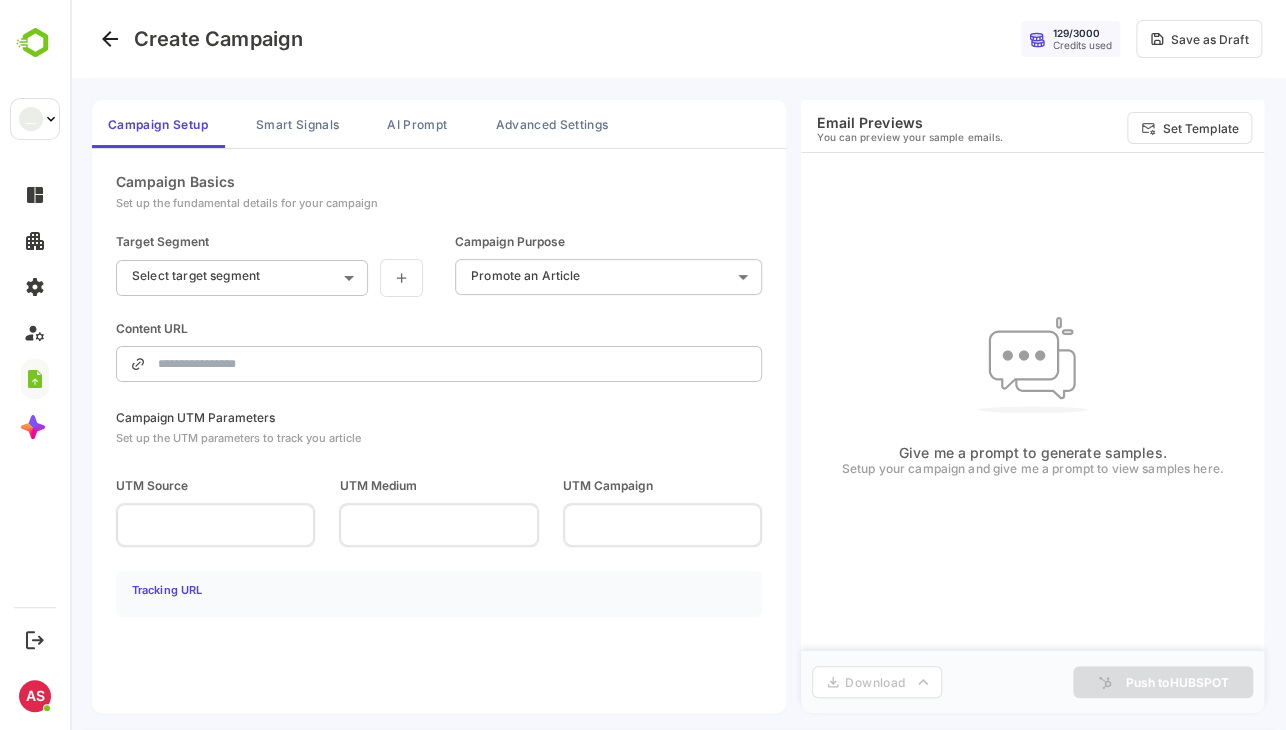 scroll, scrollTop: 0, scrollLeft: 0, axis: both 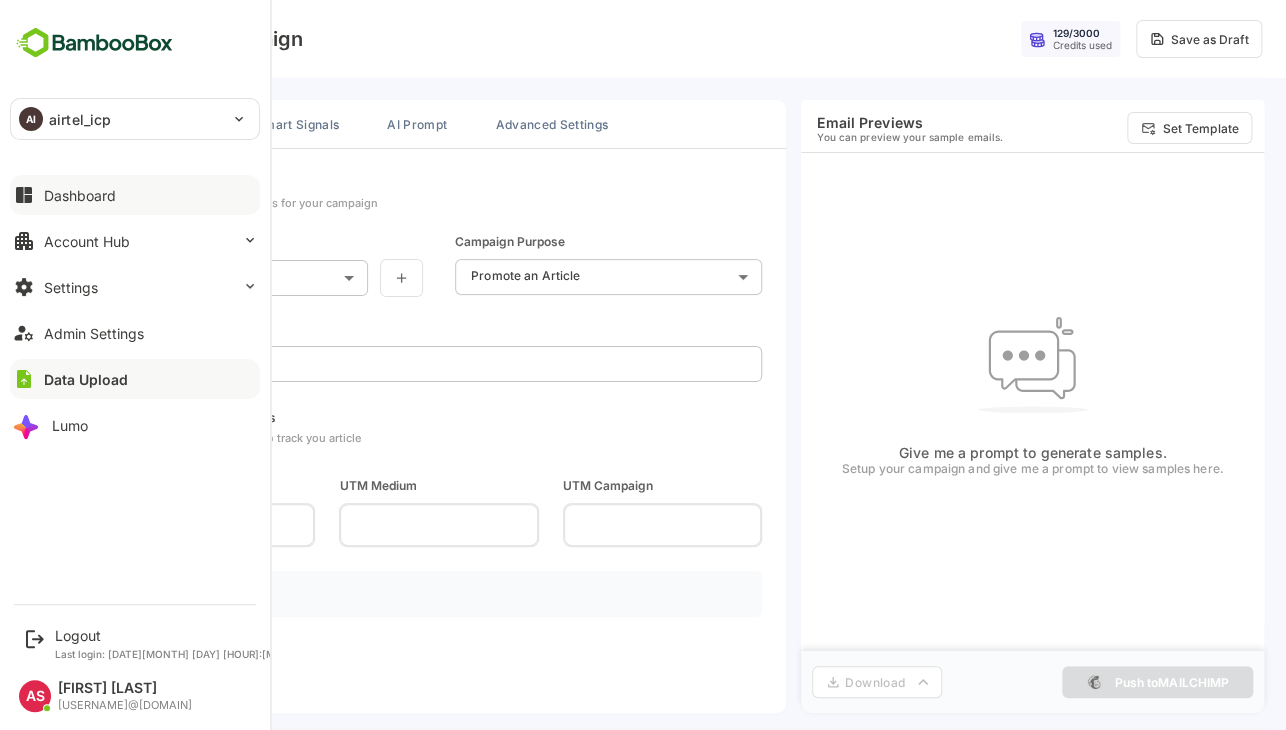 click on "Dashboard" at bounding box center (80, 195) 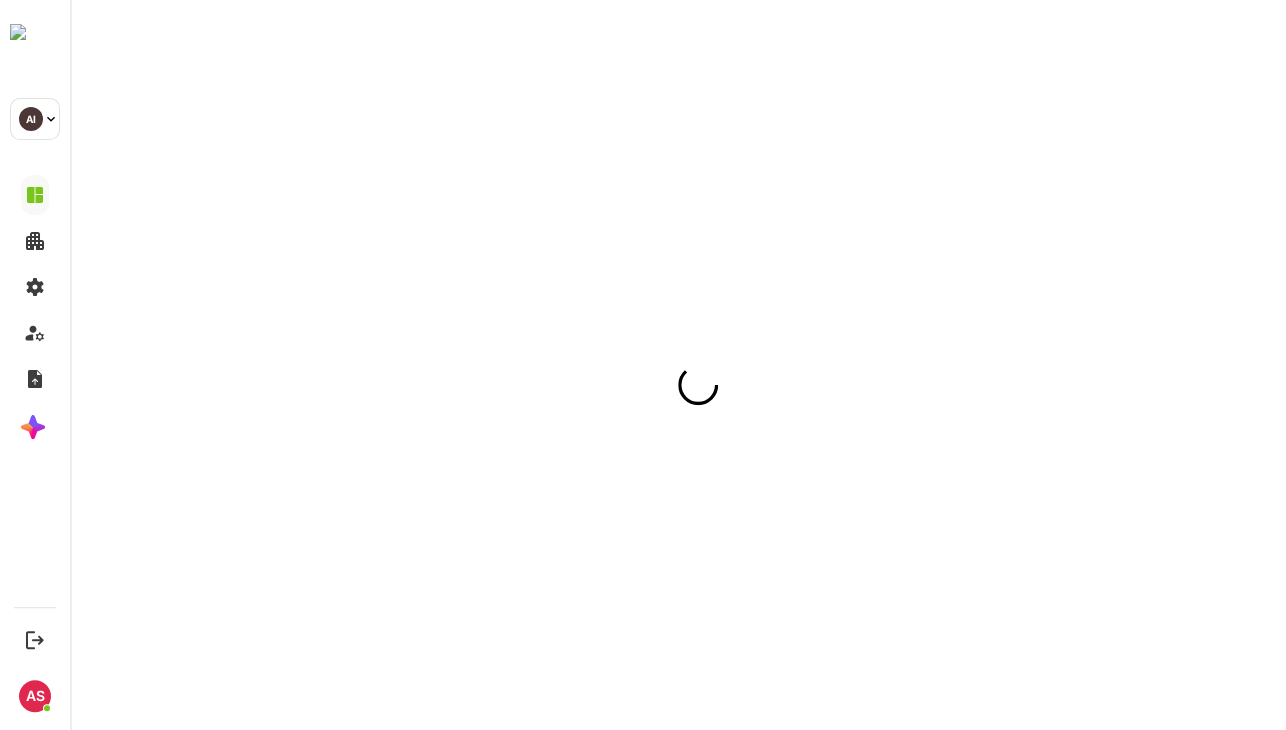 scroll, scrollTop: 0, scrollLeft: 0, axis: both 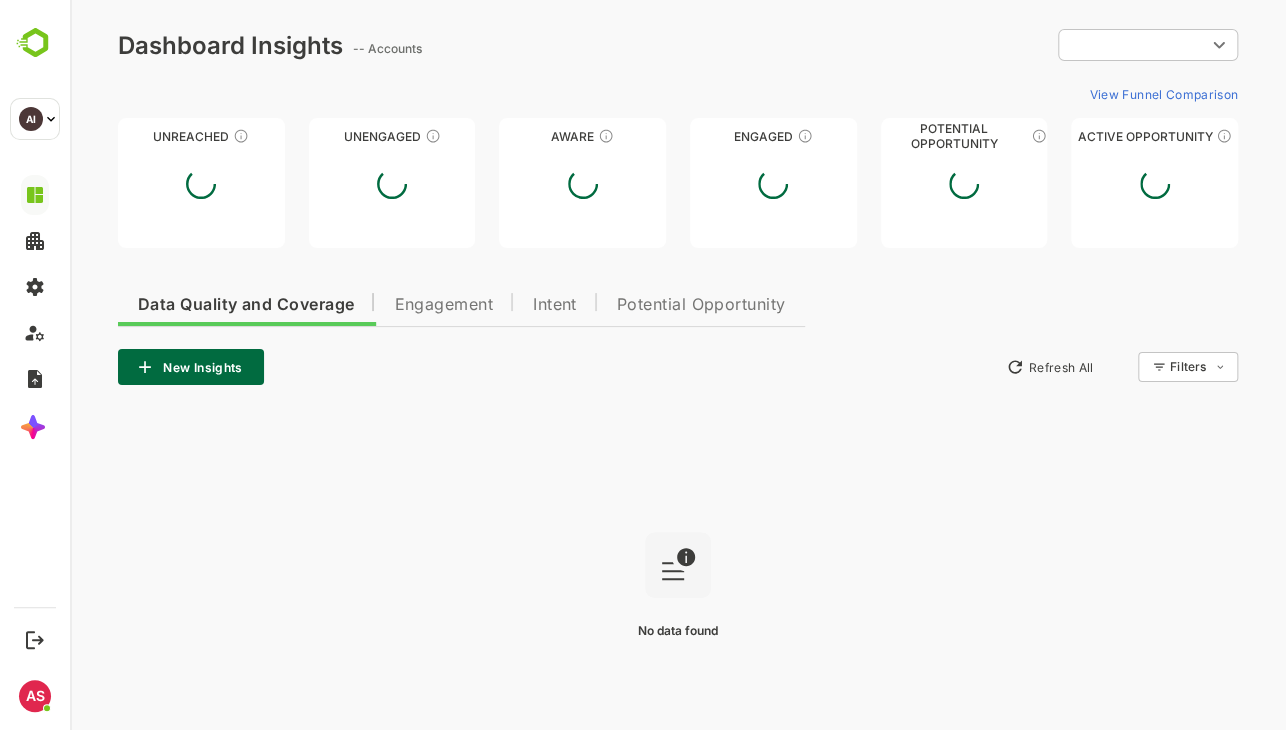 type on "**********" 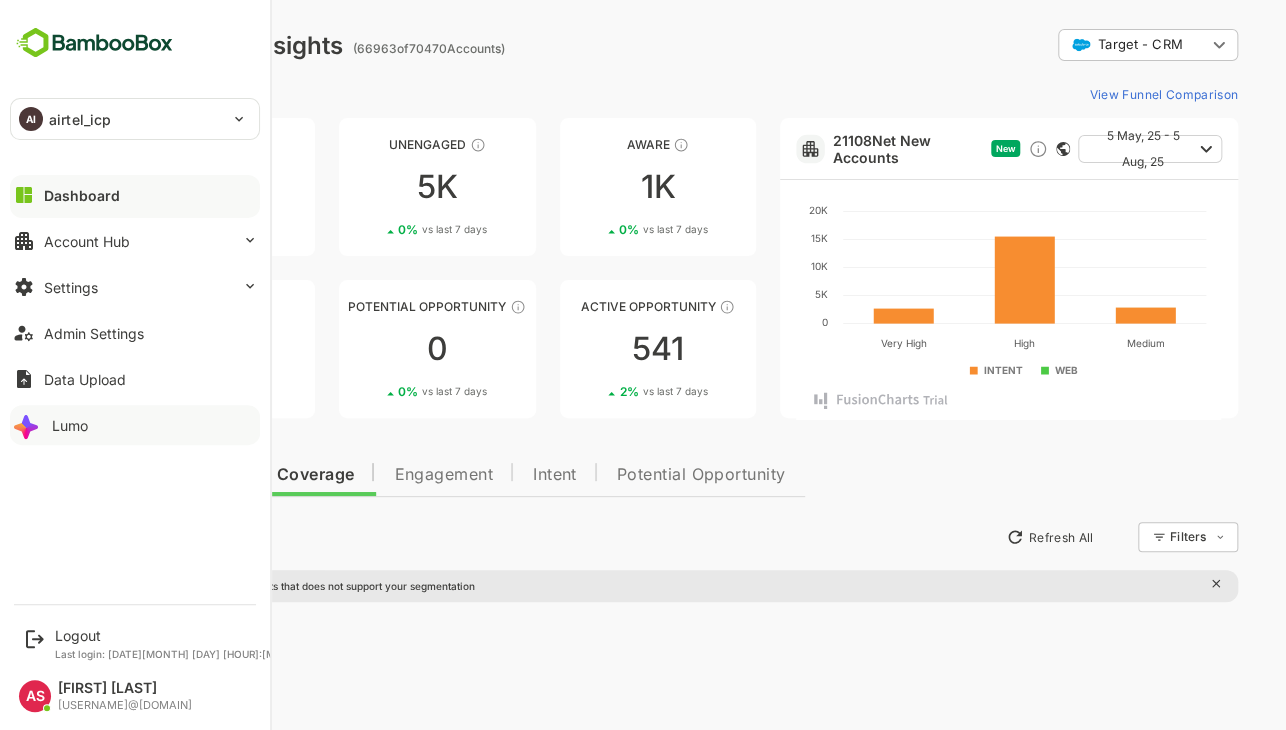 click on "Lumo" at bounding box center (135, 425) 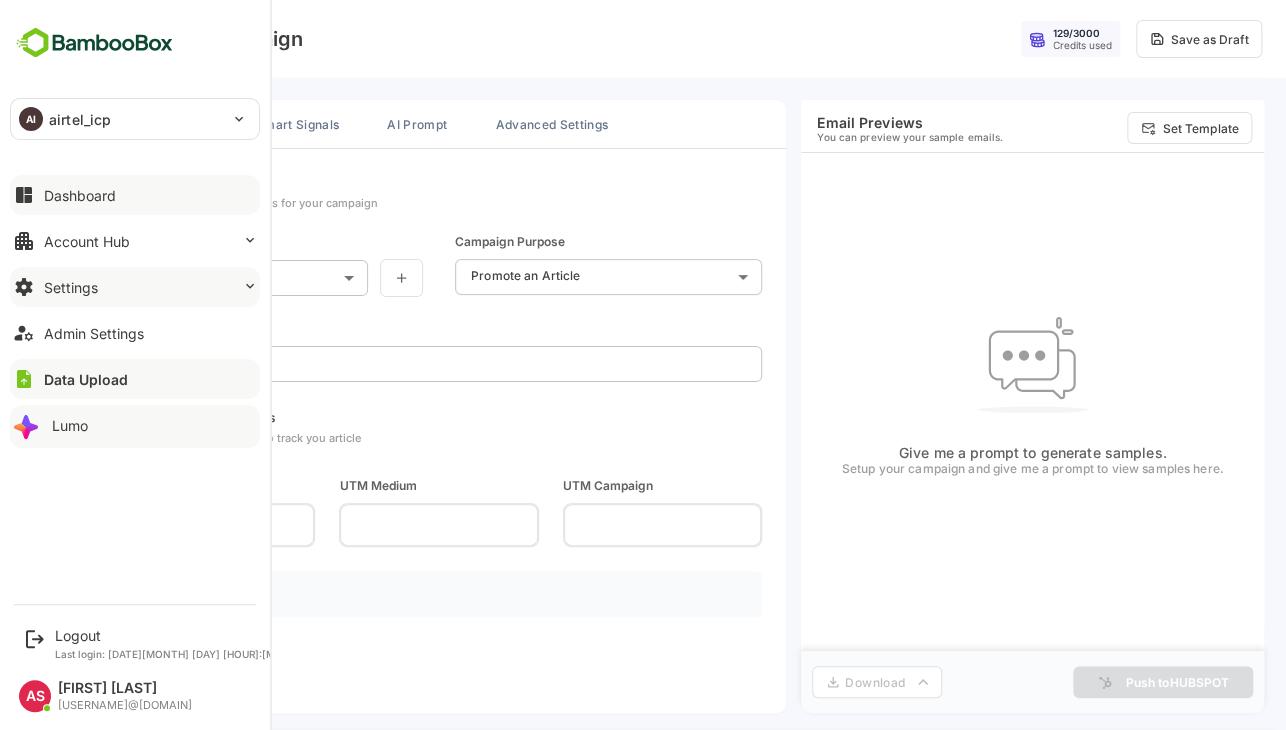 scroll, scrollTop: 0, scrollLeft: 0, axis: both 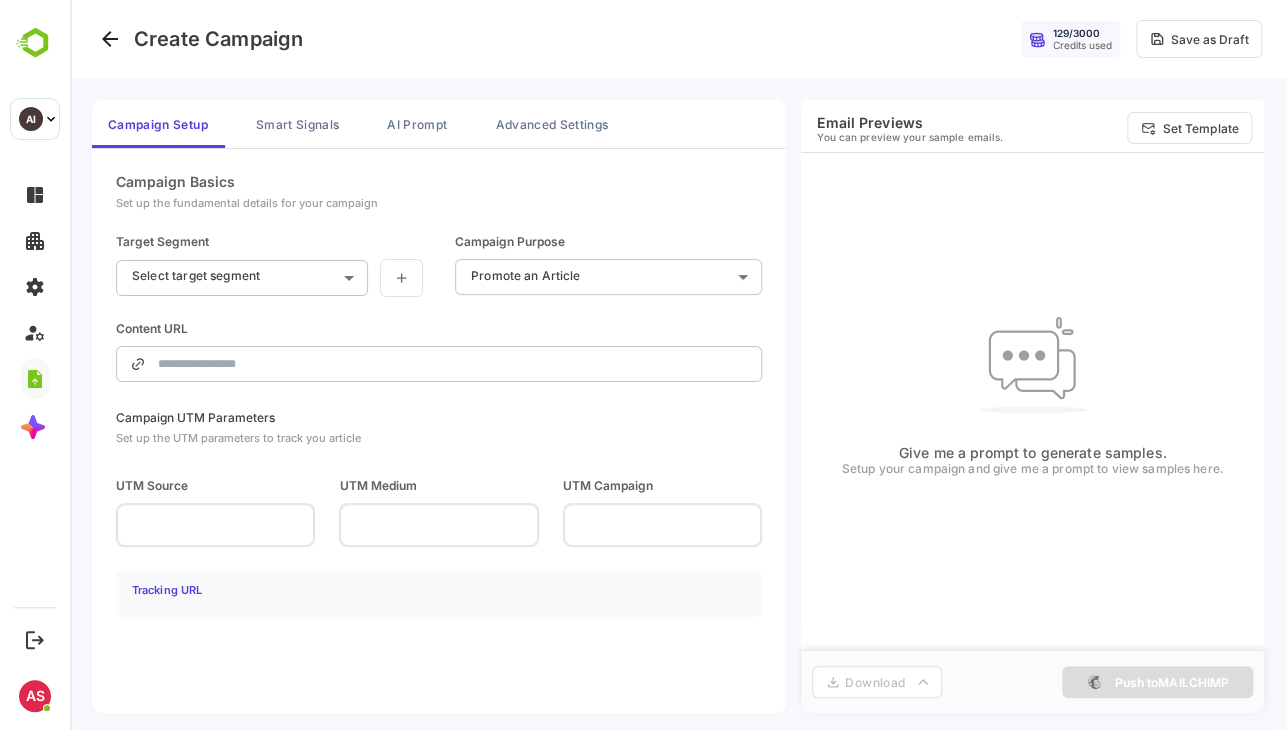 click on "129  /  3000 Credits used Save as Draft" at bounding box center (915, 39) 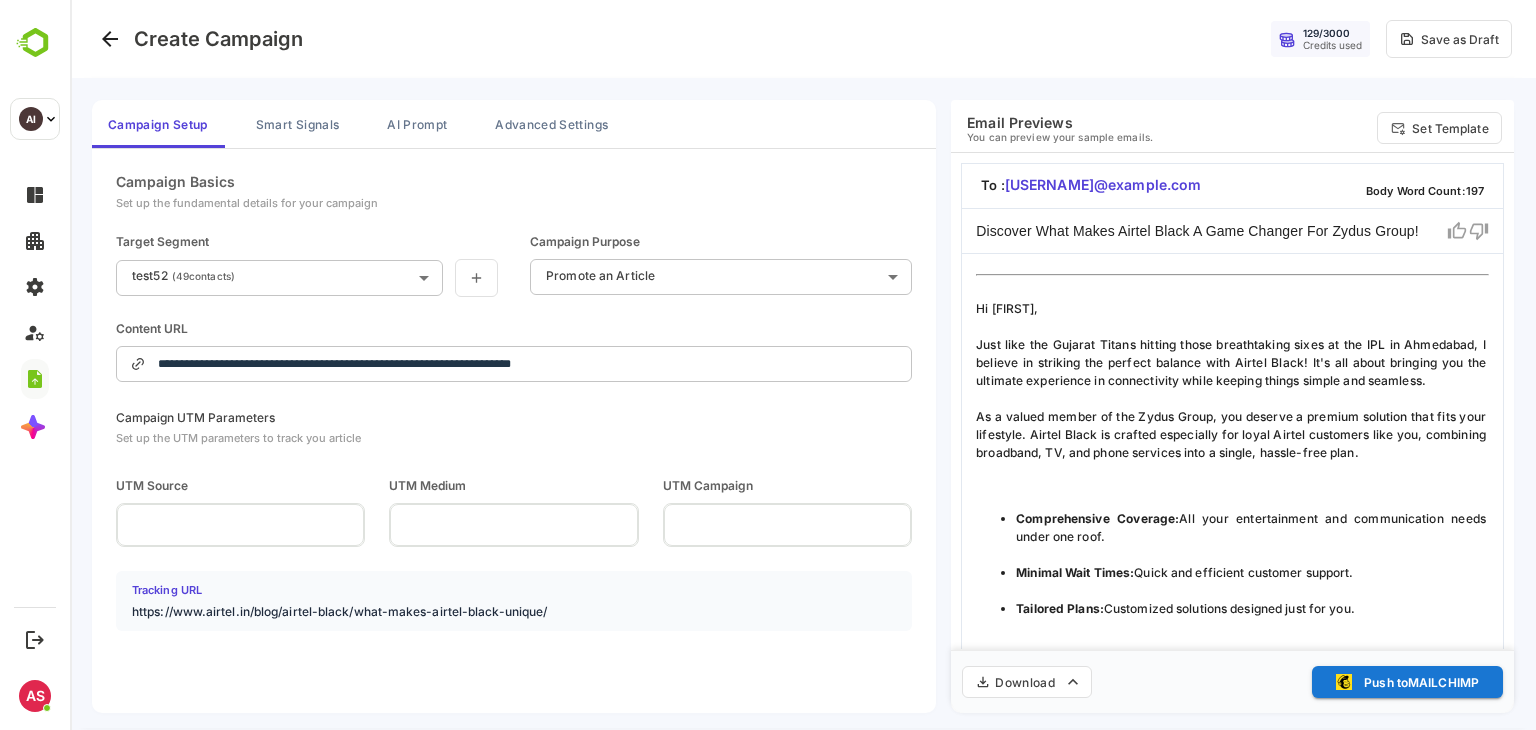 scroll, scrollTop: 0, scrollLeft: 0, axis: both 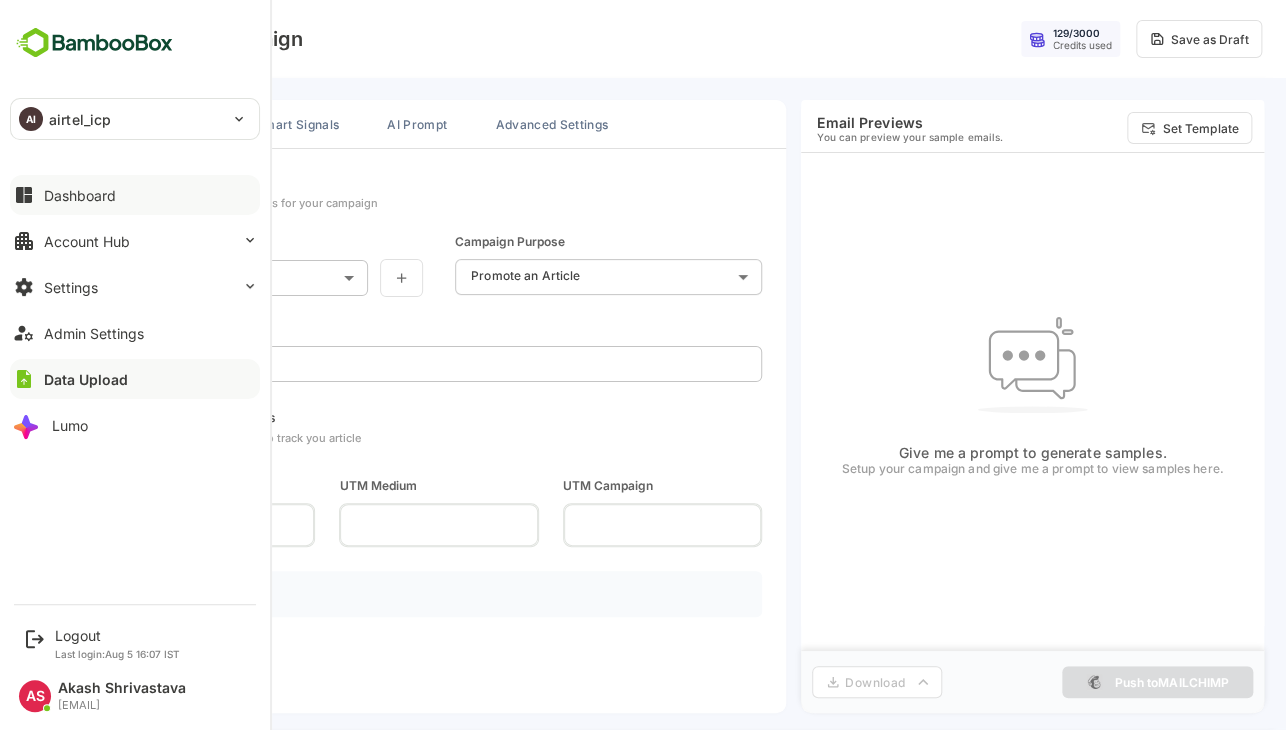 click on "Dashboard" at bounding box center (135, 195) 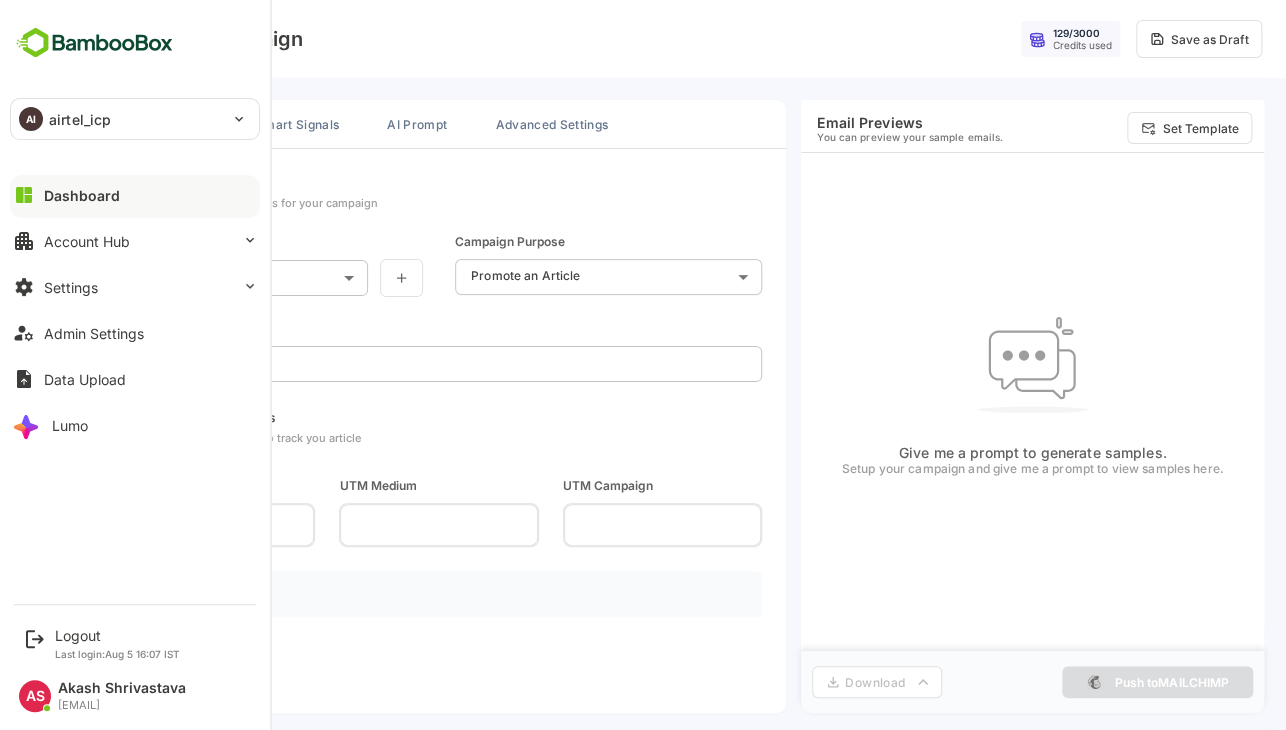 click on "Dashboard" at bounding box center (135, 195) 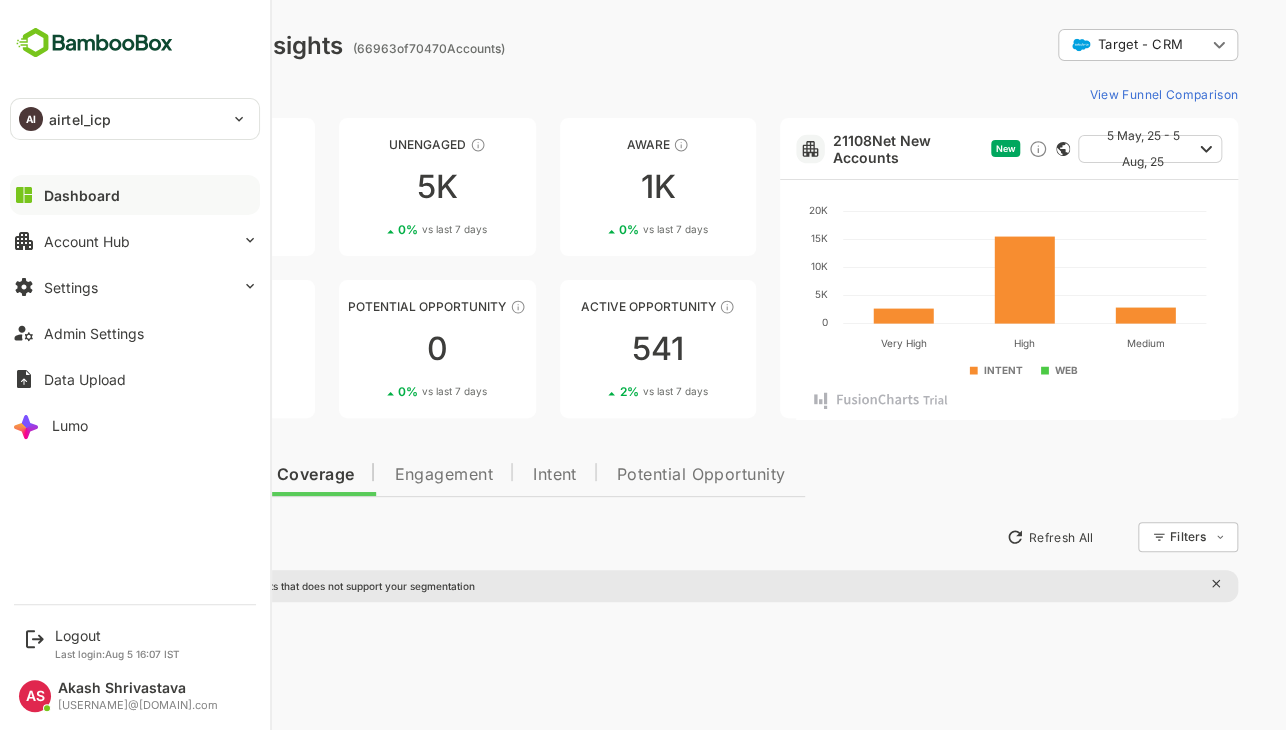 scroll, scrollTop: 0, scrollLeft: 0, axis: both 